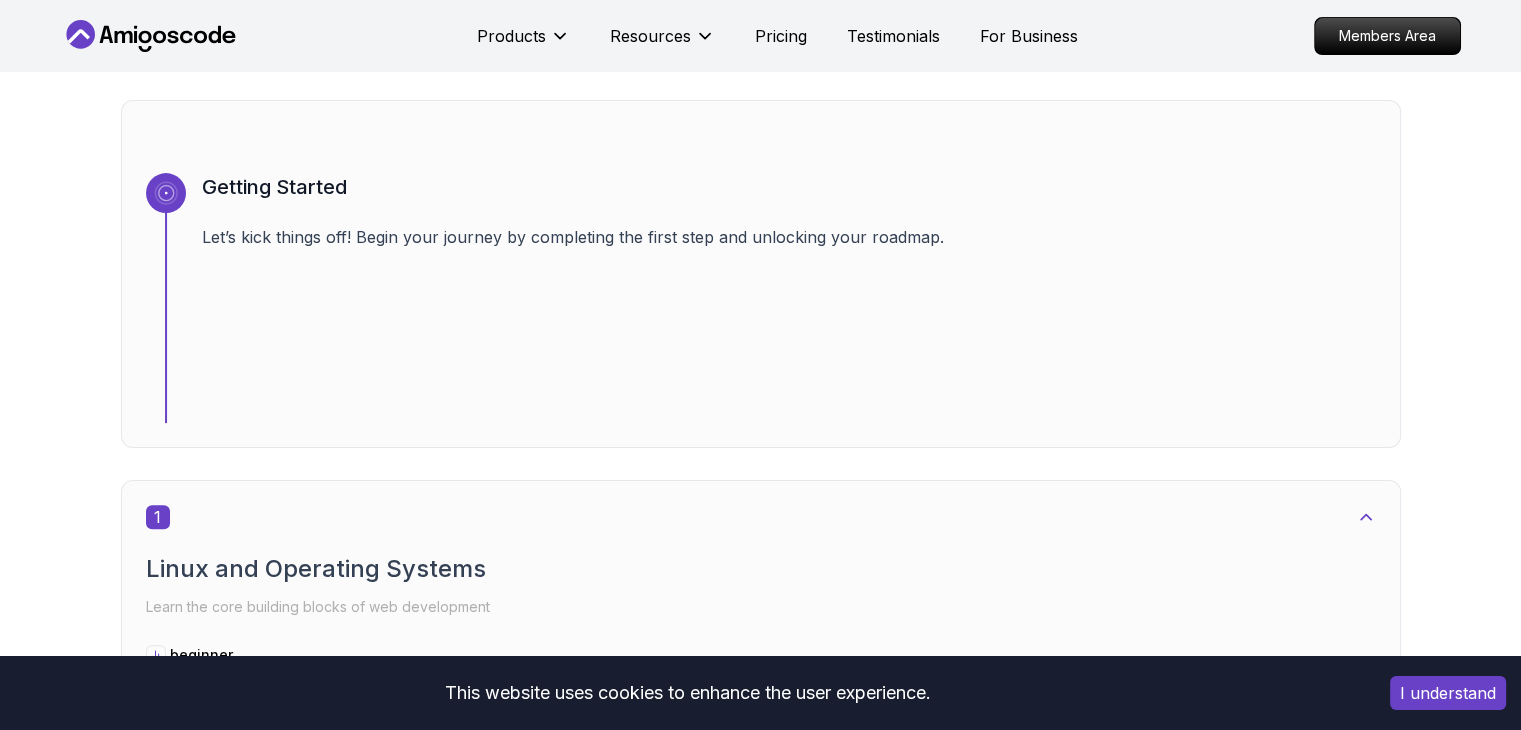 scroll, scrollTop: 800, scrollLeft: 0, axis: vertical 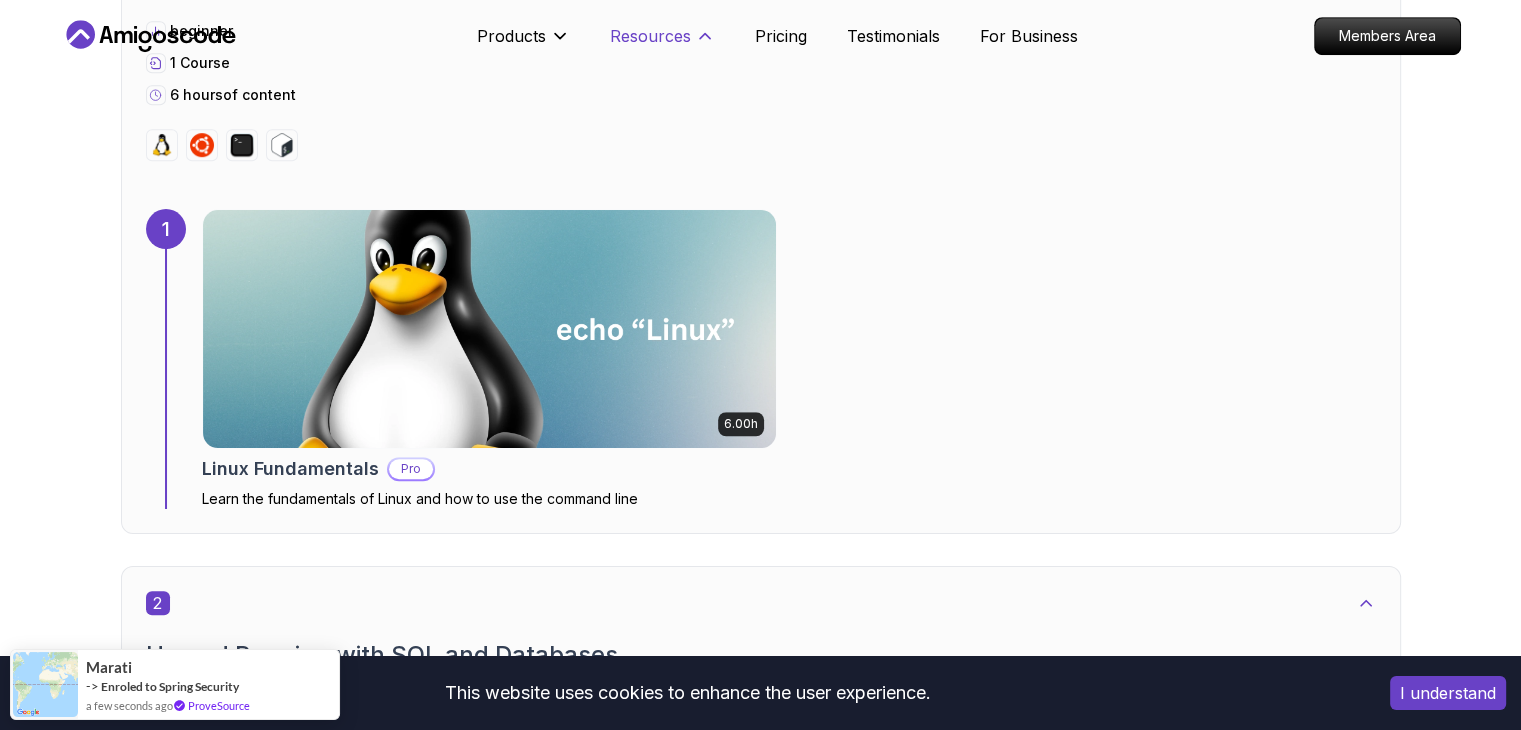 click on "Resources" at bounding box center [650, 36] 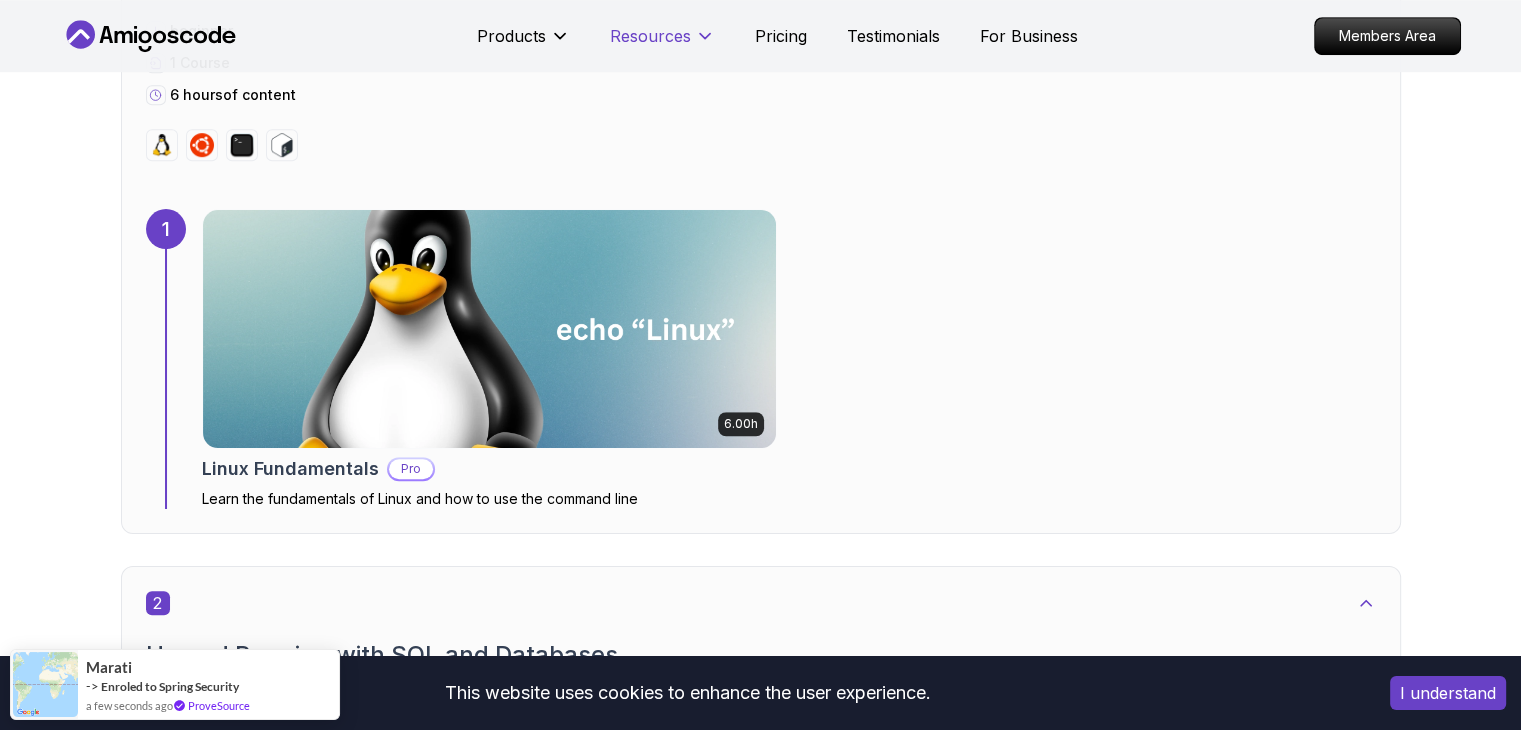 click on "Resources" at bounding box center [650, 36] 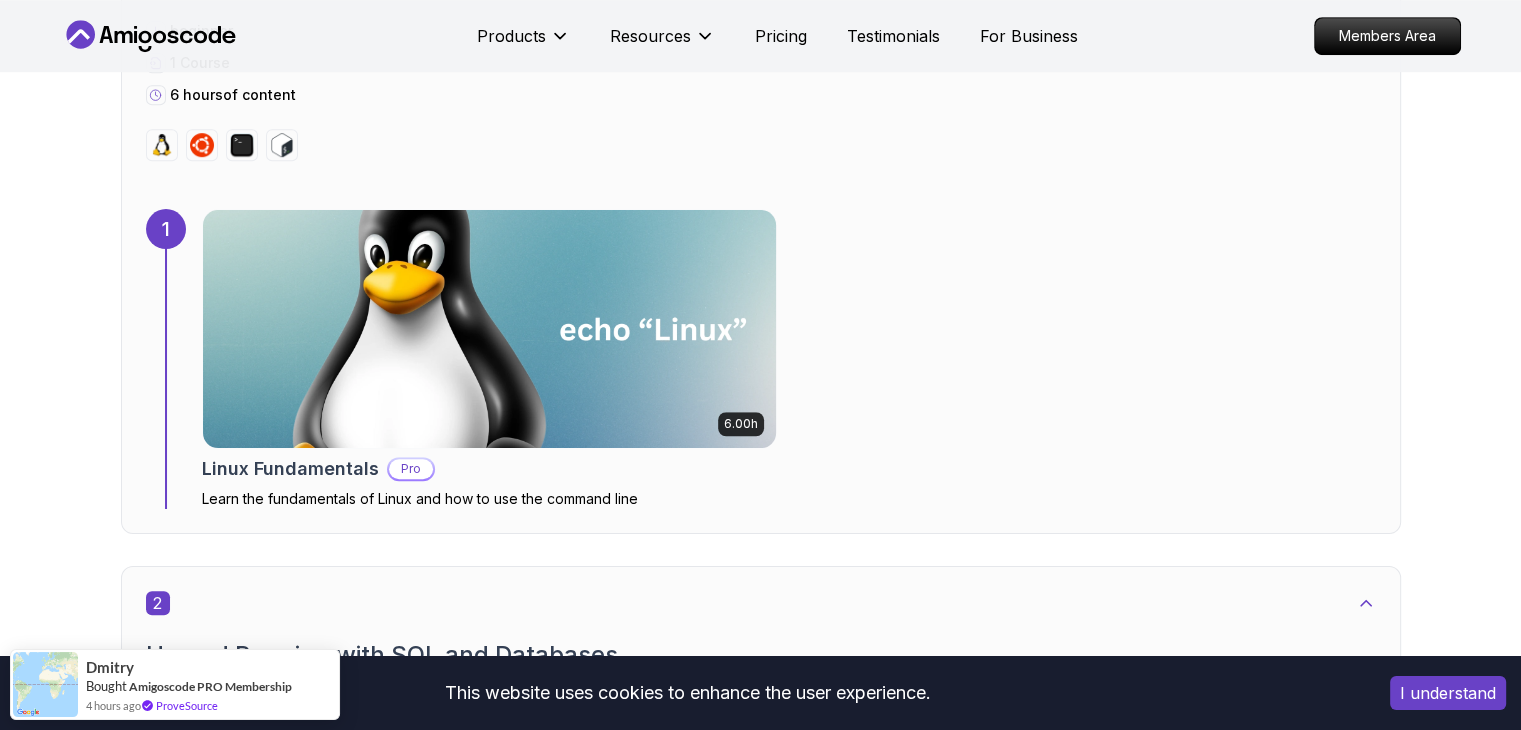 scroll, scrollTop: 1100, scrollLeft: 0, axis: vertical 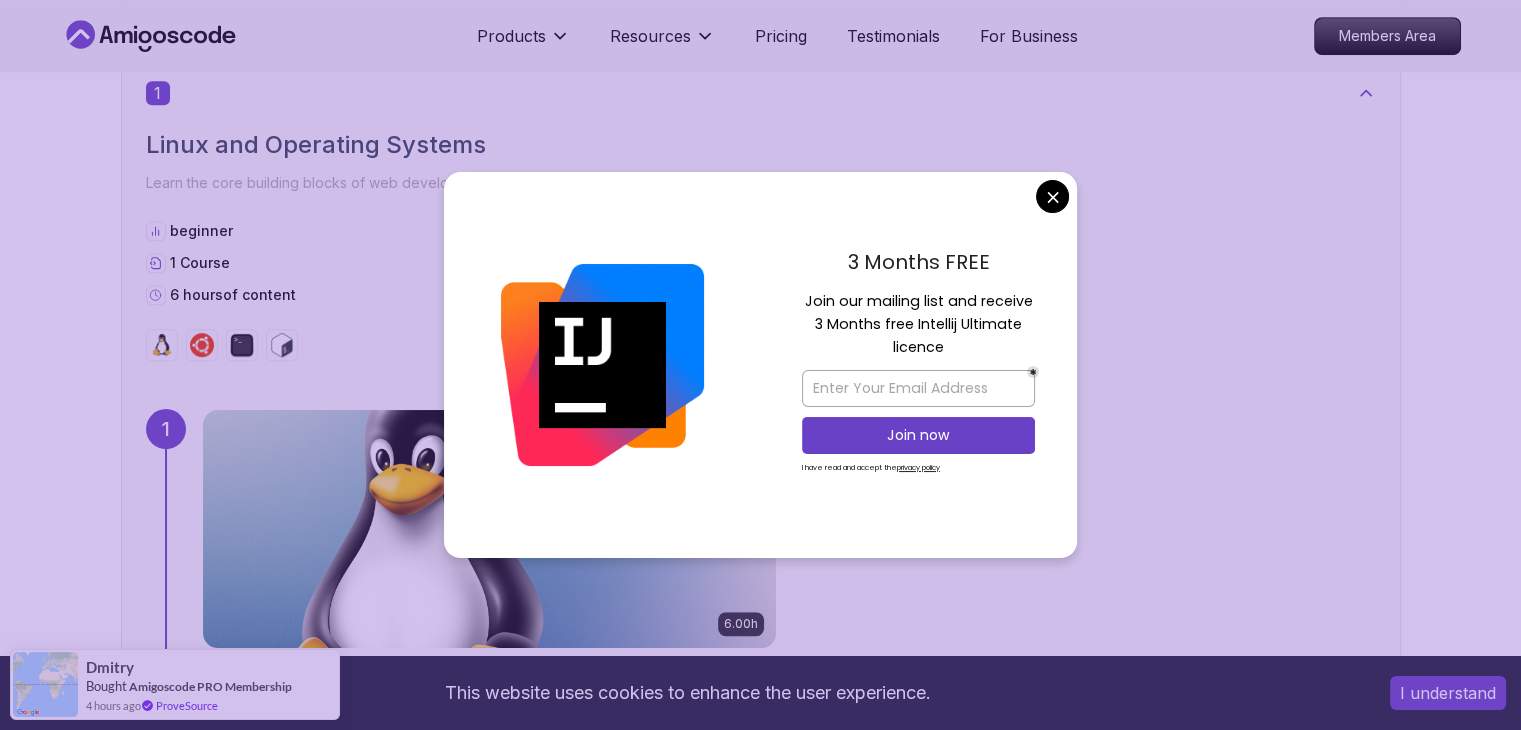 click on "This website uses cookies to enhance the user experience. I understand Products Resources Pricing Testimonials For Business Members Area Products Resources Pricing Testimonials For Business Members Area Databases Databases  Roadmap Master table design, data management, and advanced database operations. This structured learning path will take you from database fundamentals to advanced SQL queries. Getting Started Let’s kick things off! Begin your journey by completing the first step and unlocking your roadmap. 1 Linux and Operating Systems Learn the core building blocks of web development beginner 1   Course   6 hours  of content 1 6.00h Linux Fundamentals Pro Learn the fundamentals of Linux and how to use the command line 2 Up and Running with SQL and Databases Learn the core building blocks of web development beginner 1   Course   1.9 hours  of content 2 1.91h Up and Running with SQL and Databases Learn SQL and databases from the ground up. 3 SQL and Database Fundamentals beginner 1   Course   3.4 hours 3" at bounding box center [760, 2282] 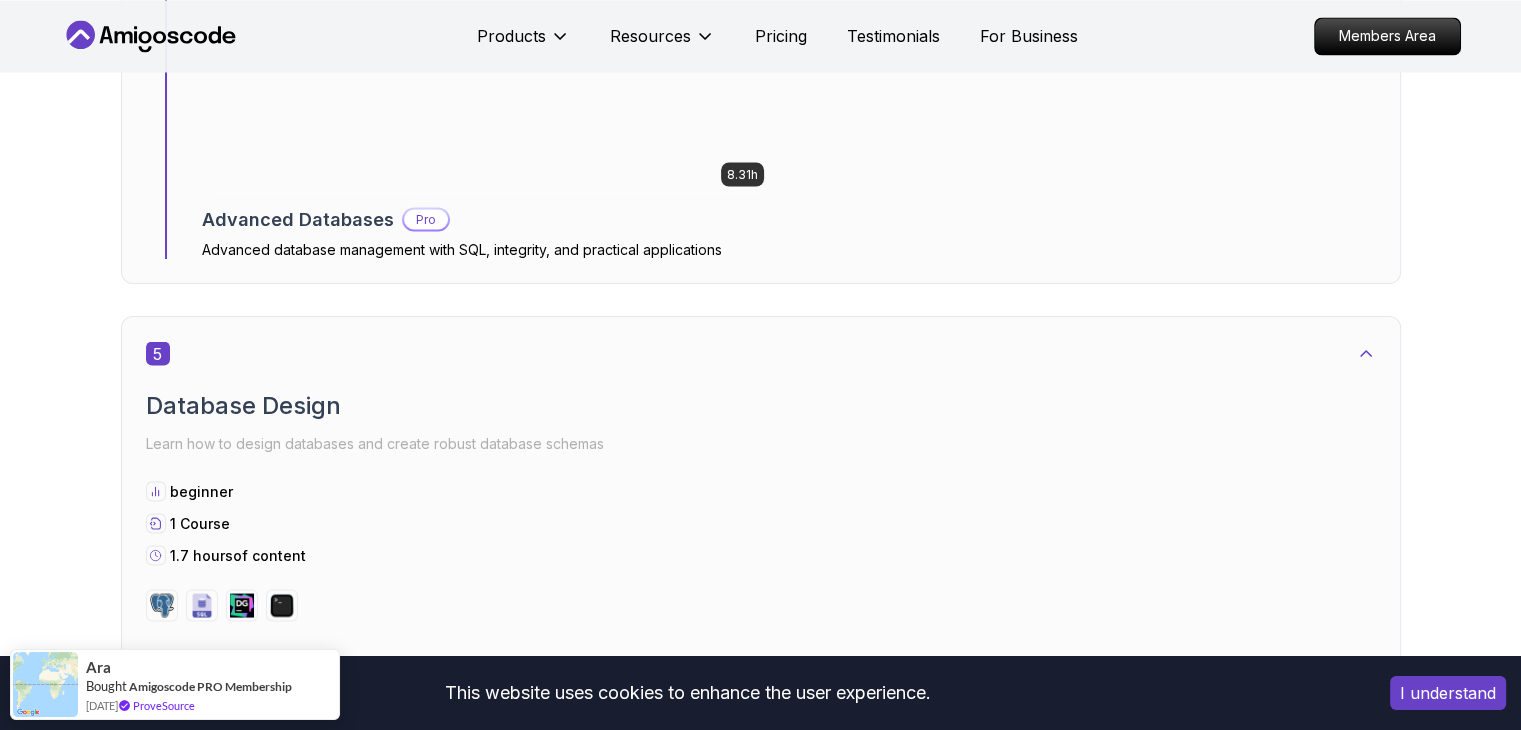 scroll, scrollTop: 3500, scrollLeft: 0, axis: vertical 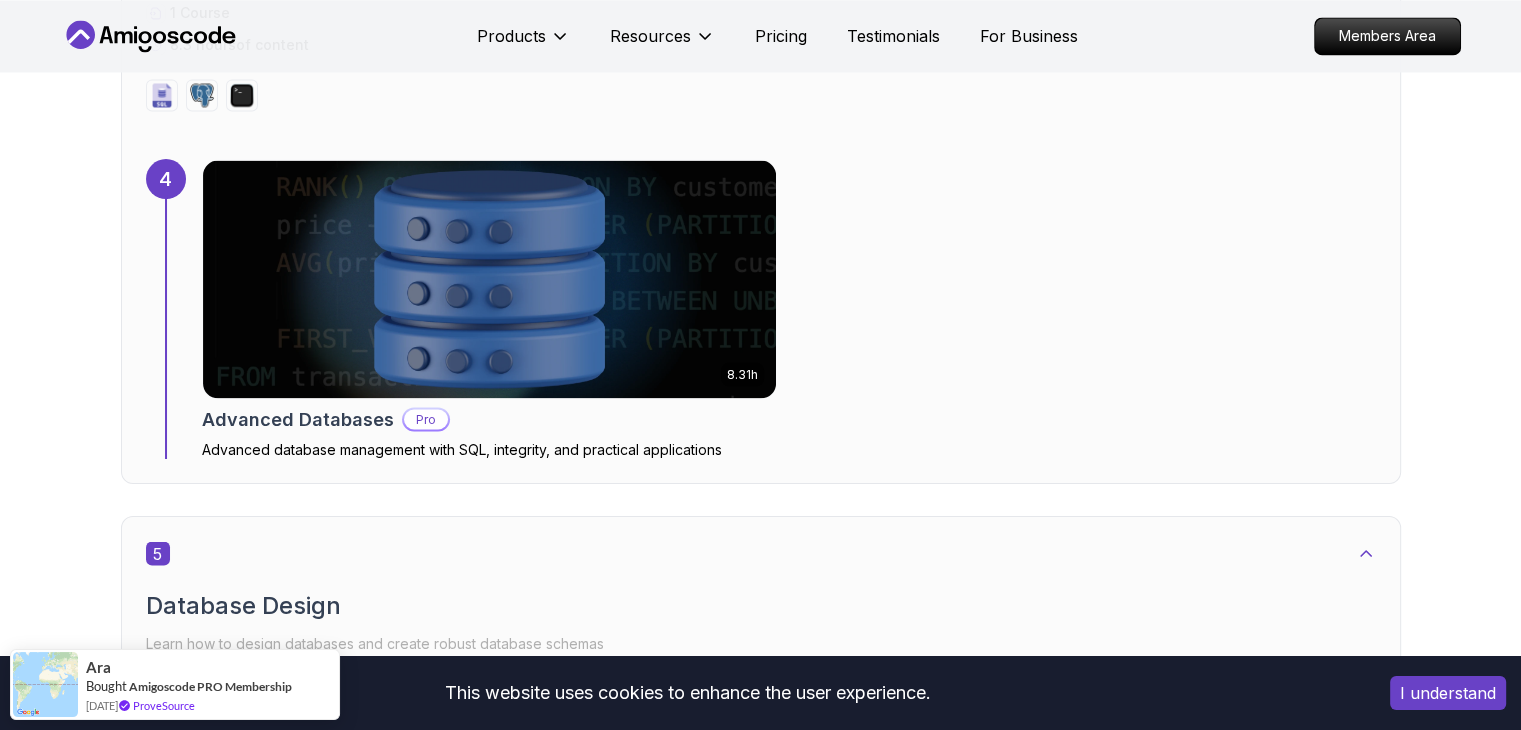 click on "29   Courses" at bounding box center [602, 2160] 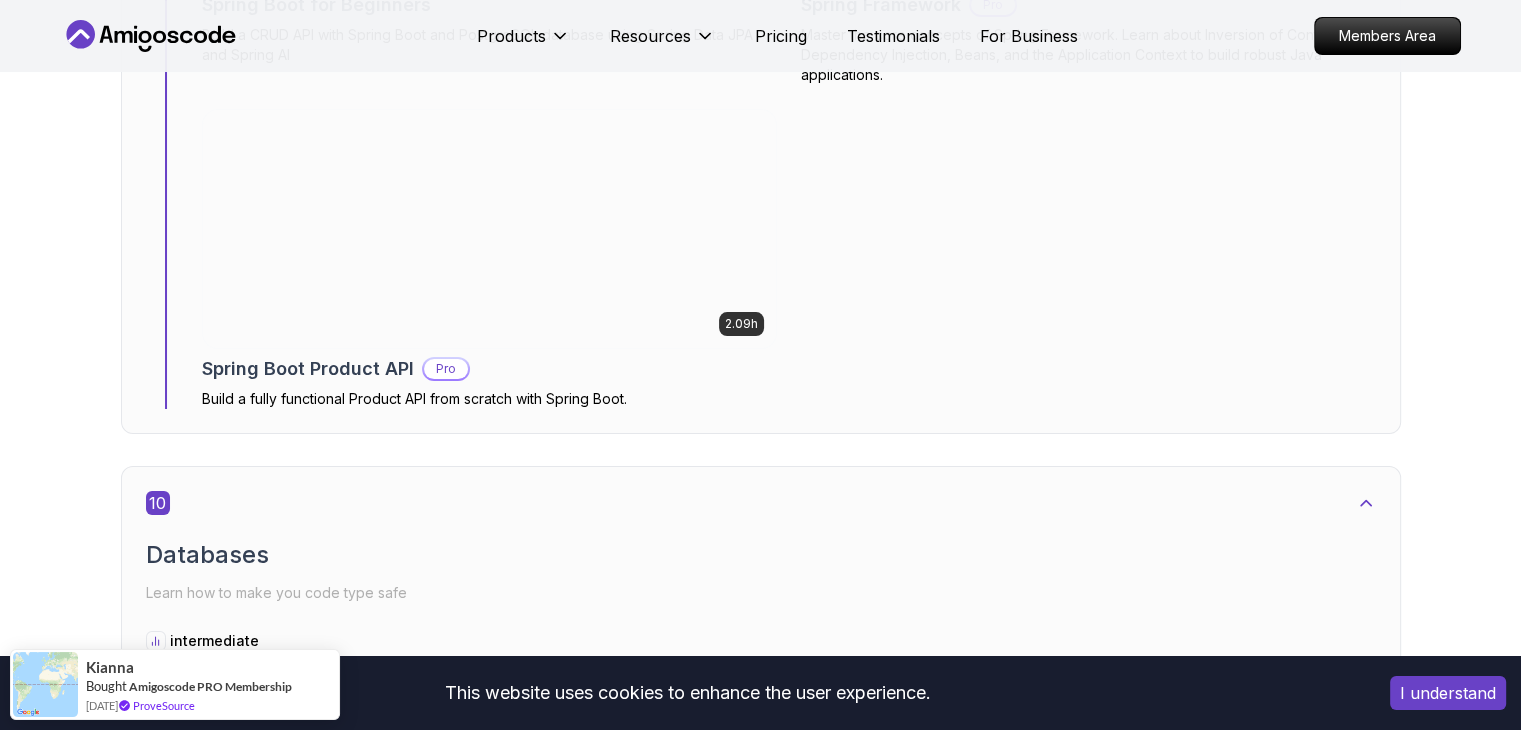 scroll, scrollTop: 7900, scrollLeft: 0, axis: vertical 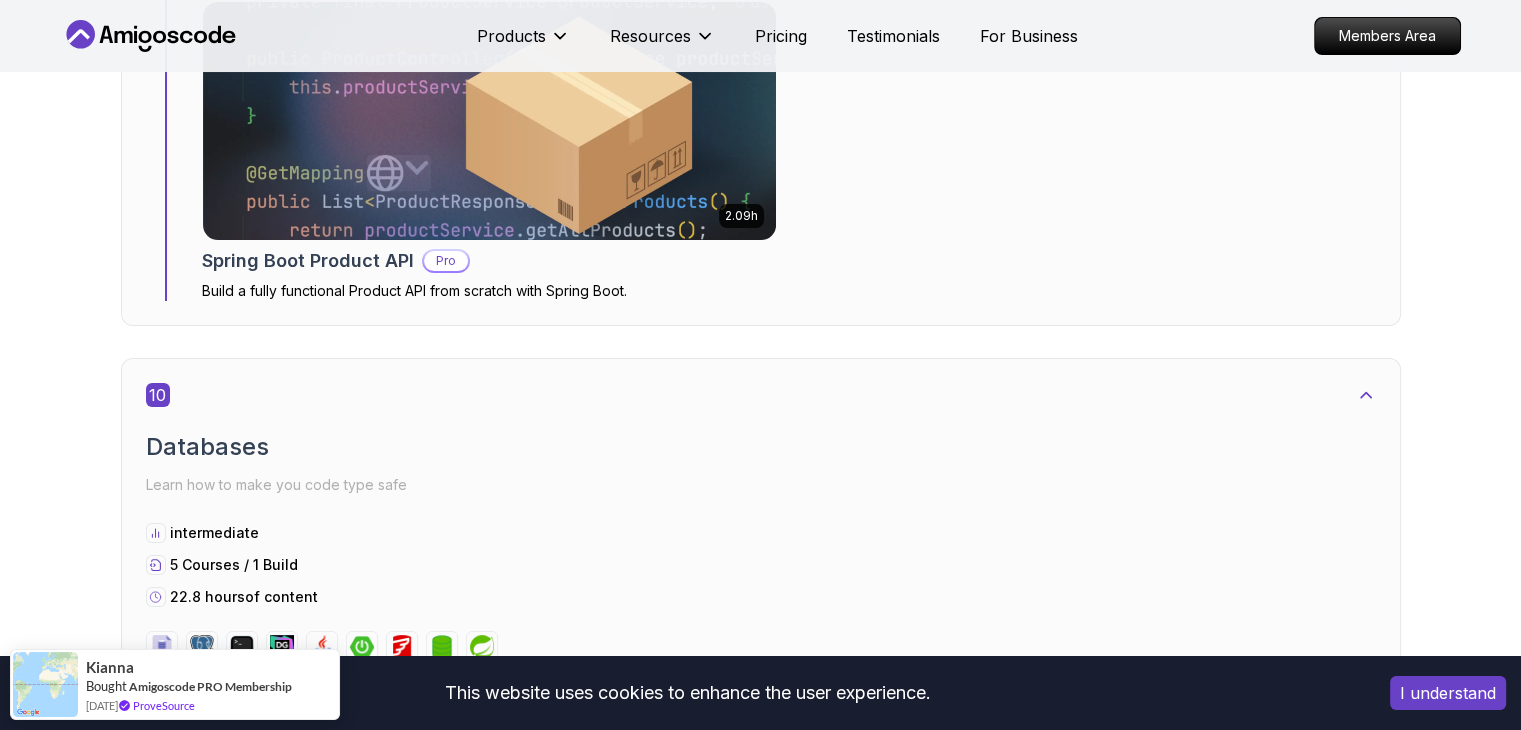 click at bounding box center [489, 5087] 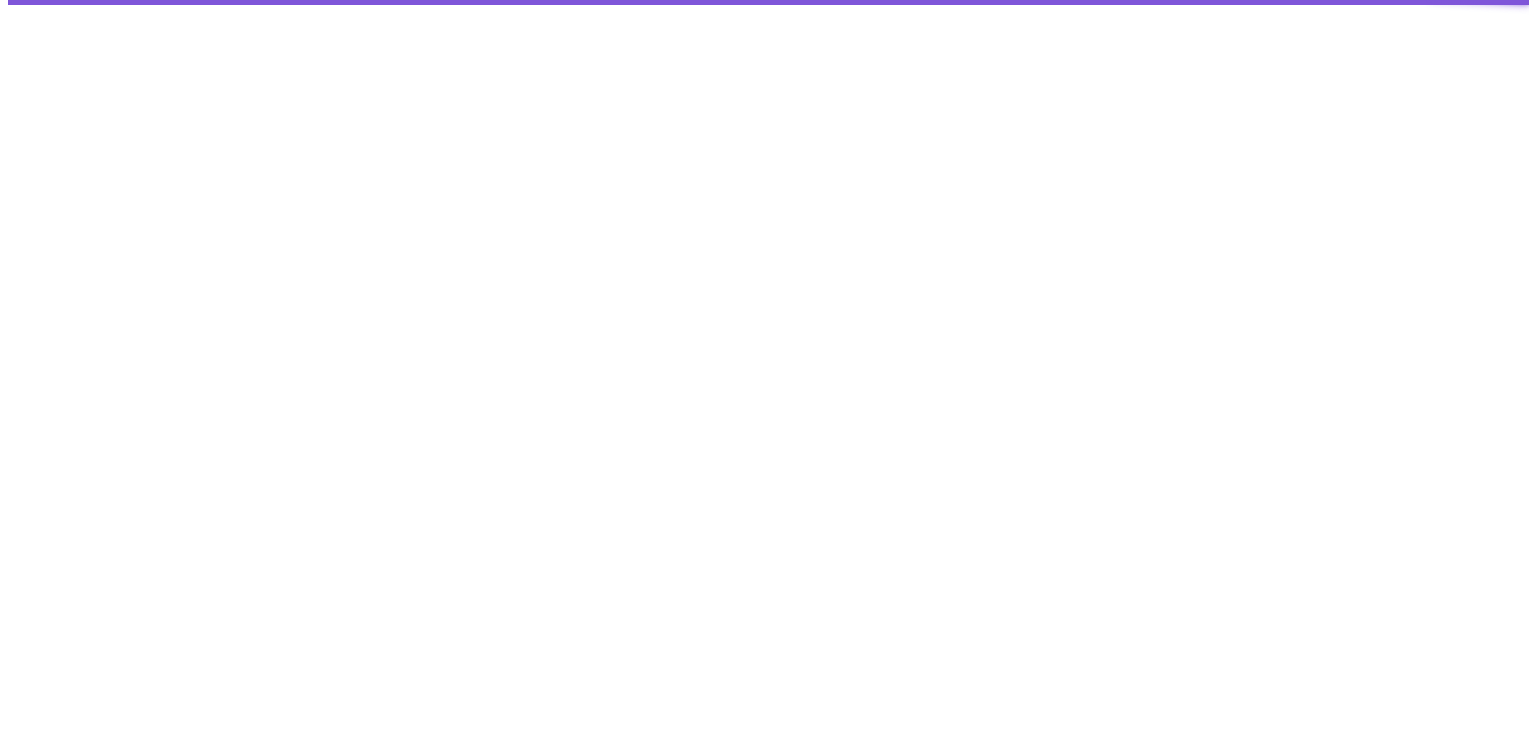 scroll, scrollTop: 0, scrollLeft: 0, axis: both 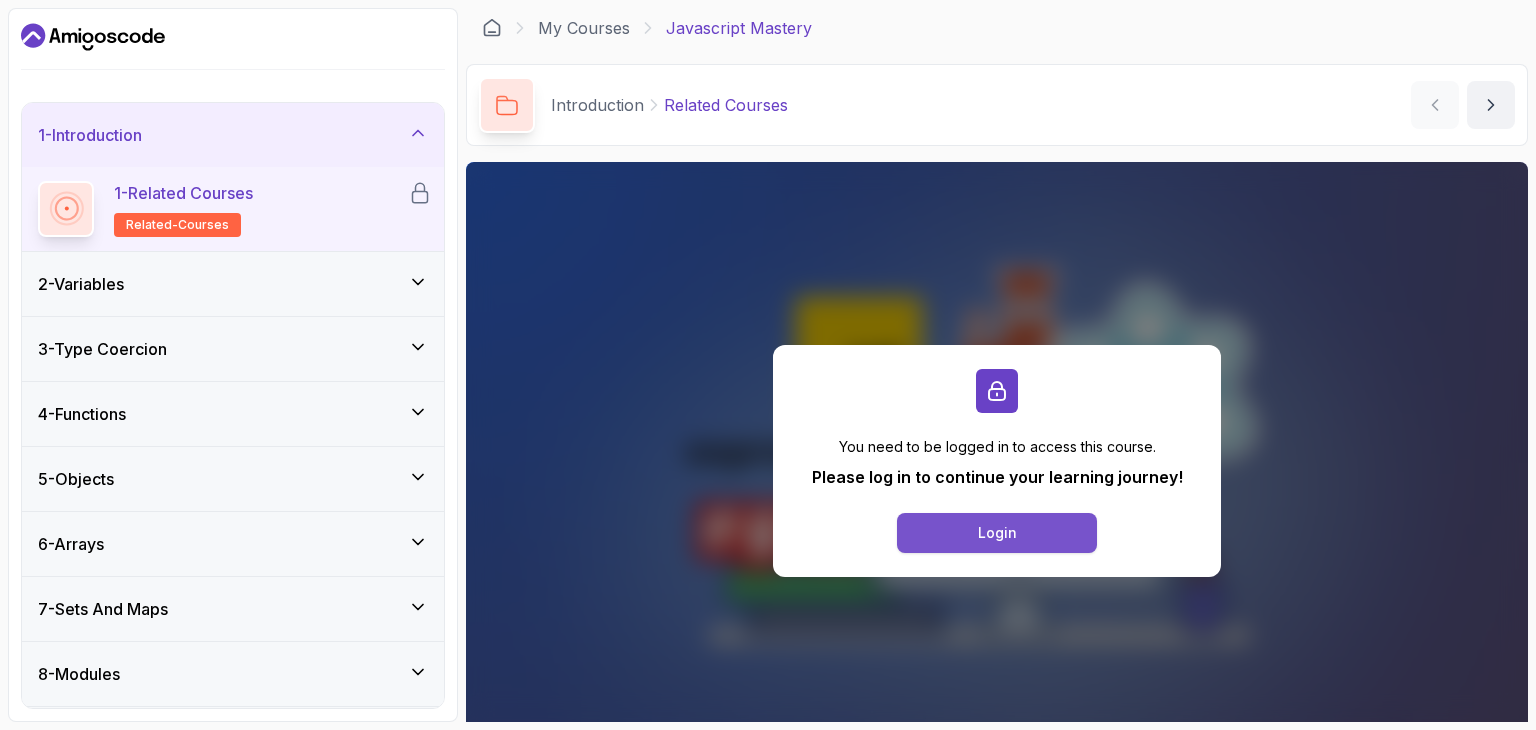click on "Login" at bounding box center (997, 533) 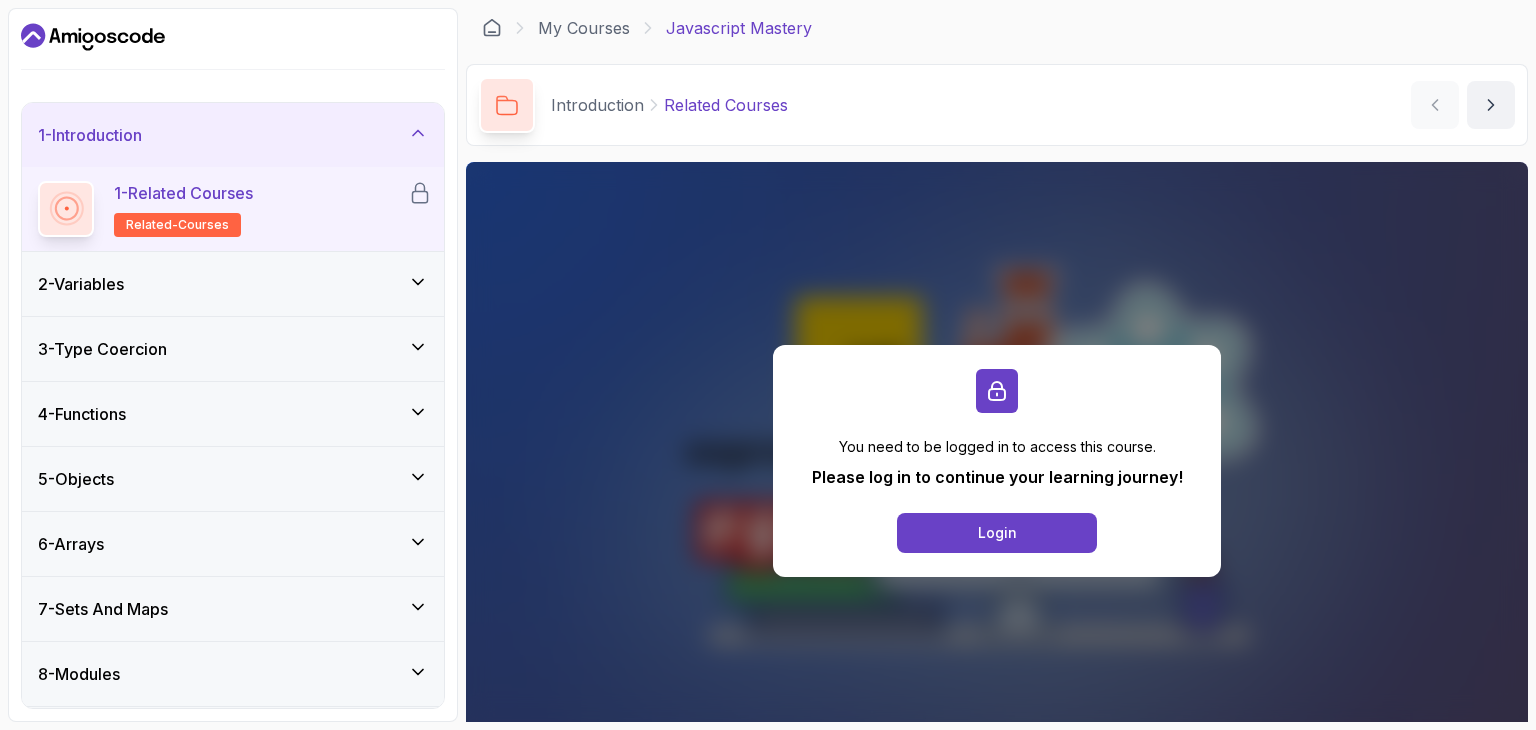 click on "2  -  Variables" at bounding box center [233, 284] 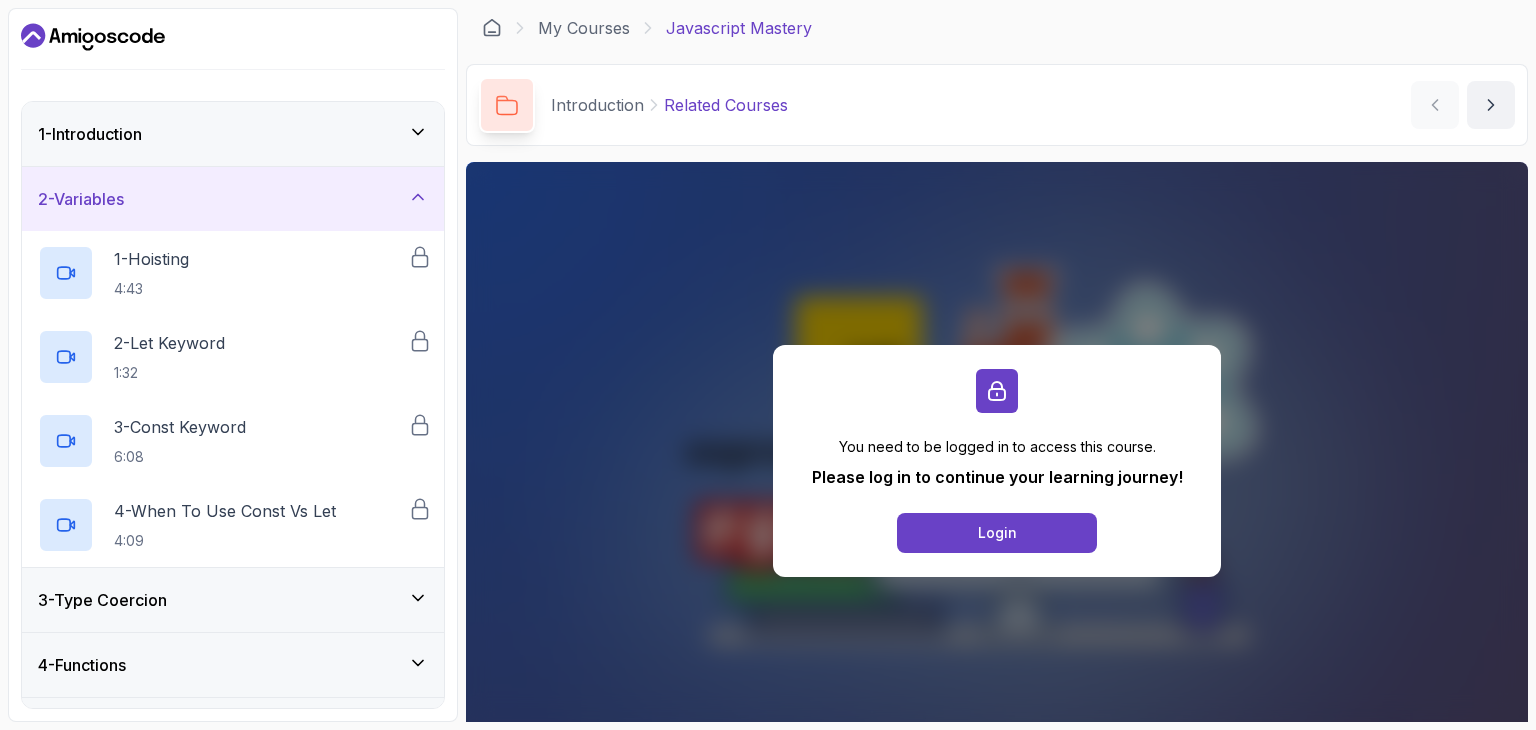 click 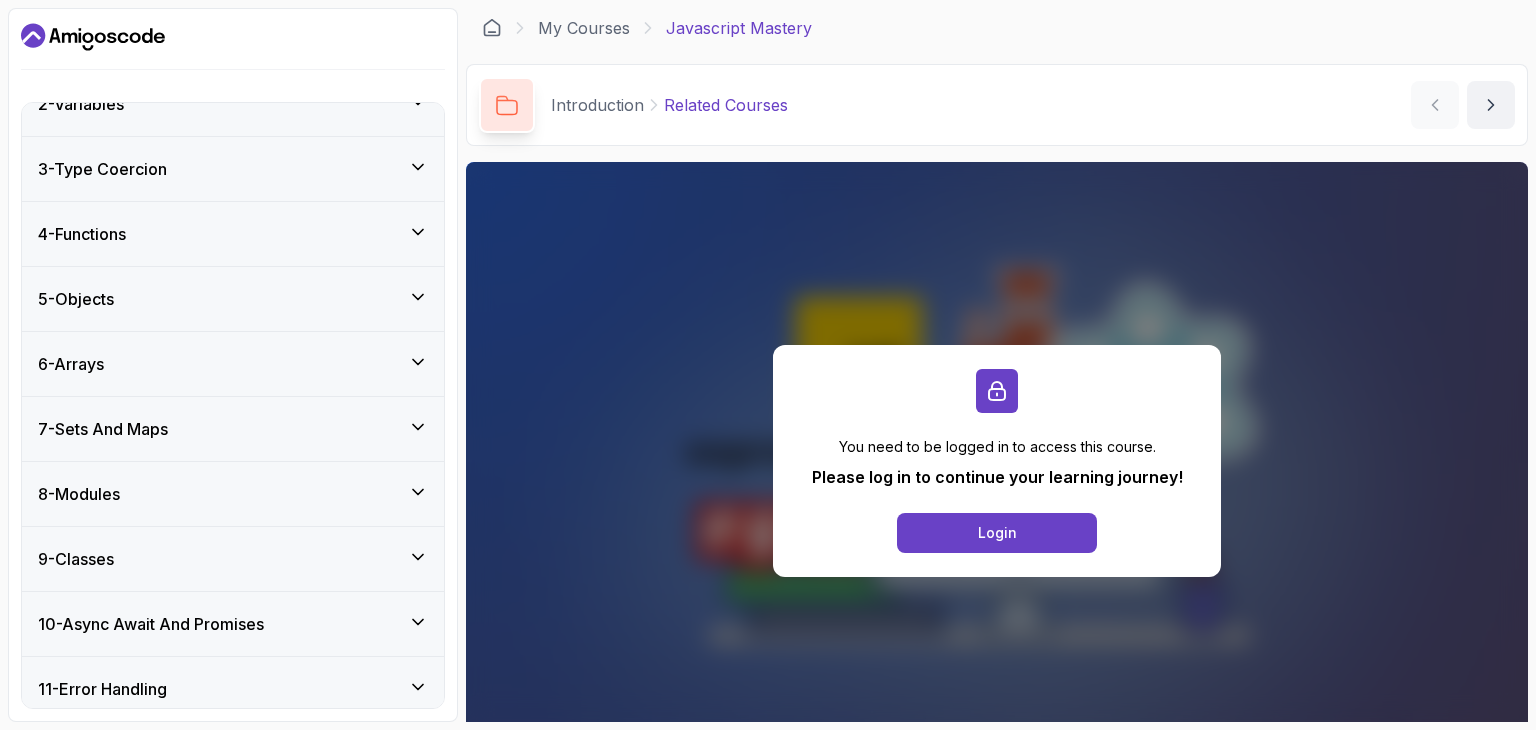 scroll, scrollTop: 0, scrollLeft: 0, axis: both 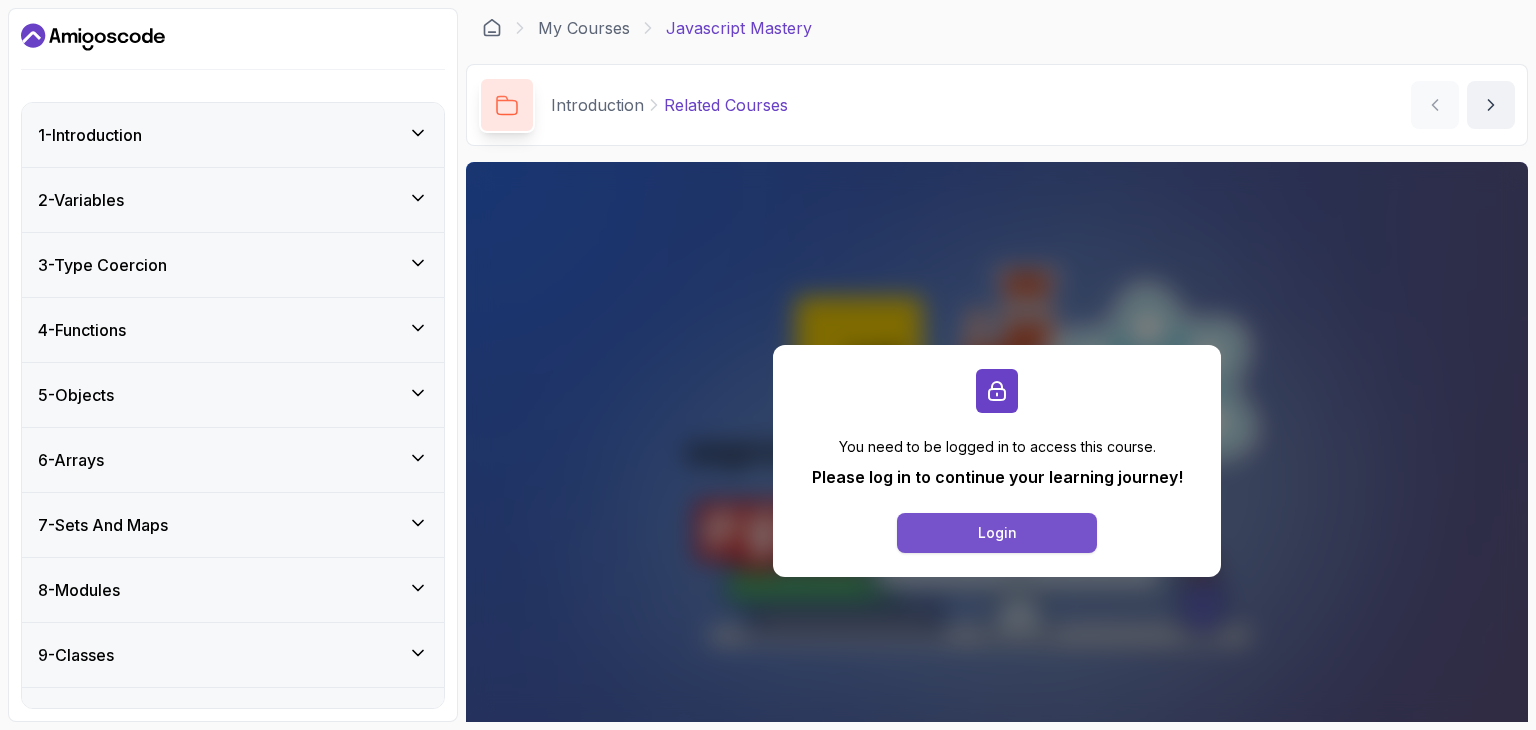 click on "Login" at bounding box center [997, 533] 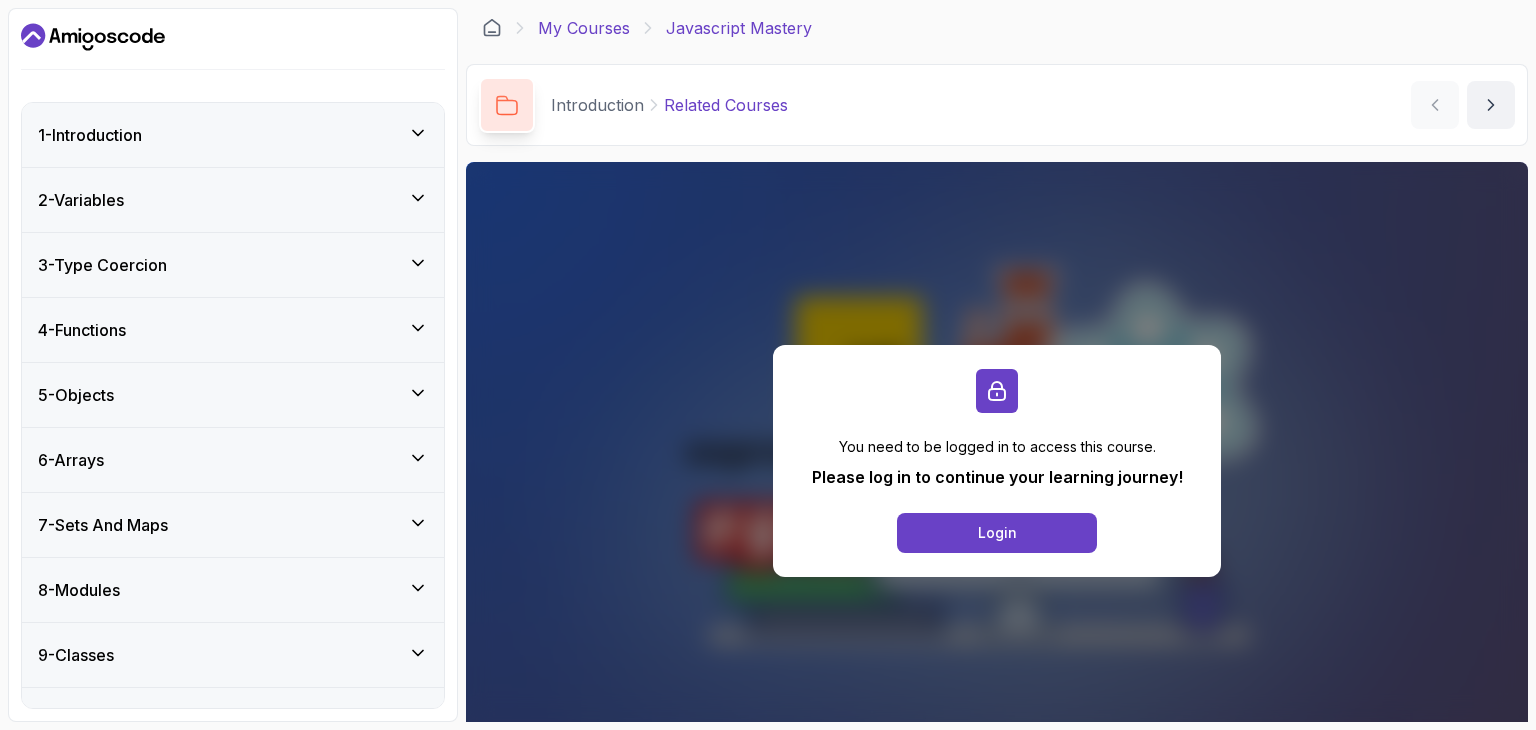 click on "My Courses" at bounding box center [584, 28] 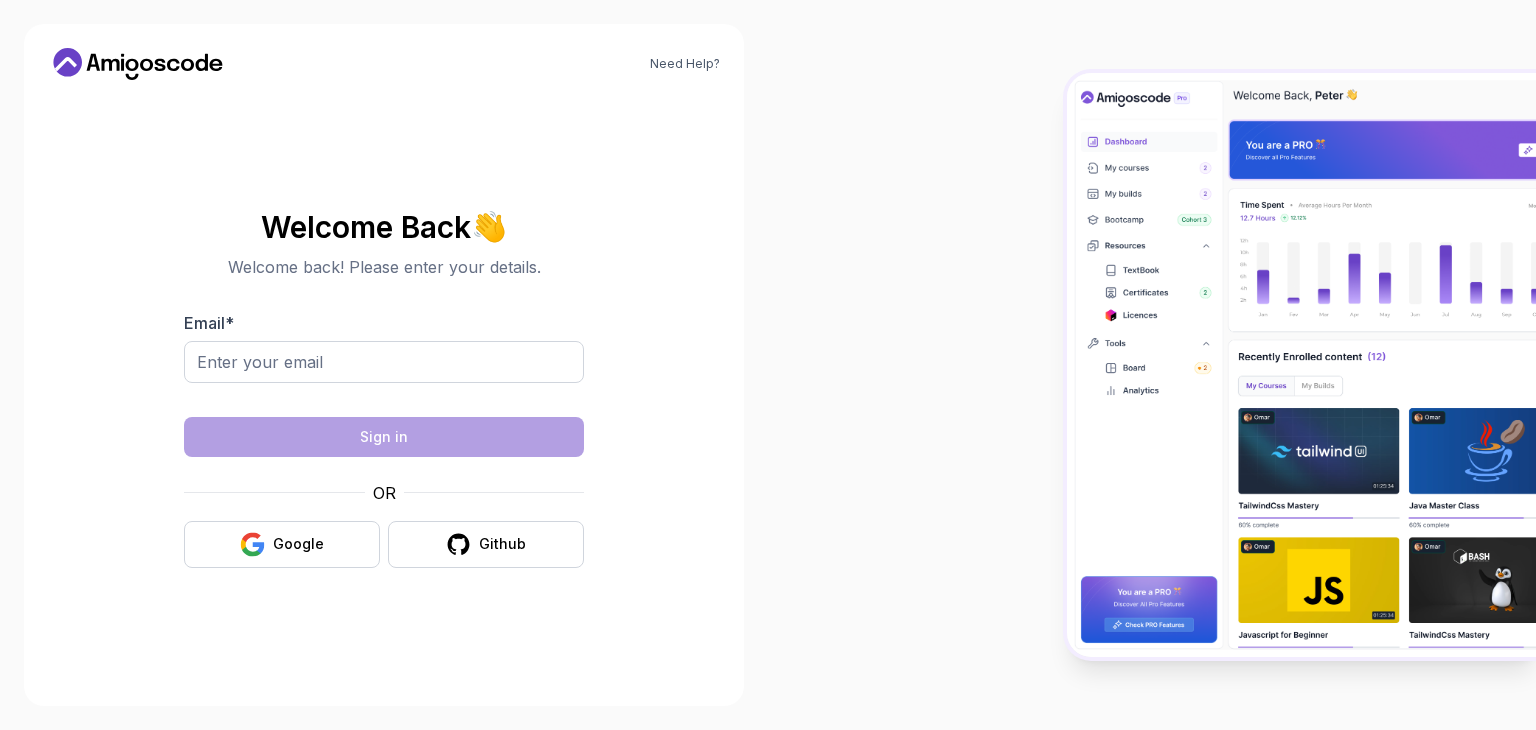 scroll, scrollTop: 0, scrollLeft: 0, axis: both 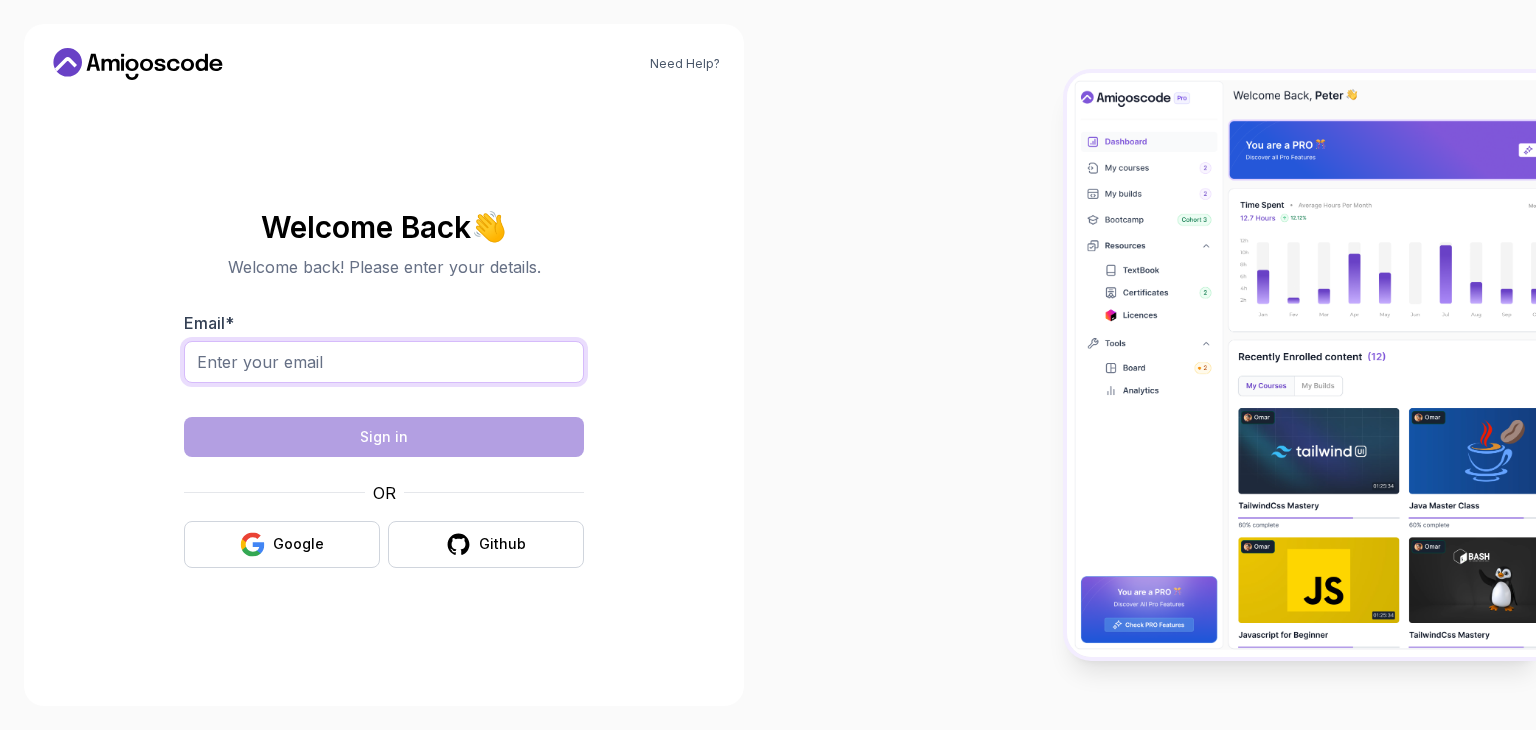 click on "Email *" at bounding box center (384, 362) 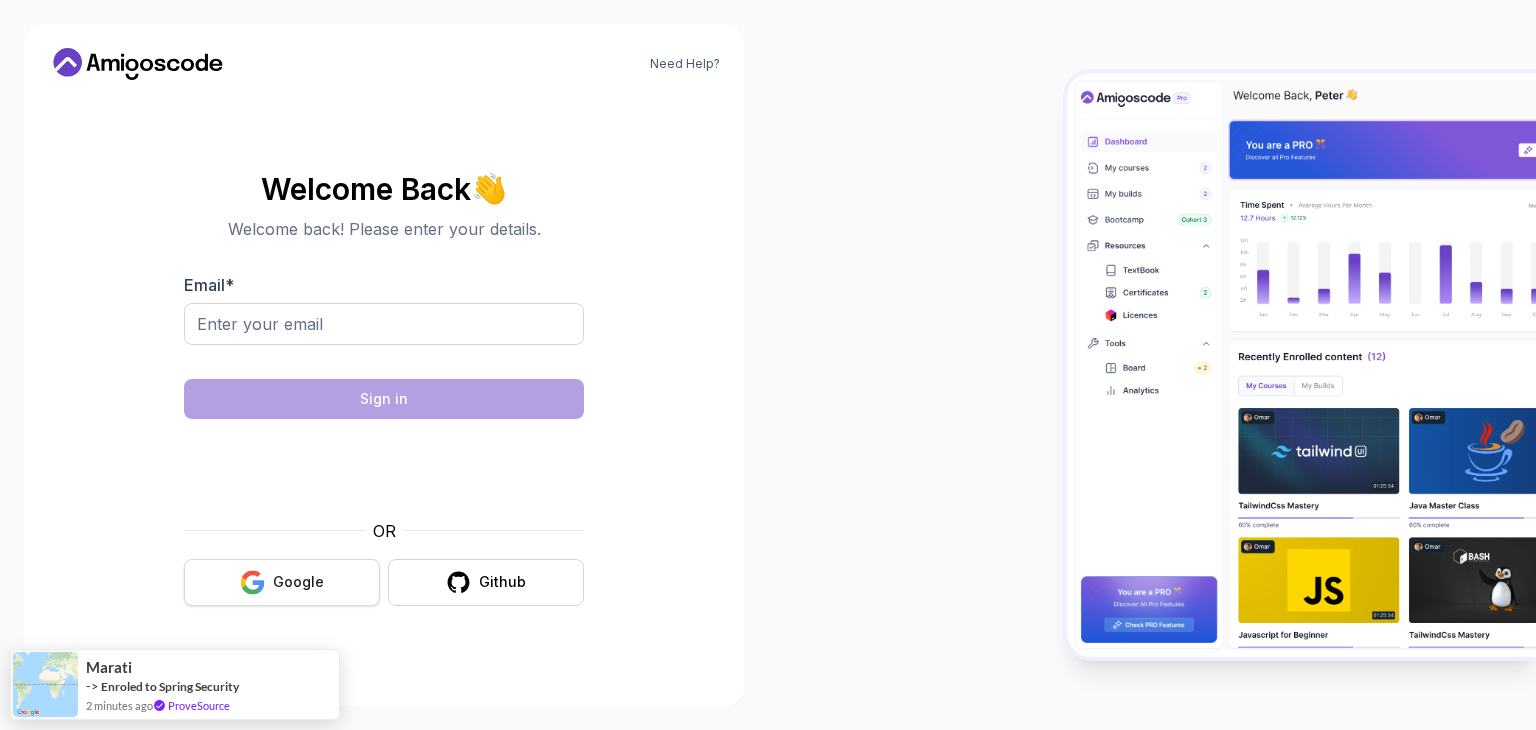 click on "Google" at bounding box center (282, 582) 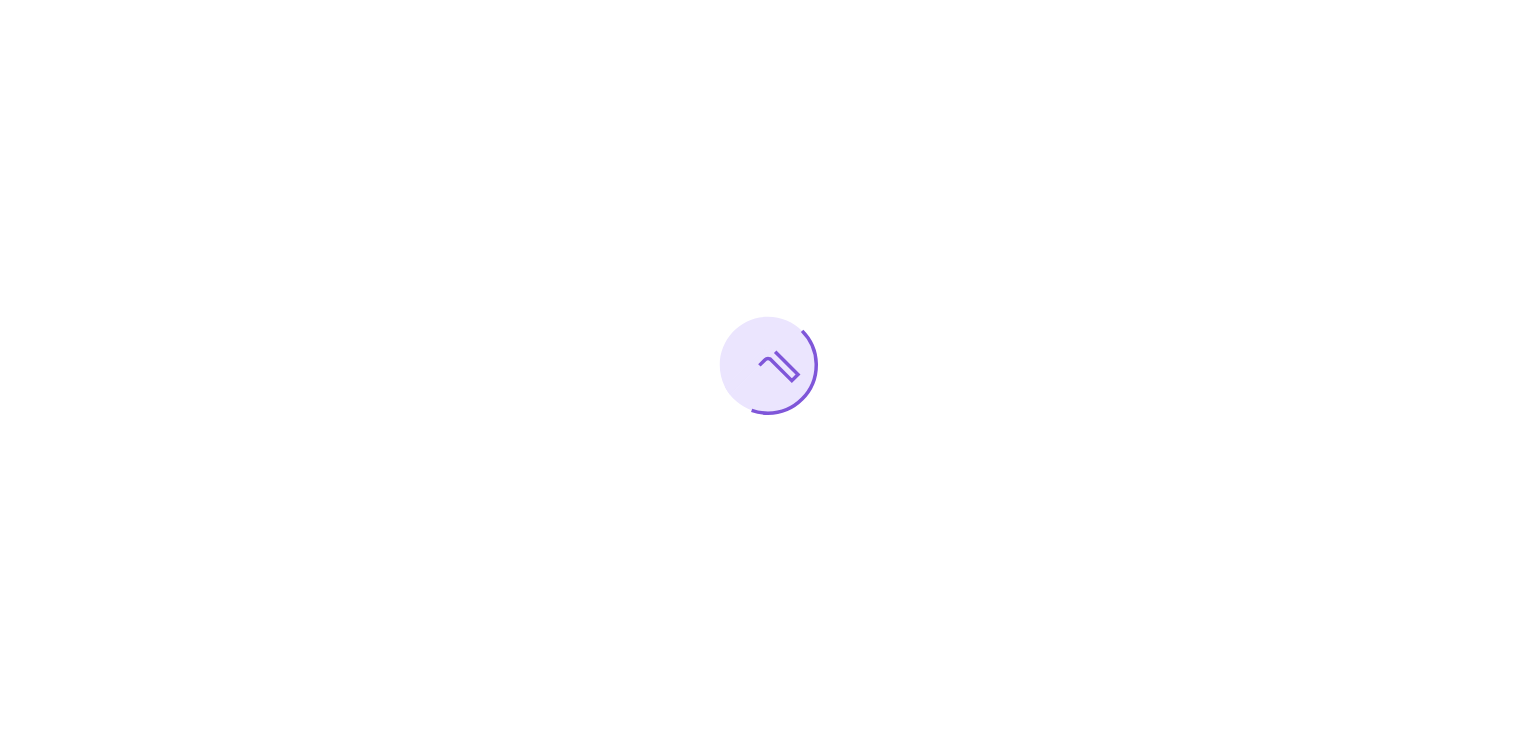 scroll, scrollTop: 0, scrollLeft: 0, axis: both 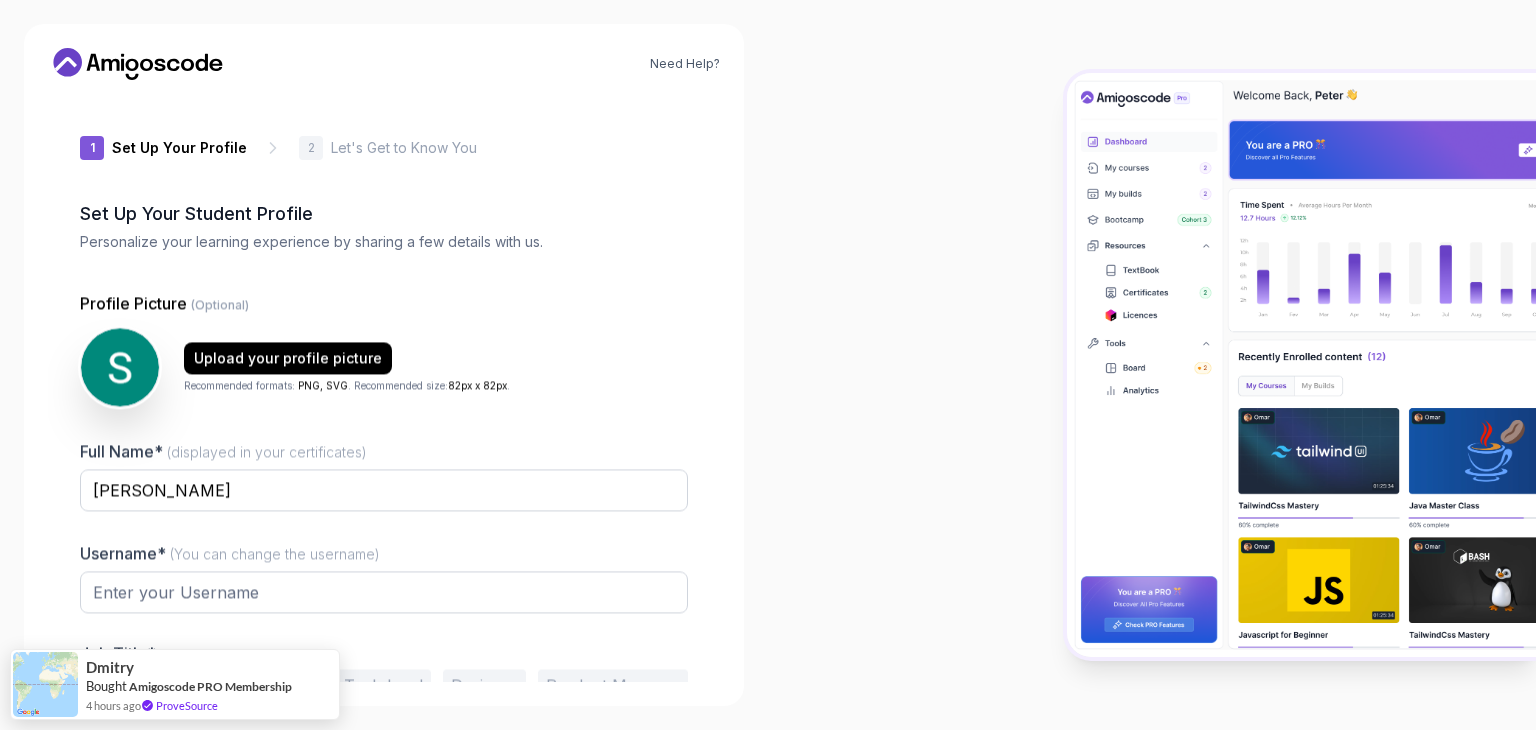 type on "luckylionbe740" 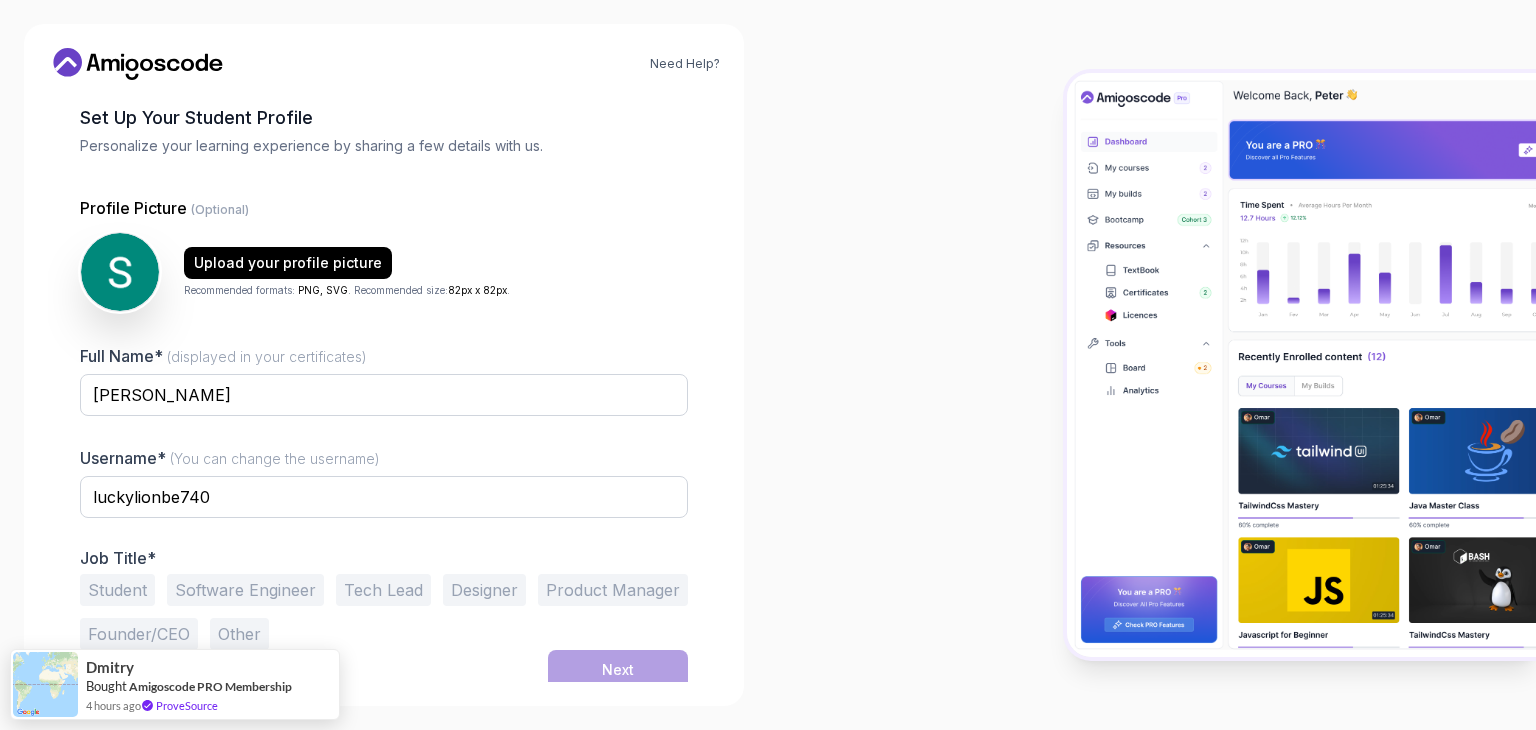 scroll, scrollTop: 104, scrollLeft: 0, axis: vertical 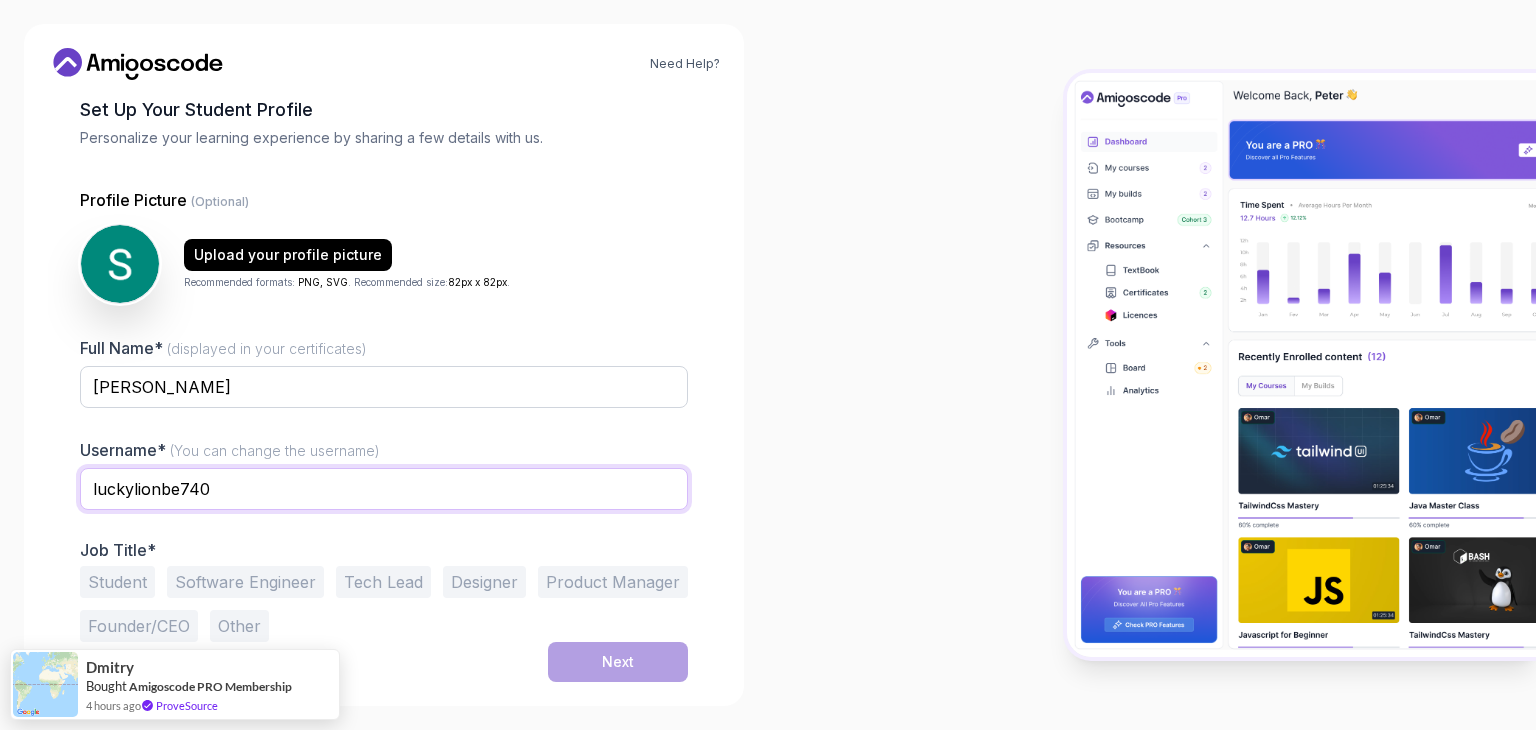 drag, startPoint x: 219, startPoint y: 481, endPoint x: 72, endPoint y: 494, distance: 147.57372 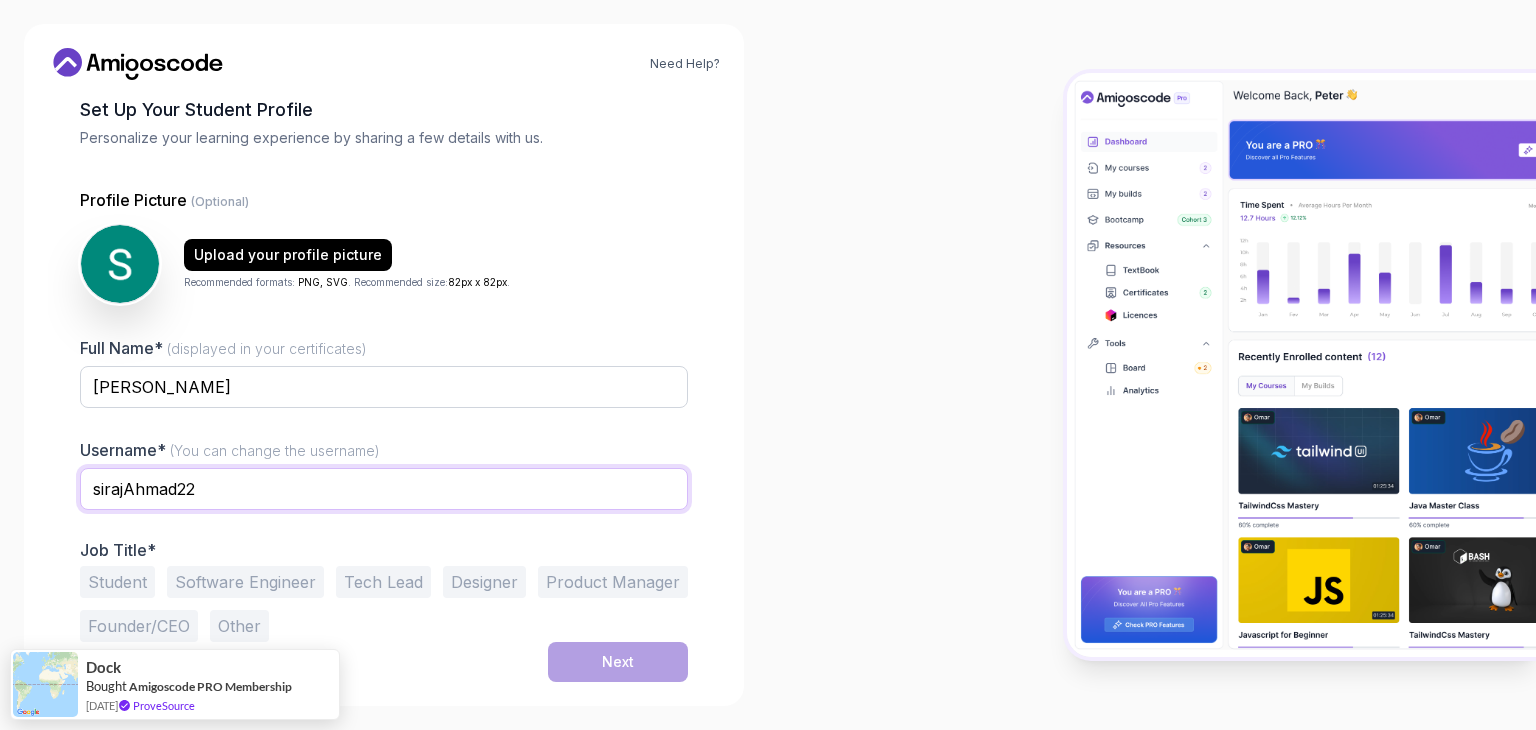 click on "sirajAhmad22" at bounding box center [384, 489] 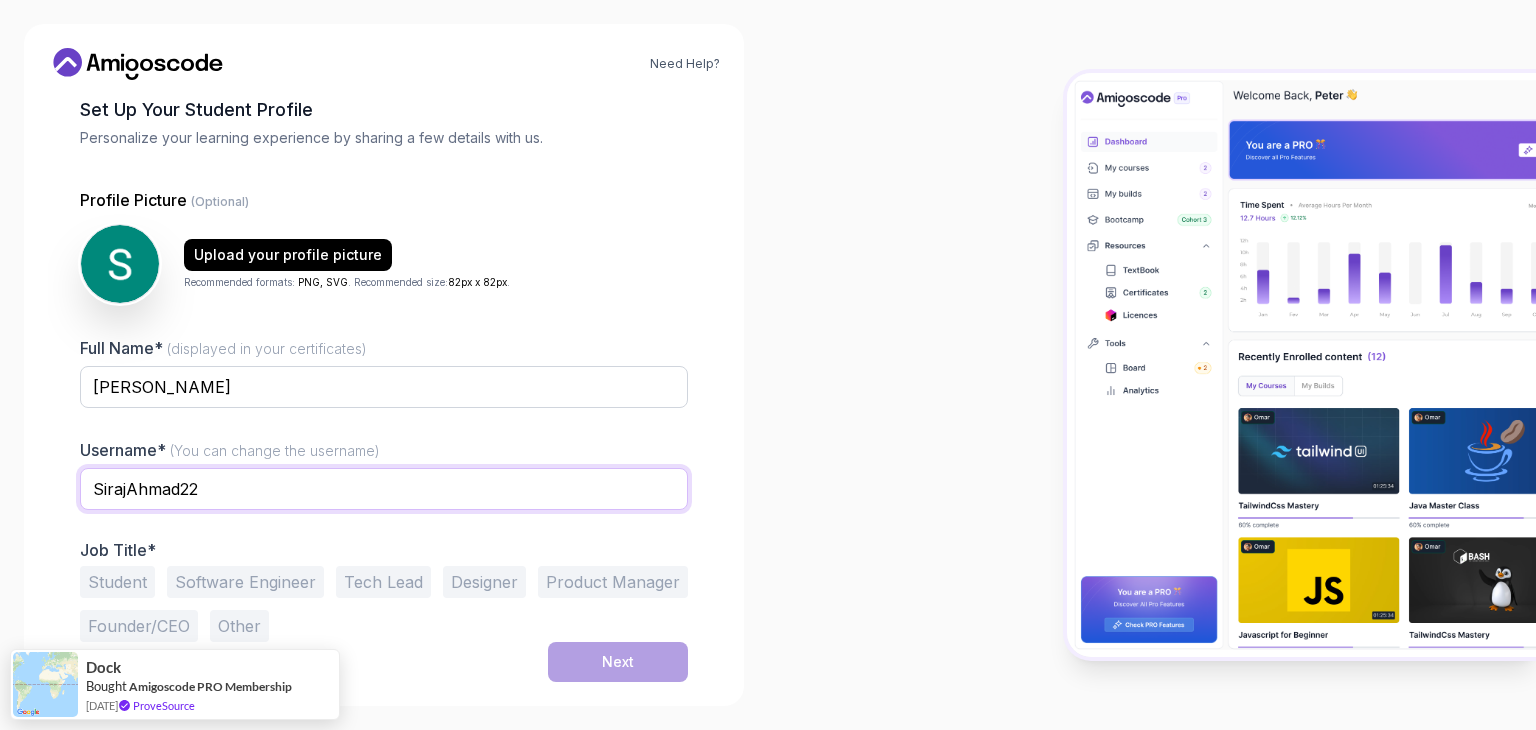 click on "SirajAhmad22" at bounding box center [384, 489] 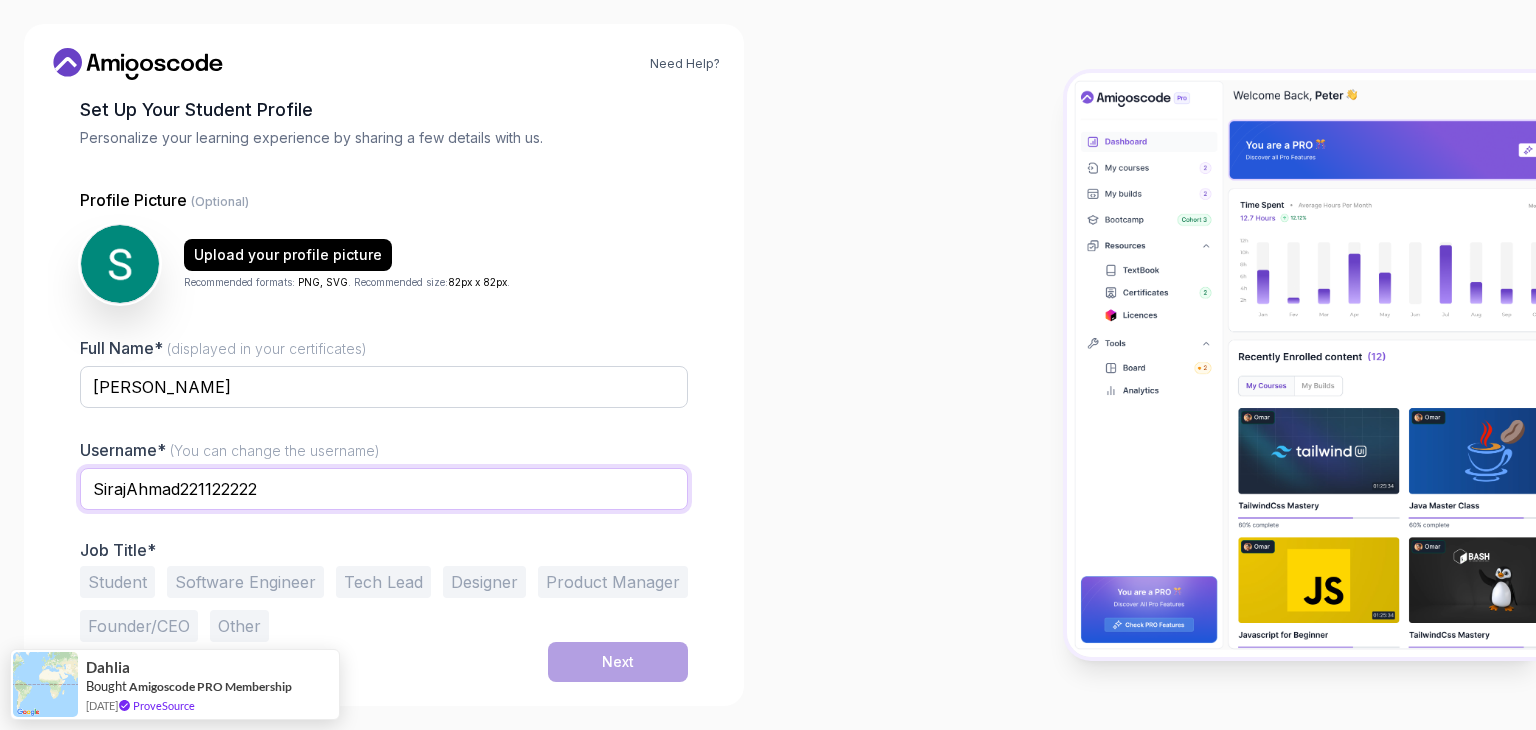 drag, startPoint x: 283, startPoint y: 491, endPoint x: 189, endPoint y: 490, distance: 94.00532 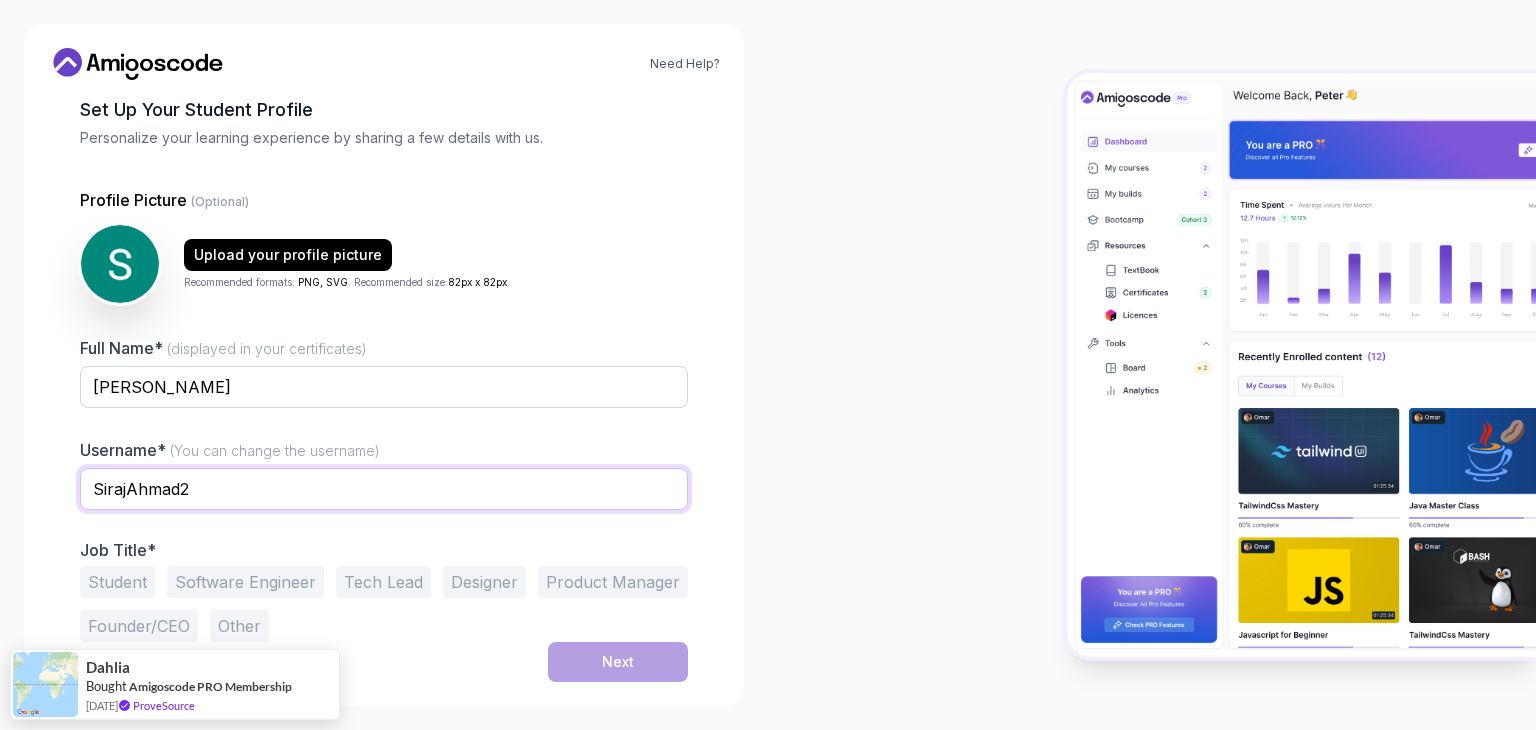 drag, startPoint x: 200, startPoint y: 488, endPoint x: 40, endPoint y: 485, distance: 160.02812 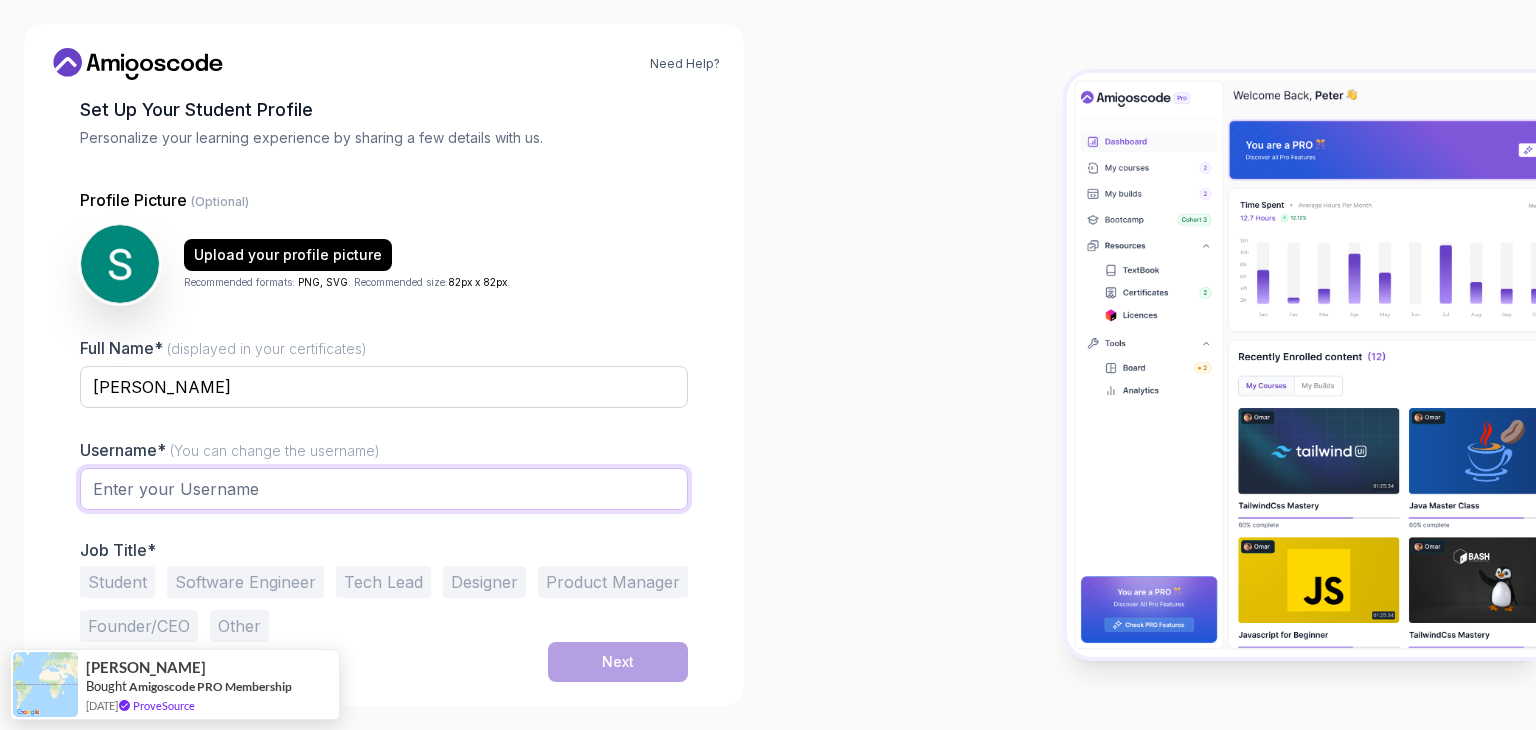 click at bounding box center [384, 489] 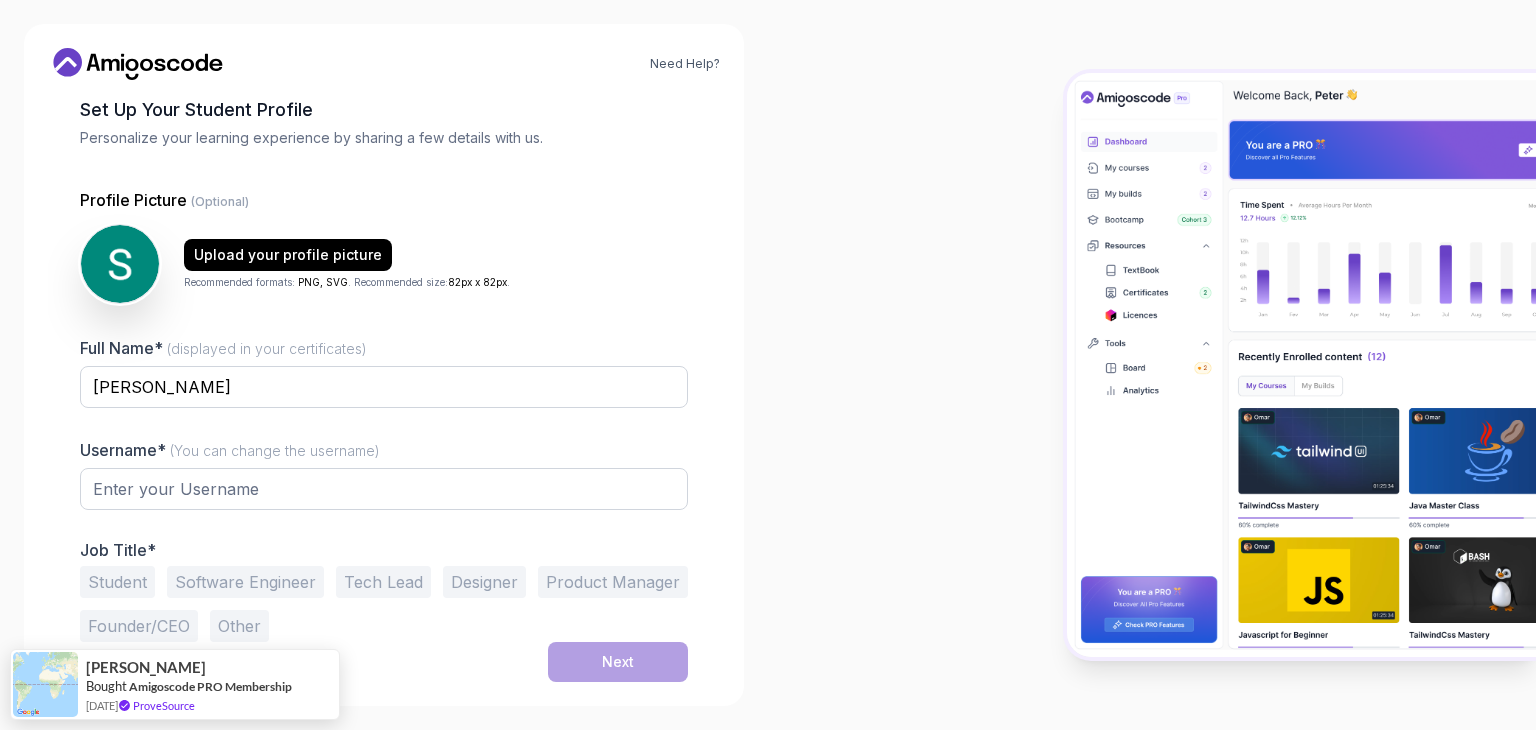 click on "Student" at bounding box center (117, 582) 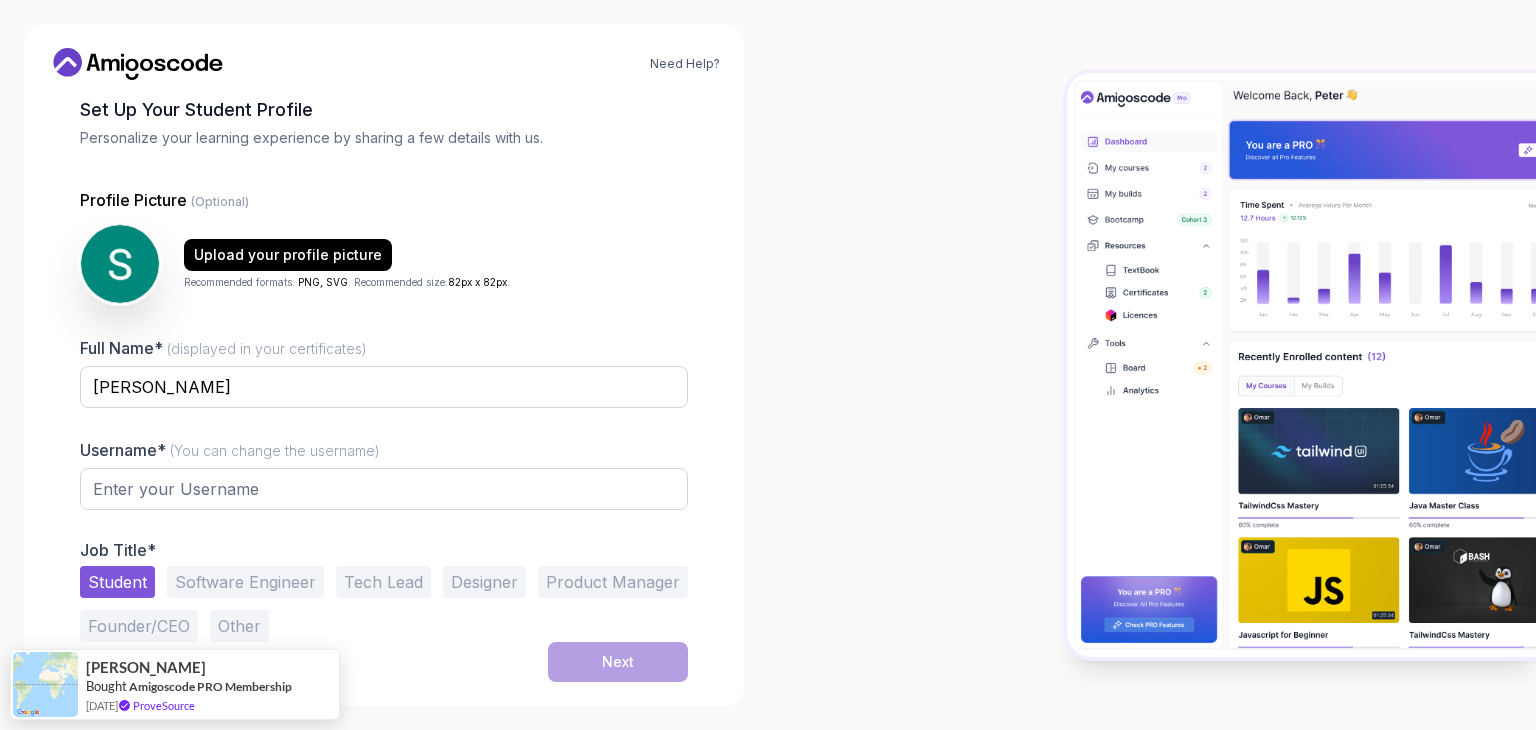 click on "Software Engineer" at bounding box center (245, 582) 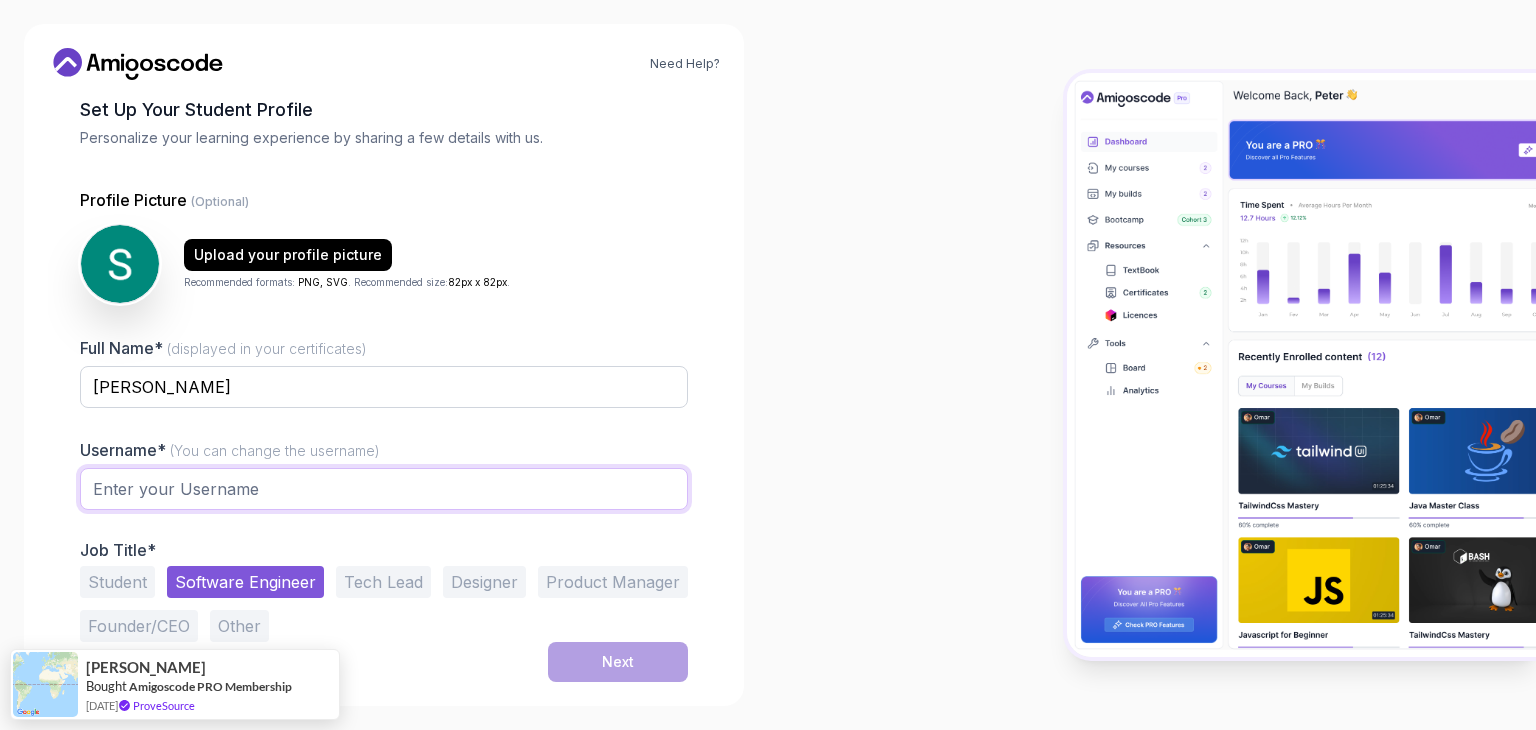 click at bounding box center [384, 489] 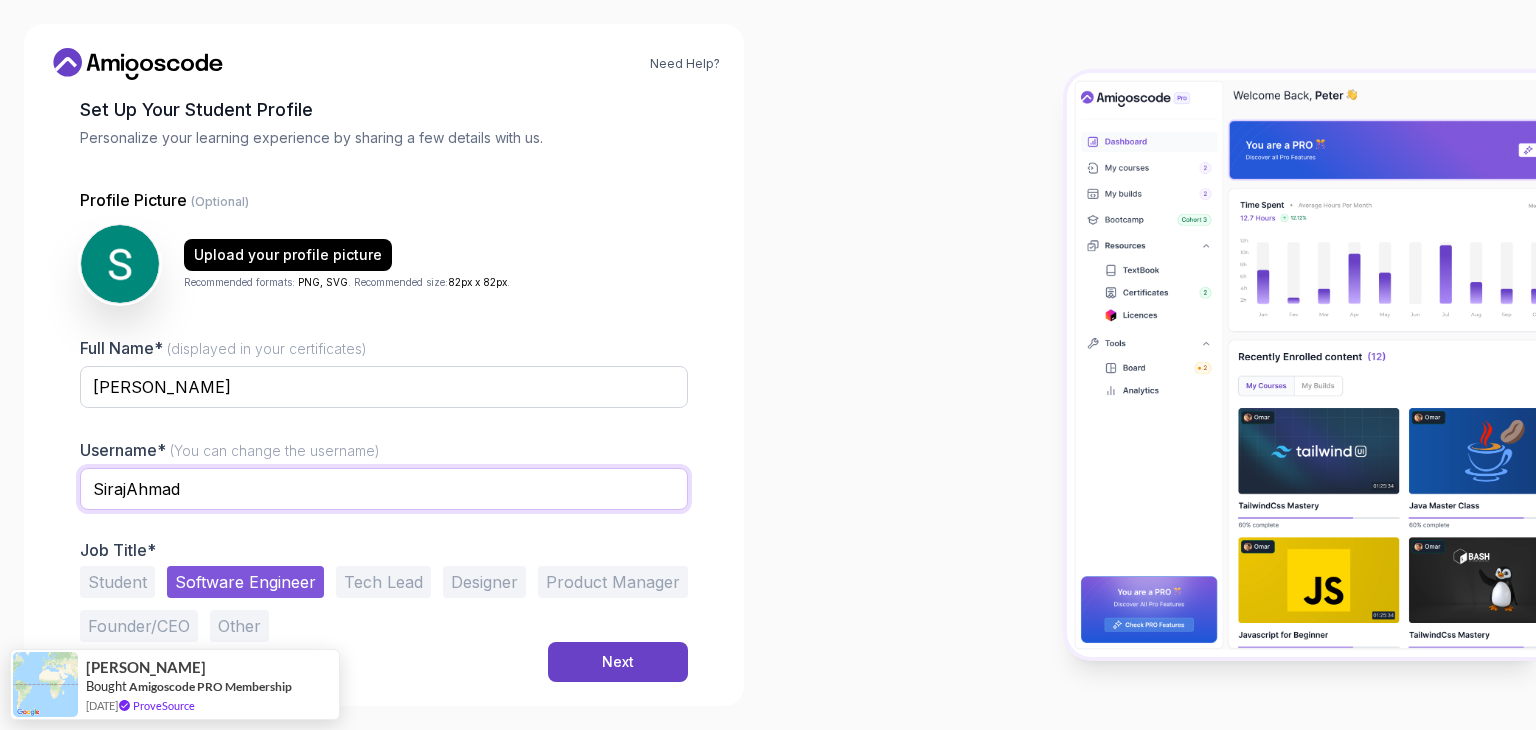 type on "SirajAhmad" 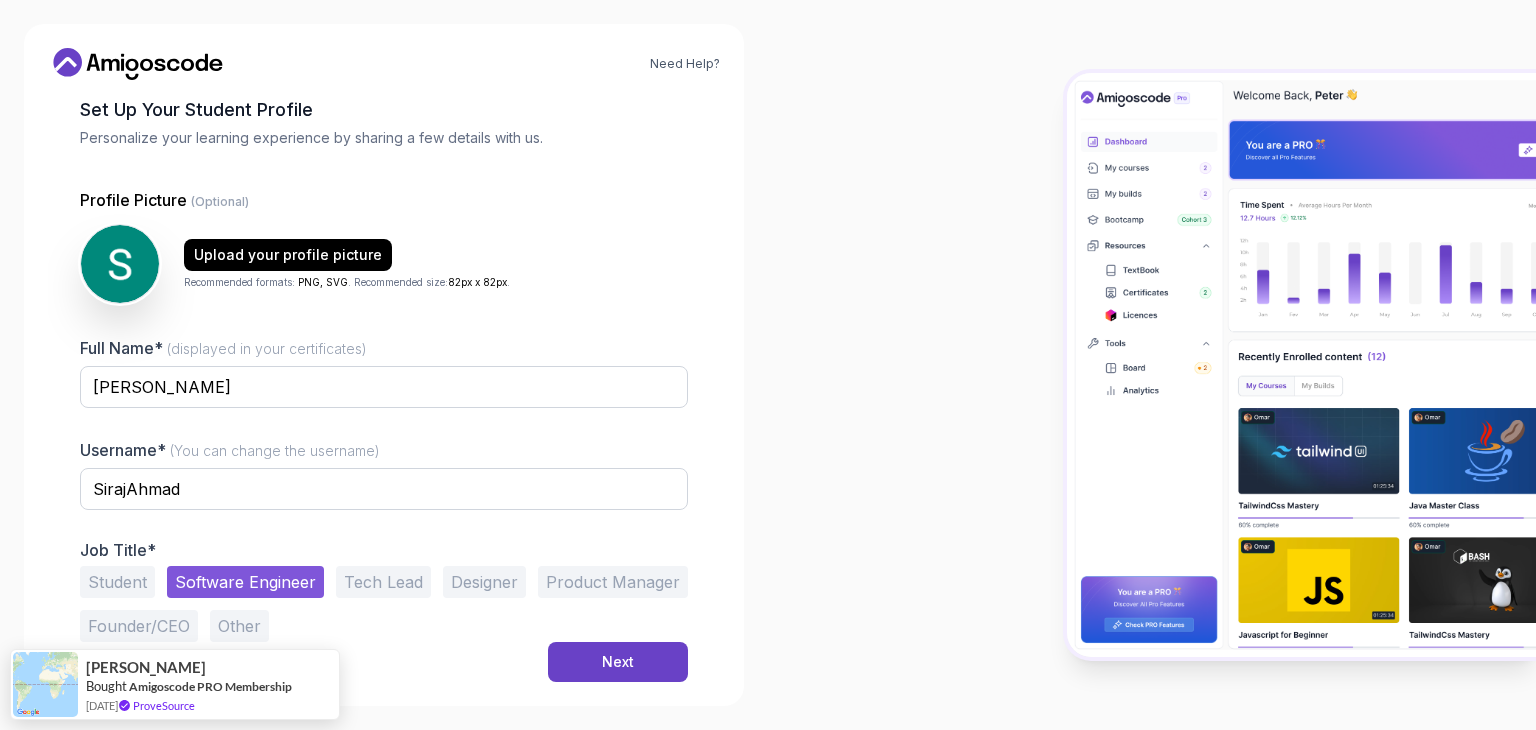 click on "Student Software Engineer Tech Lead Designer Product Manager Founder/CEO Other" at bounding box center (384, 604) 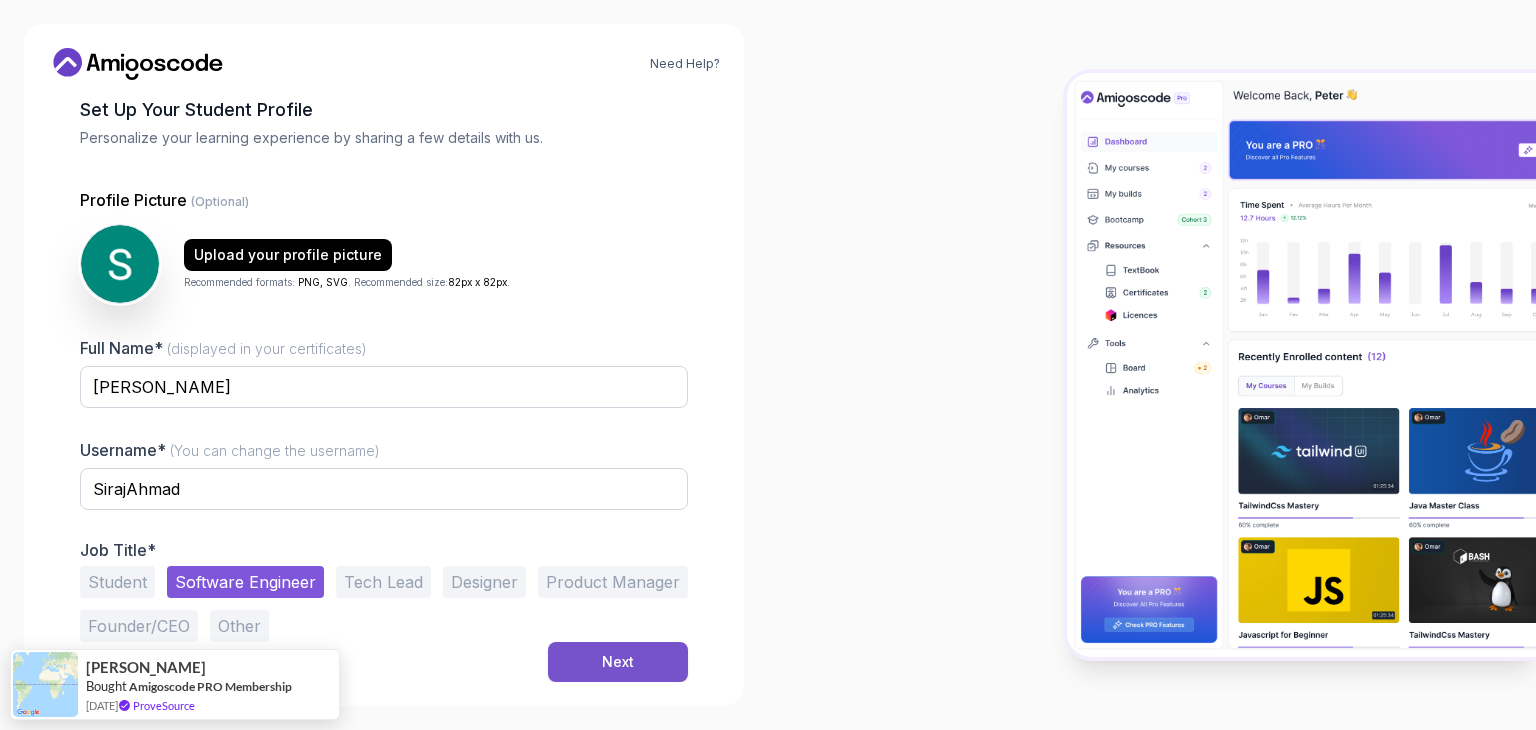 click on "Next" at bounding box center (618, 662) 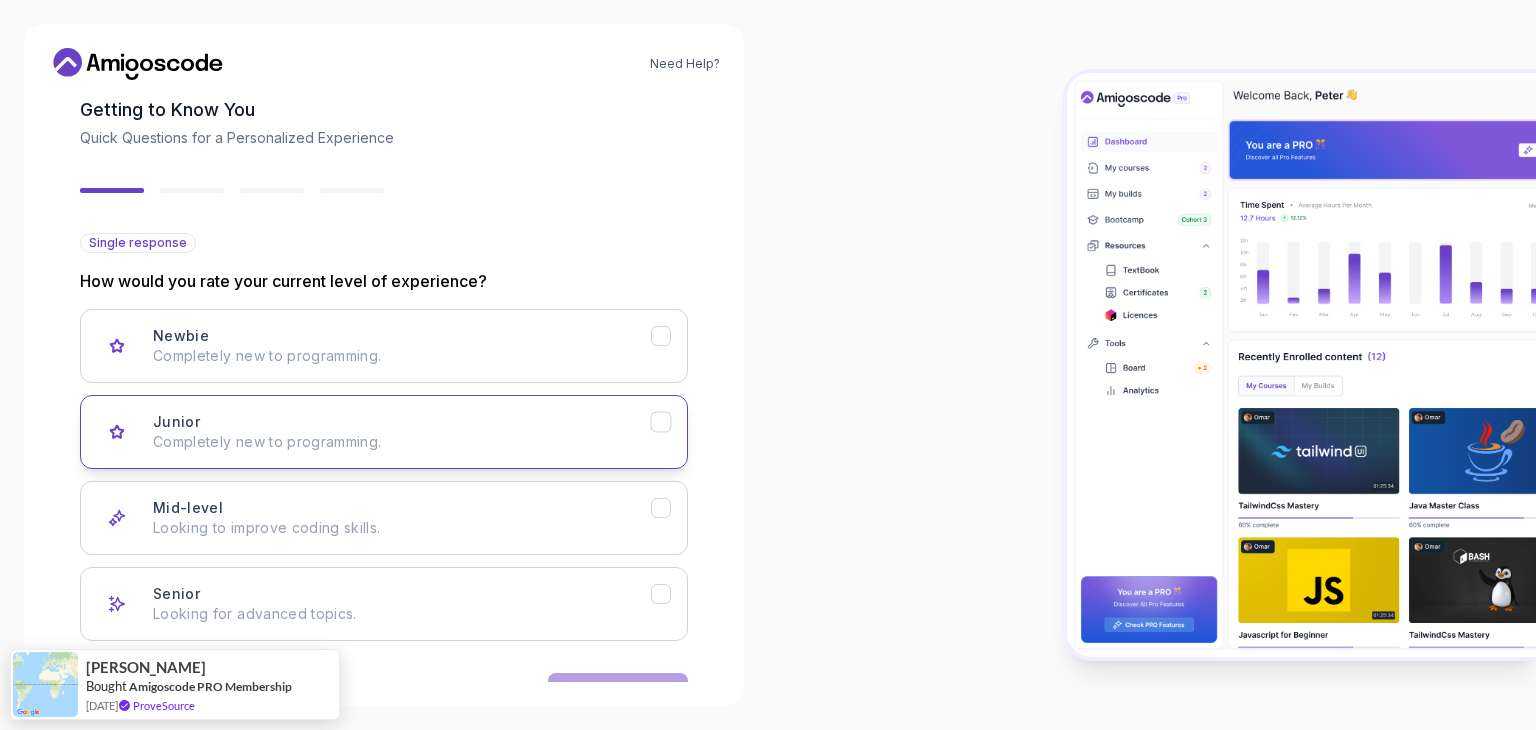 click on "Completely new to programming." at bounding box center (402, 442) 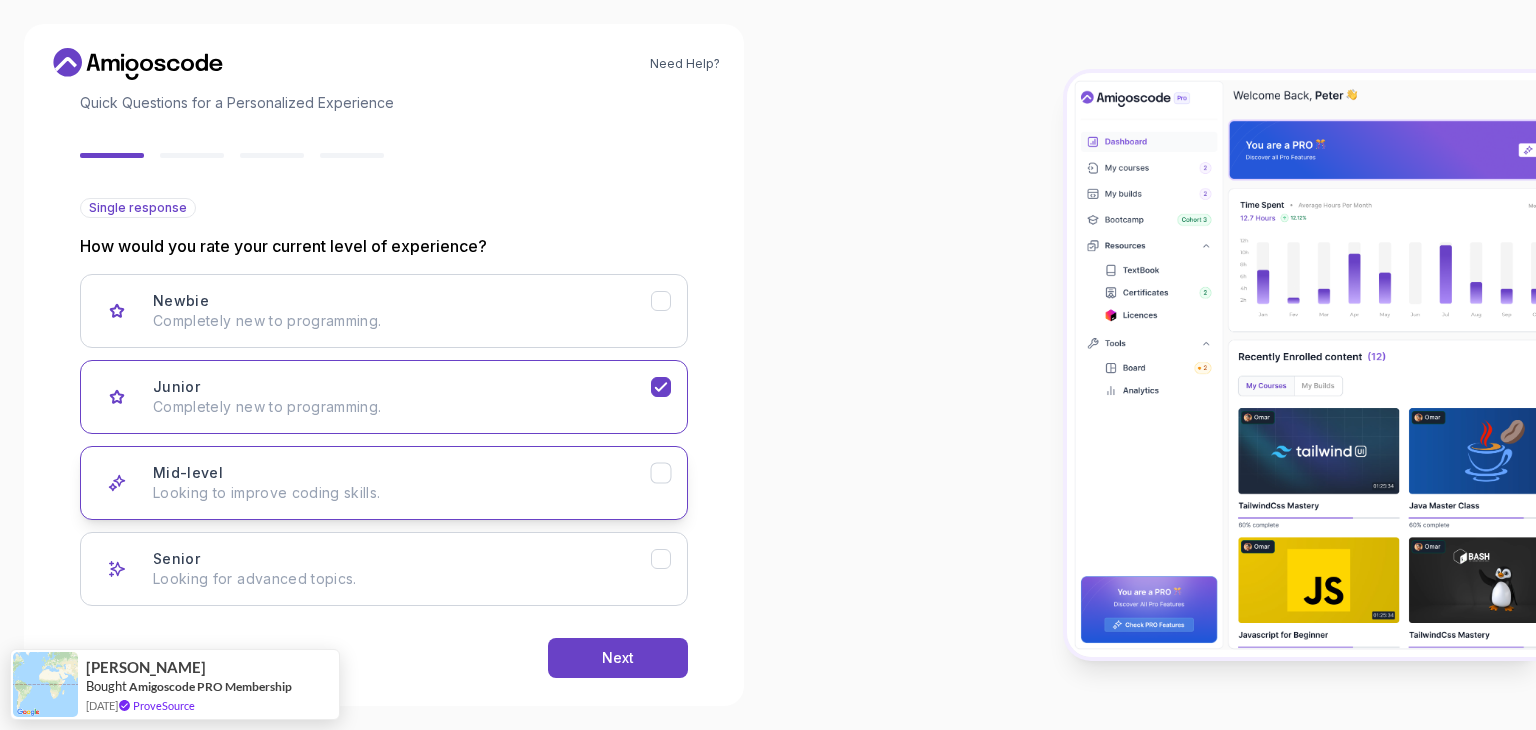 scroll, scrollTop: 165, scrollLeft: 0, axis: vertical 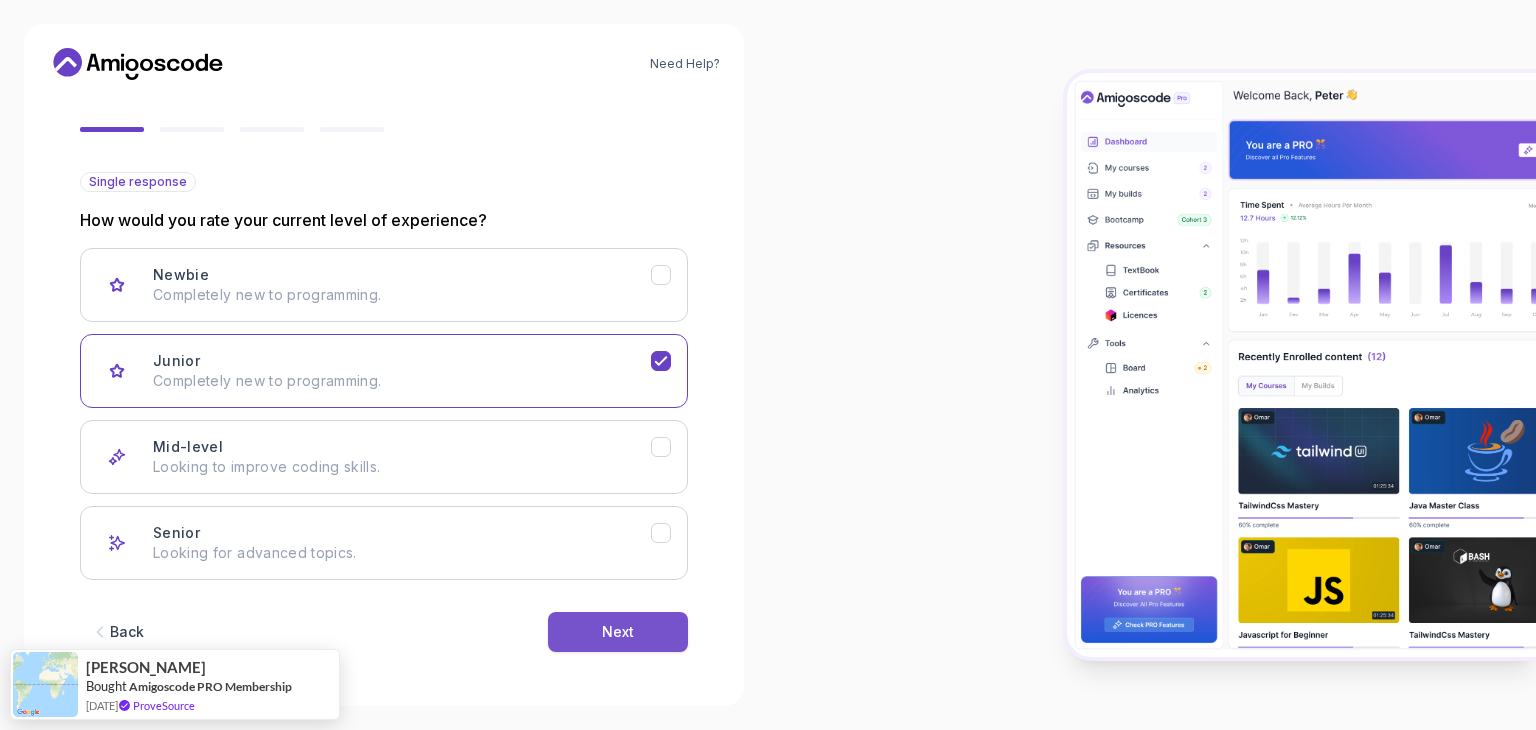 click on "Next" at bounding box center [618, 632] 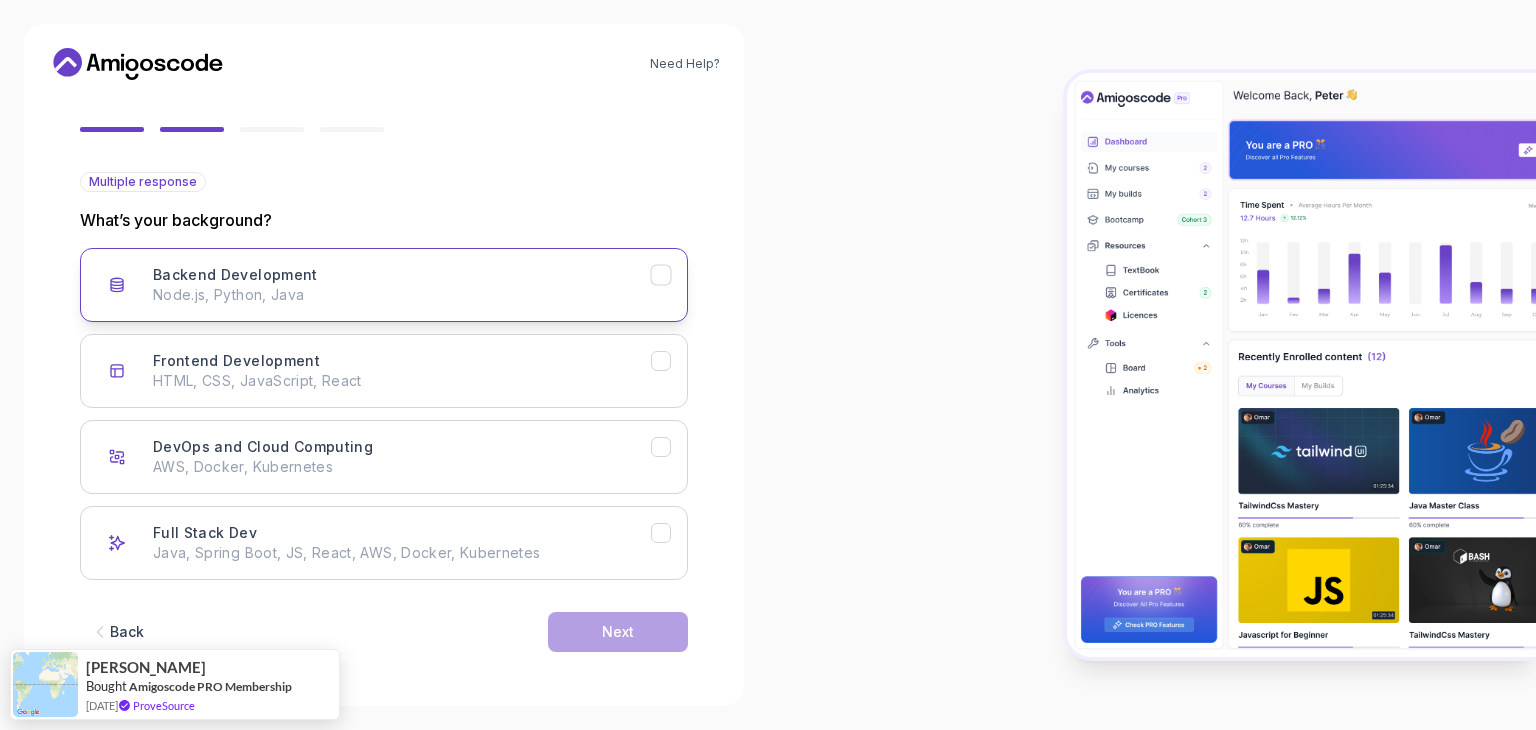 click on "Node.js, Python, Java" at bounding box center (402, 295) 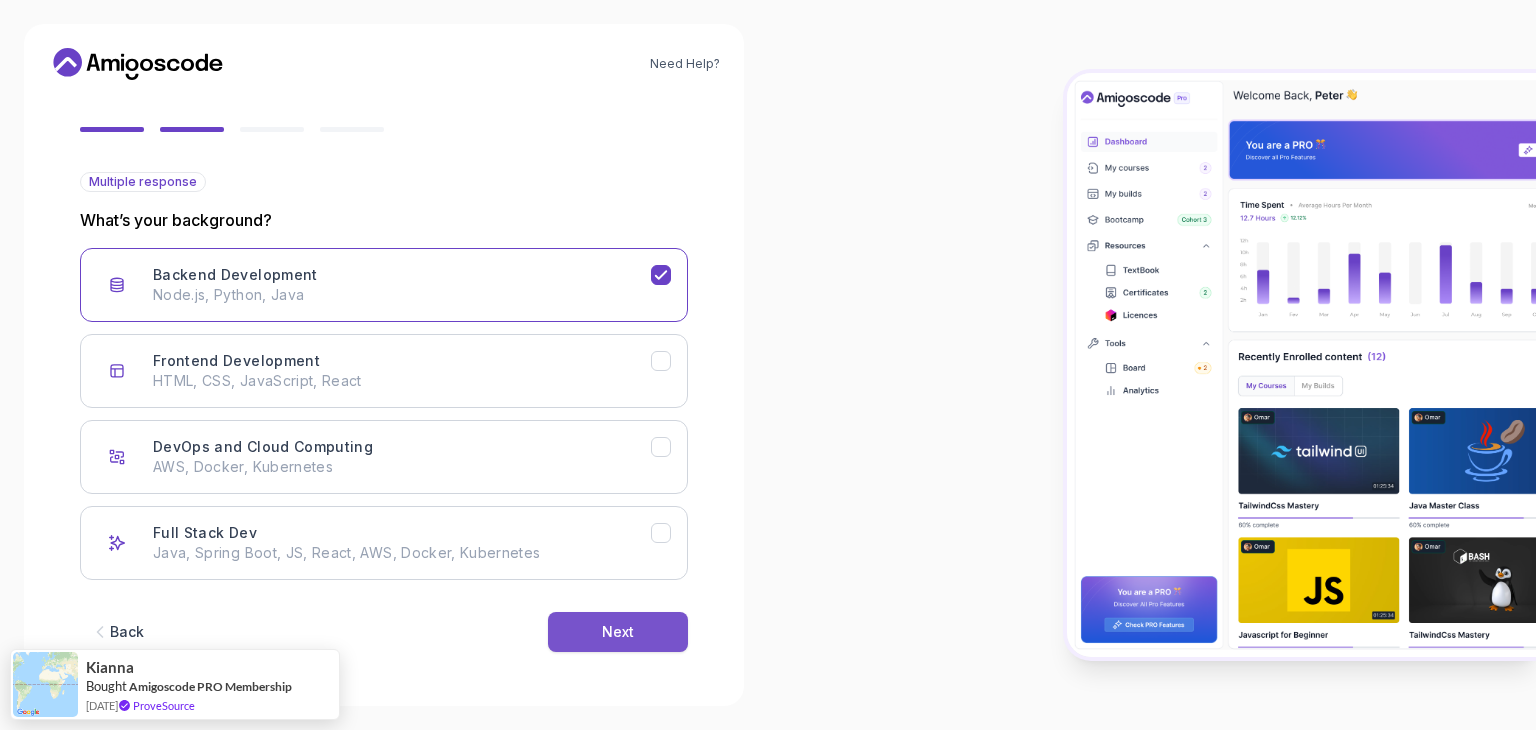 click on "Next" at bounding box center (618, 632) 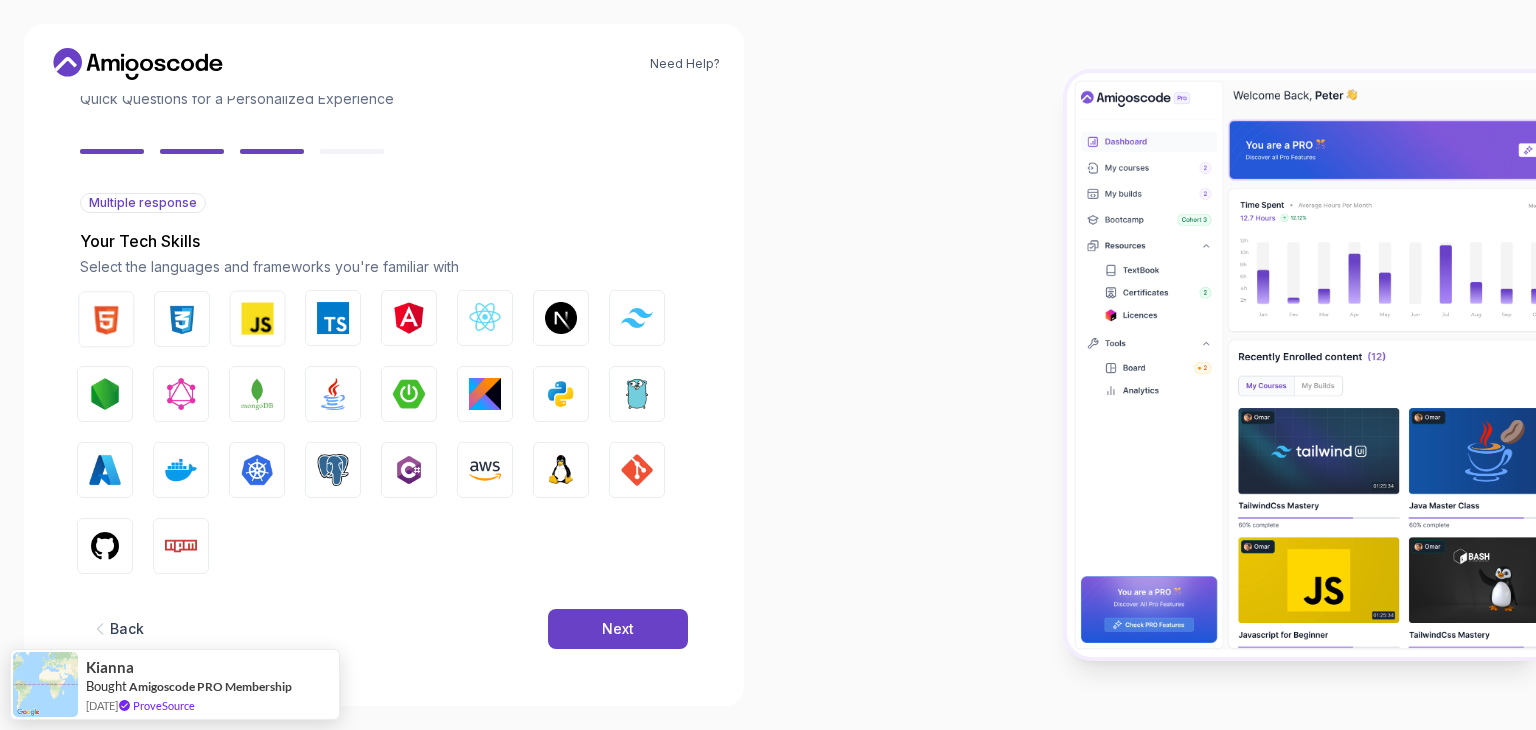 scroll, scrollTop: 143, scrollLeft: 0, axis: vertical 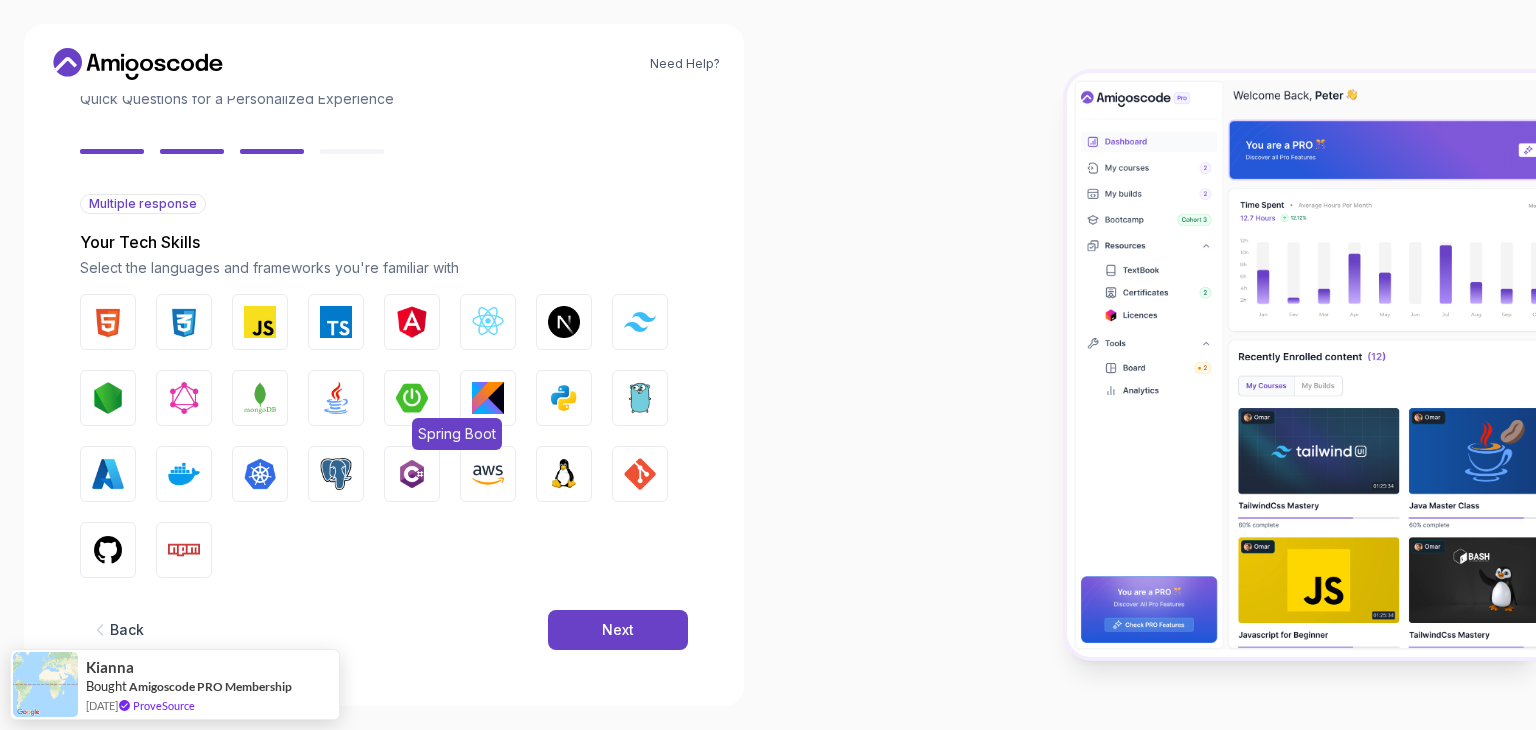 click at bounding box center [412, 398] 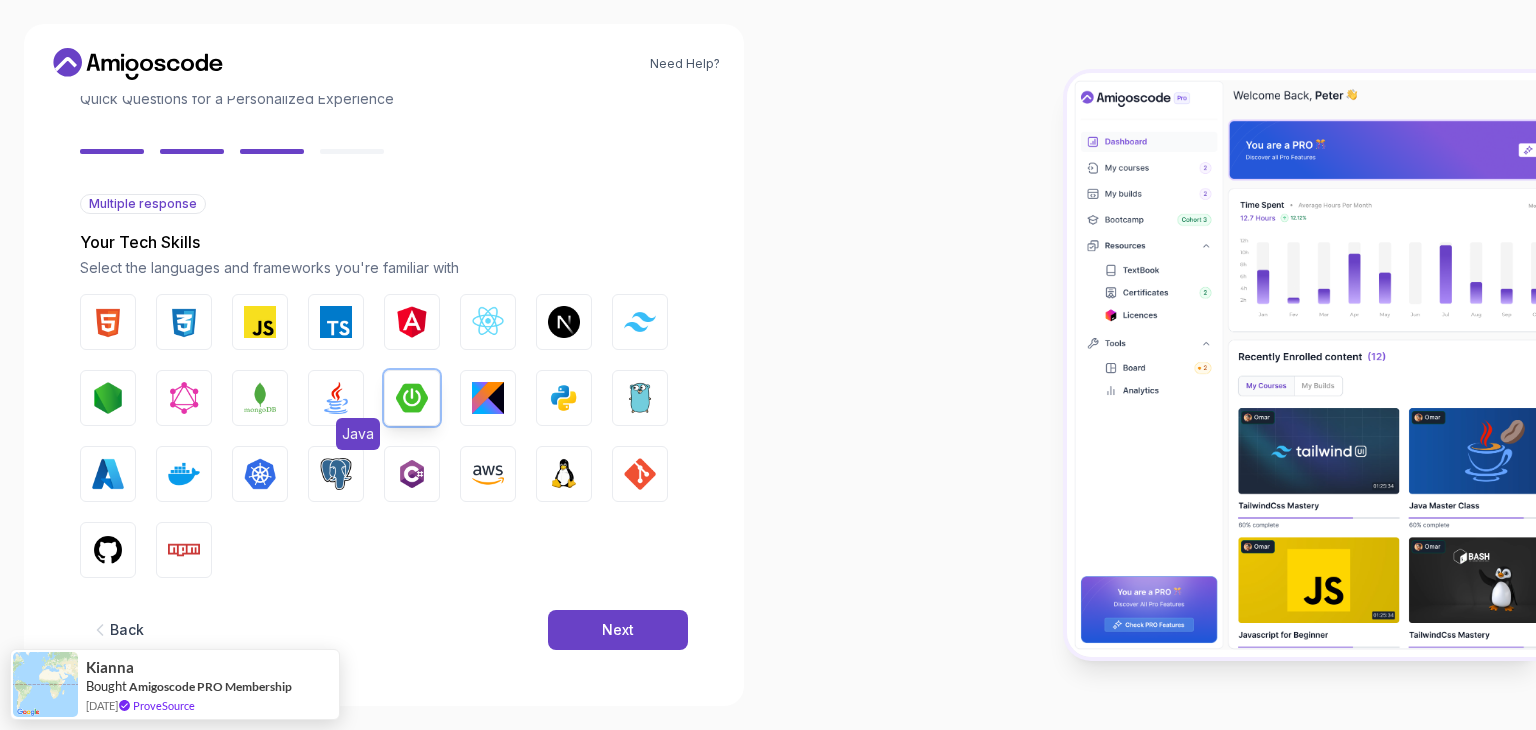 click at bounding box center (336, 398) 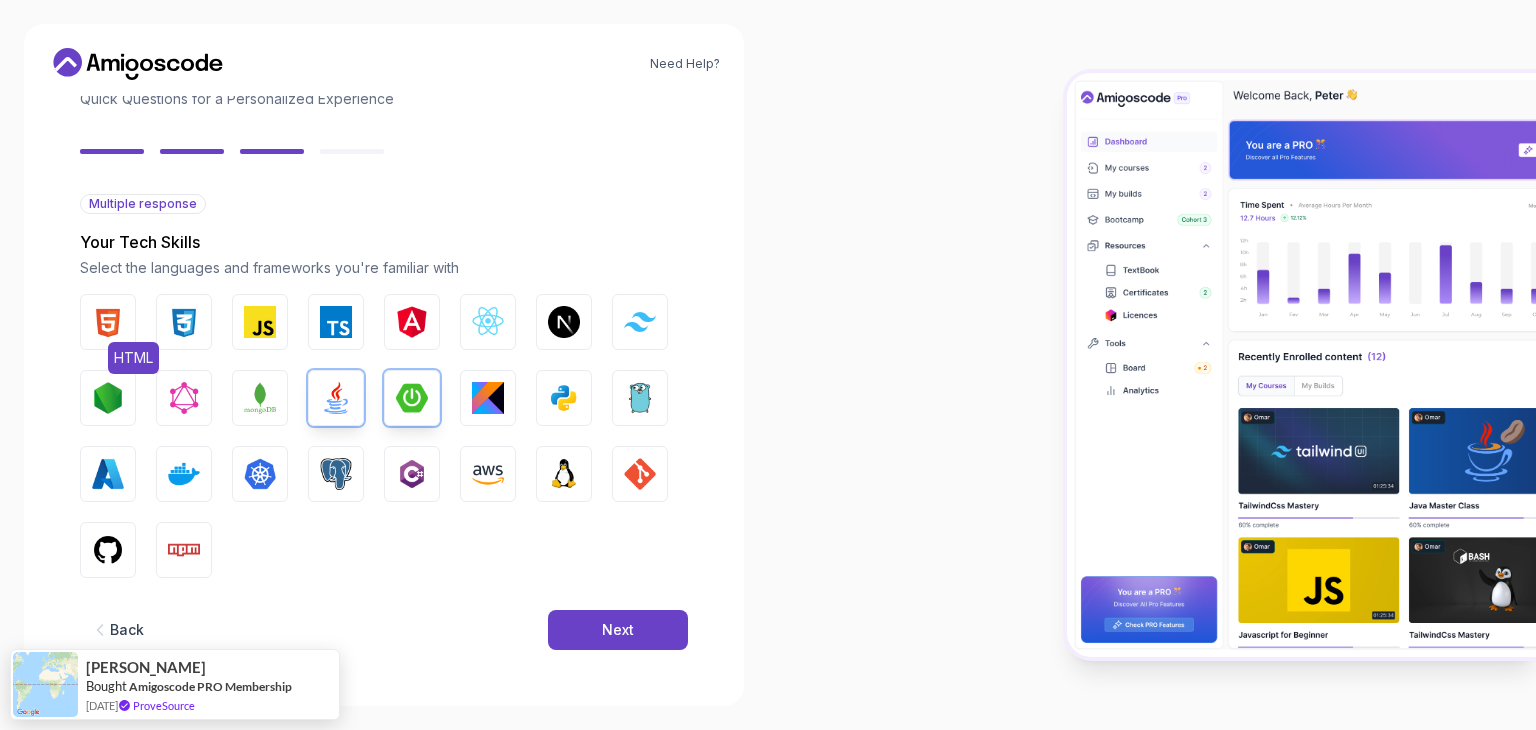 click at bounding box center (108, 322) 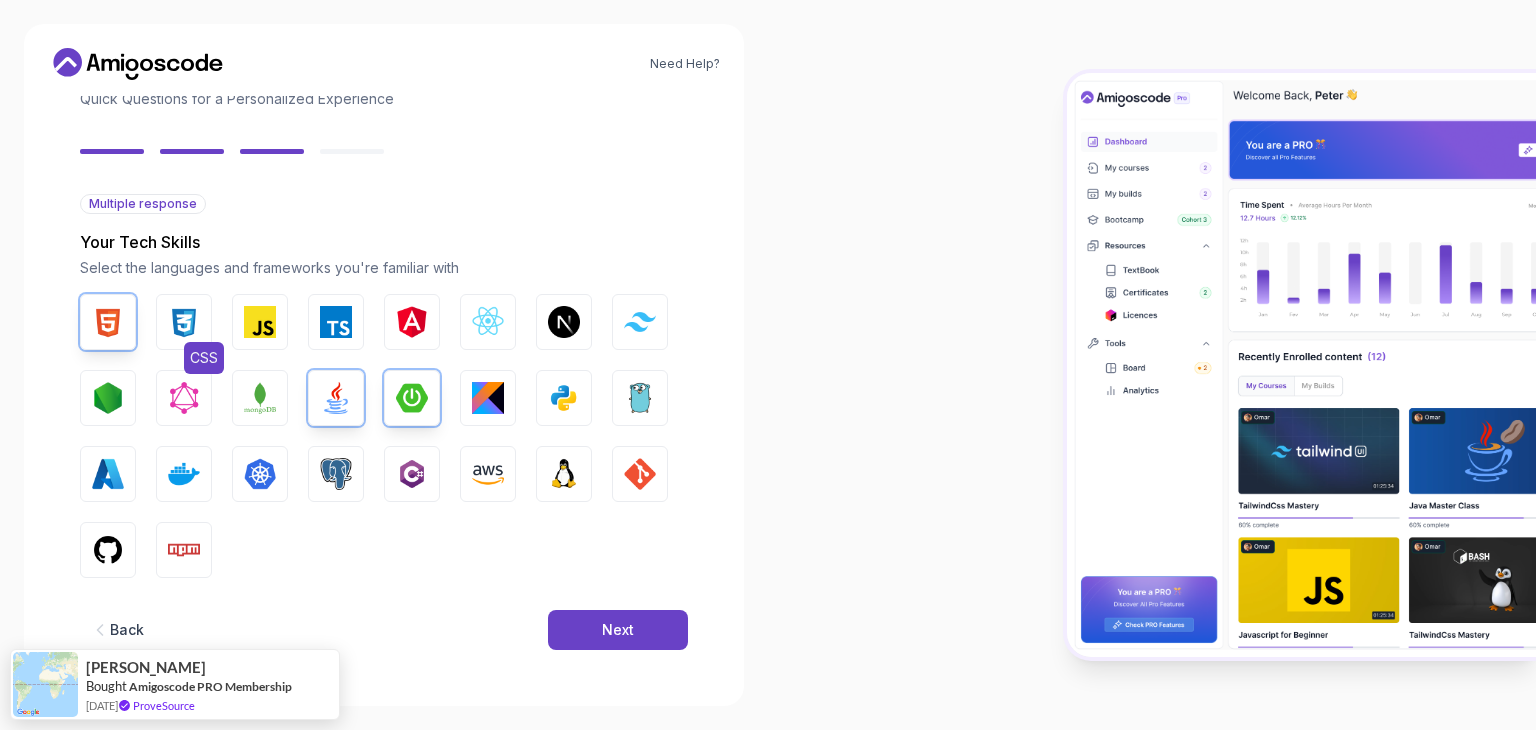 click on "CSS" at bounding box center (184, 322) 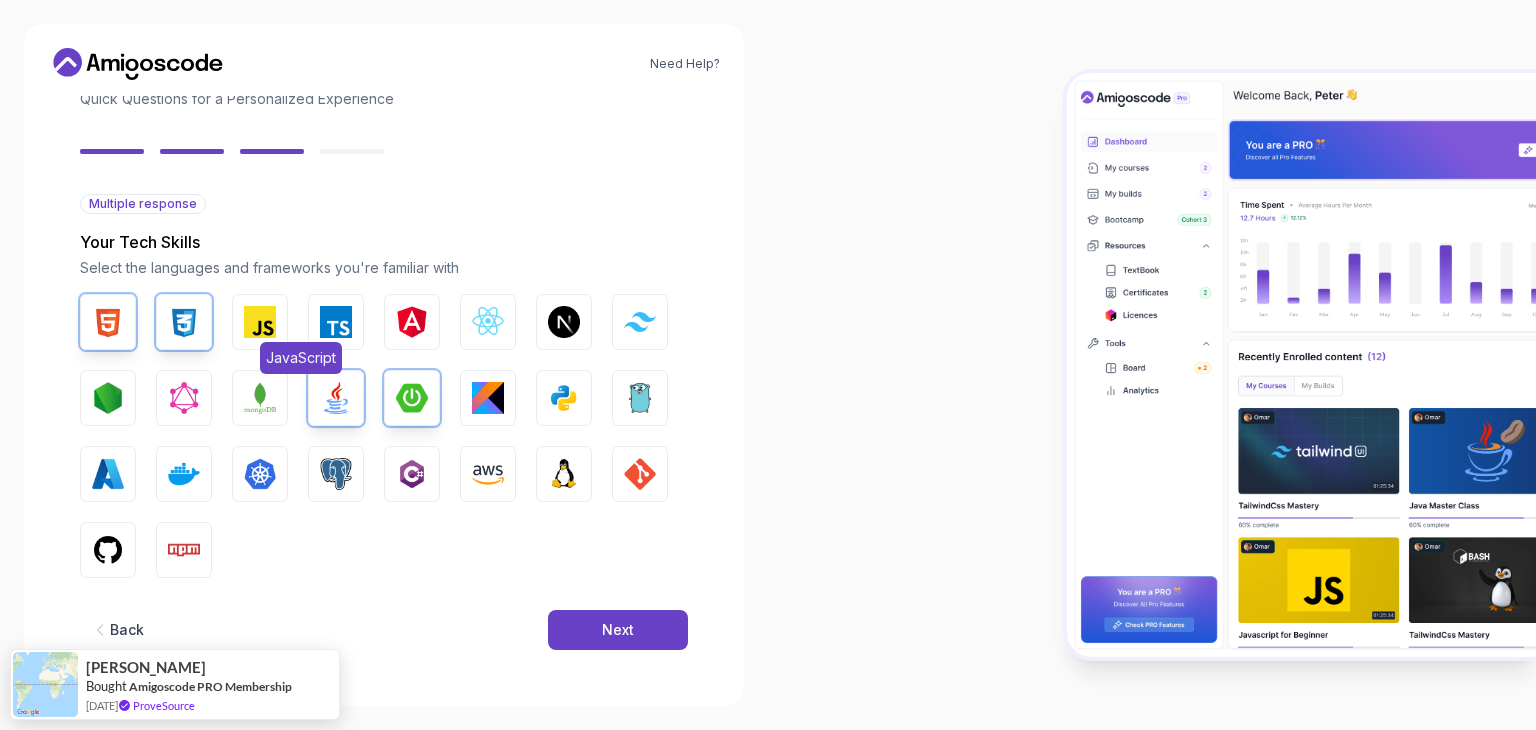 click at bounding box center [260, 322] 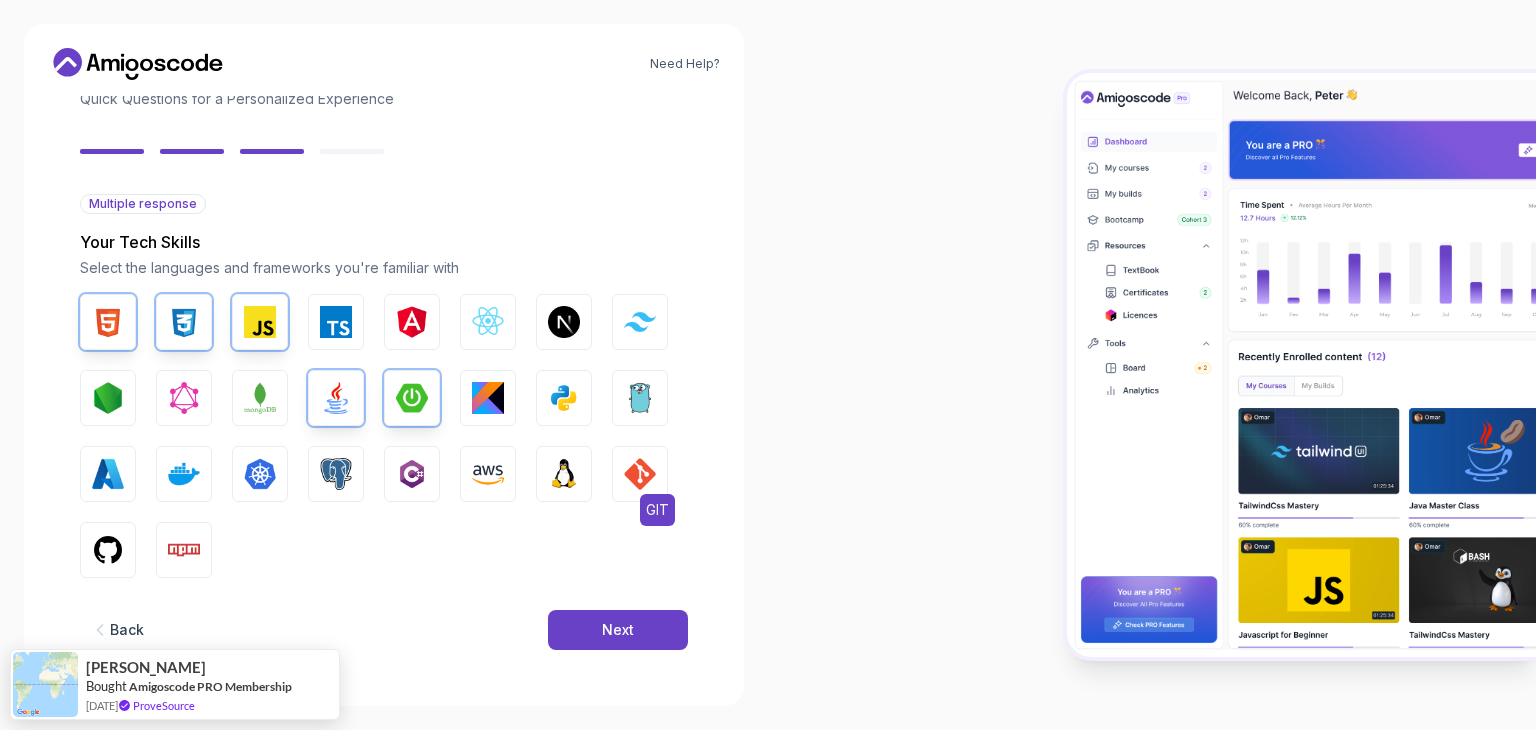 click at bounding box center (640, 474) 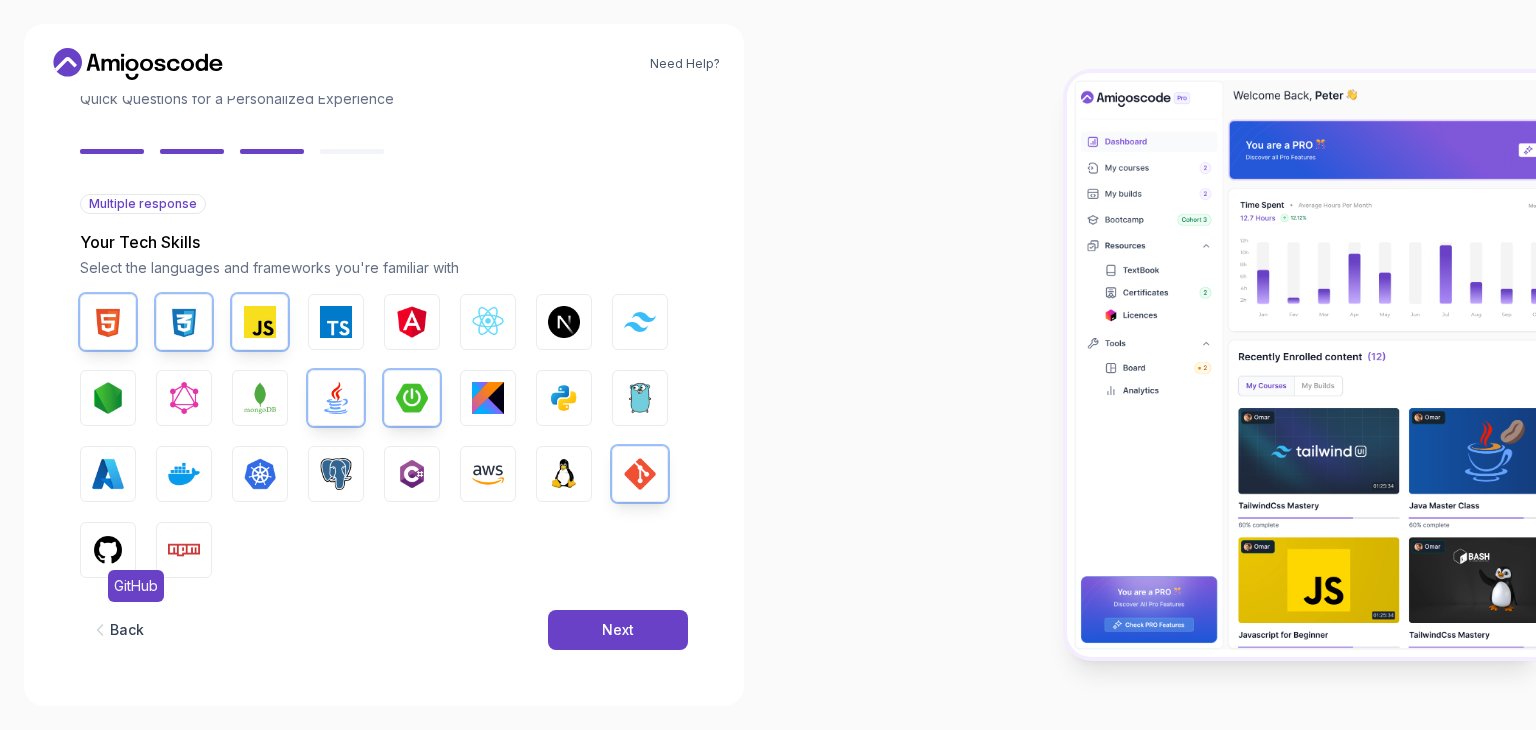 click at bounding box center (108, 550) 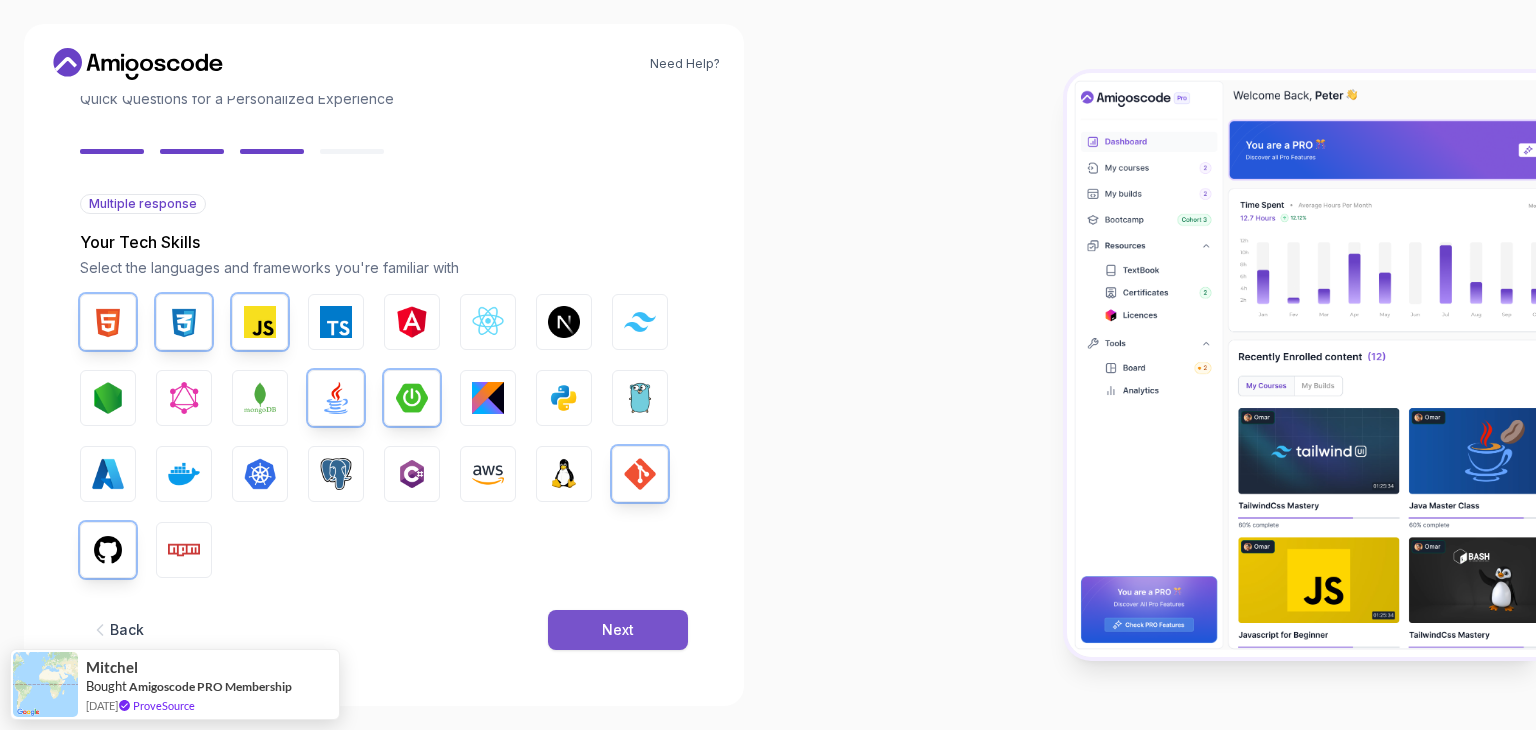 click on "Next" at bounding box center (618, 630) 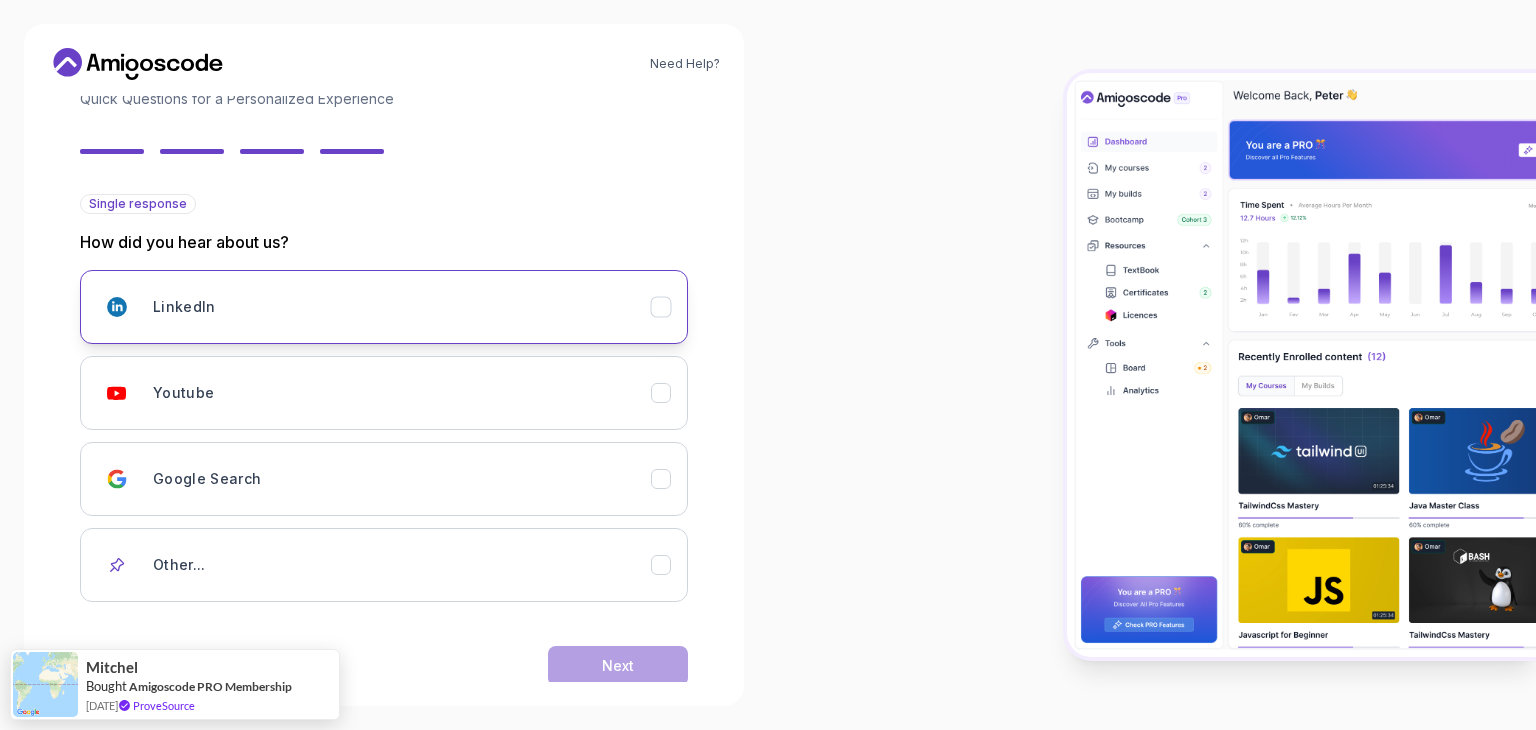 click on "LinkedIn" at bounding box center (402, 307) 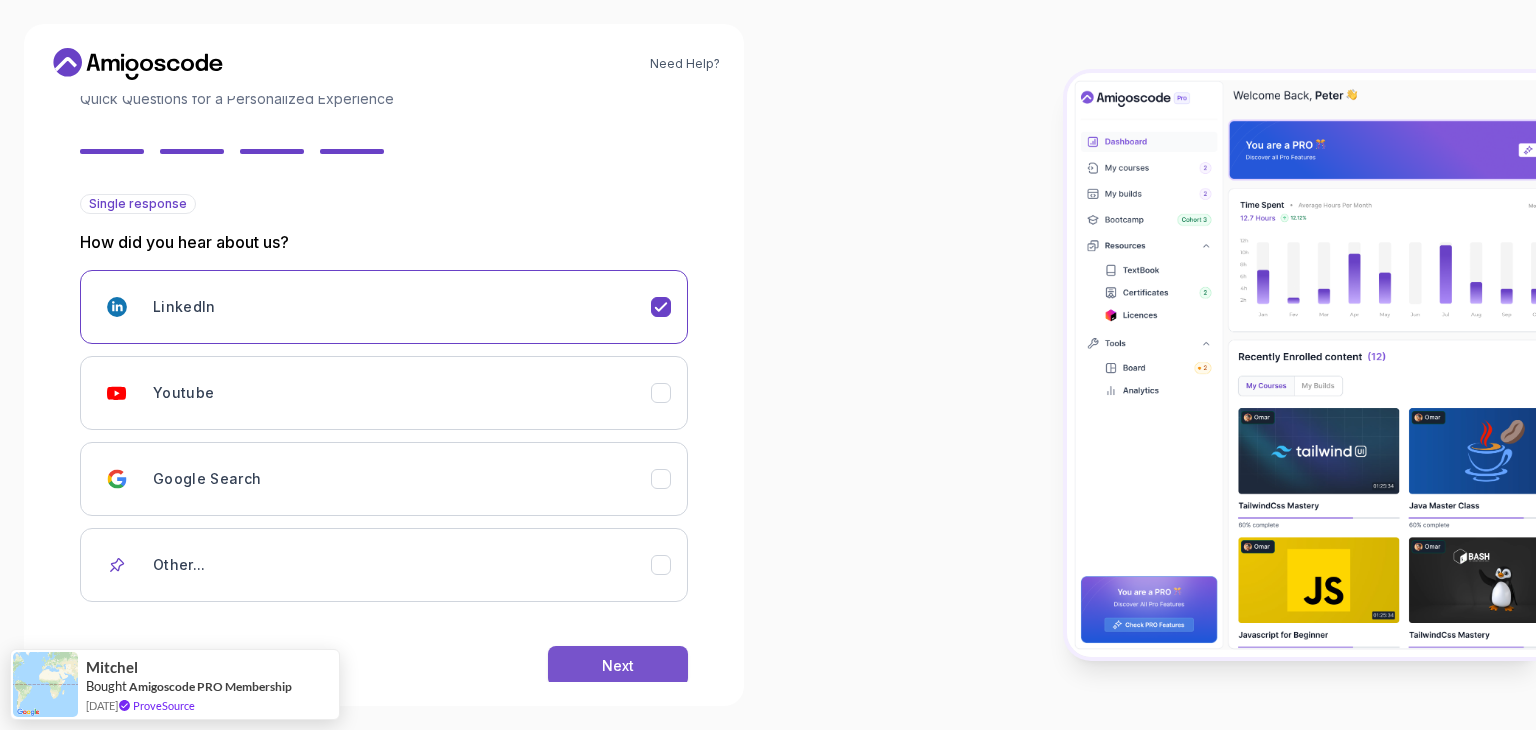 click on "Next" at bounding box center [618, 666] 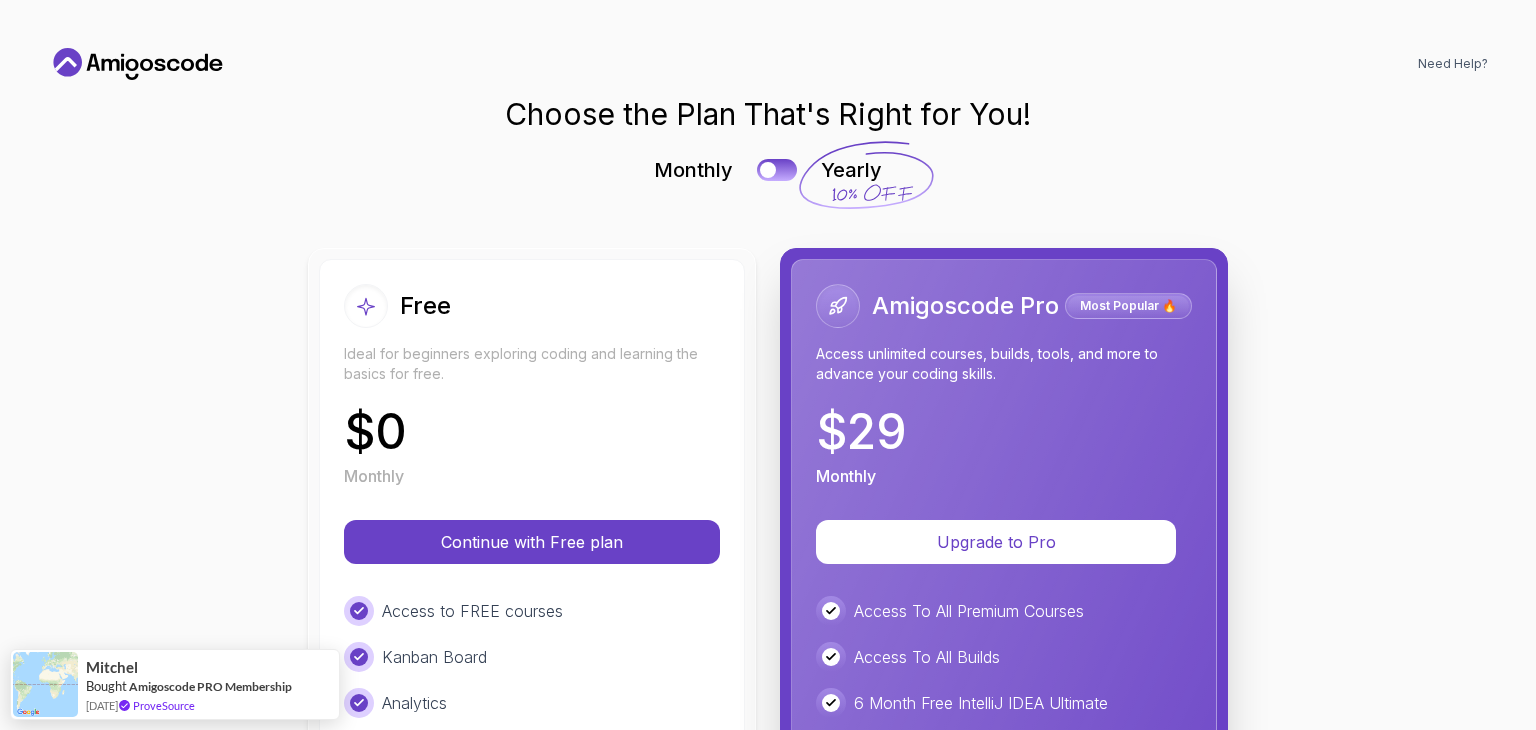 scroll, scrollTop: 0, scrollLeft: 0, axis: both 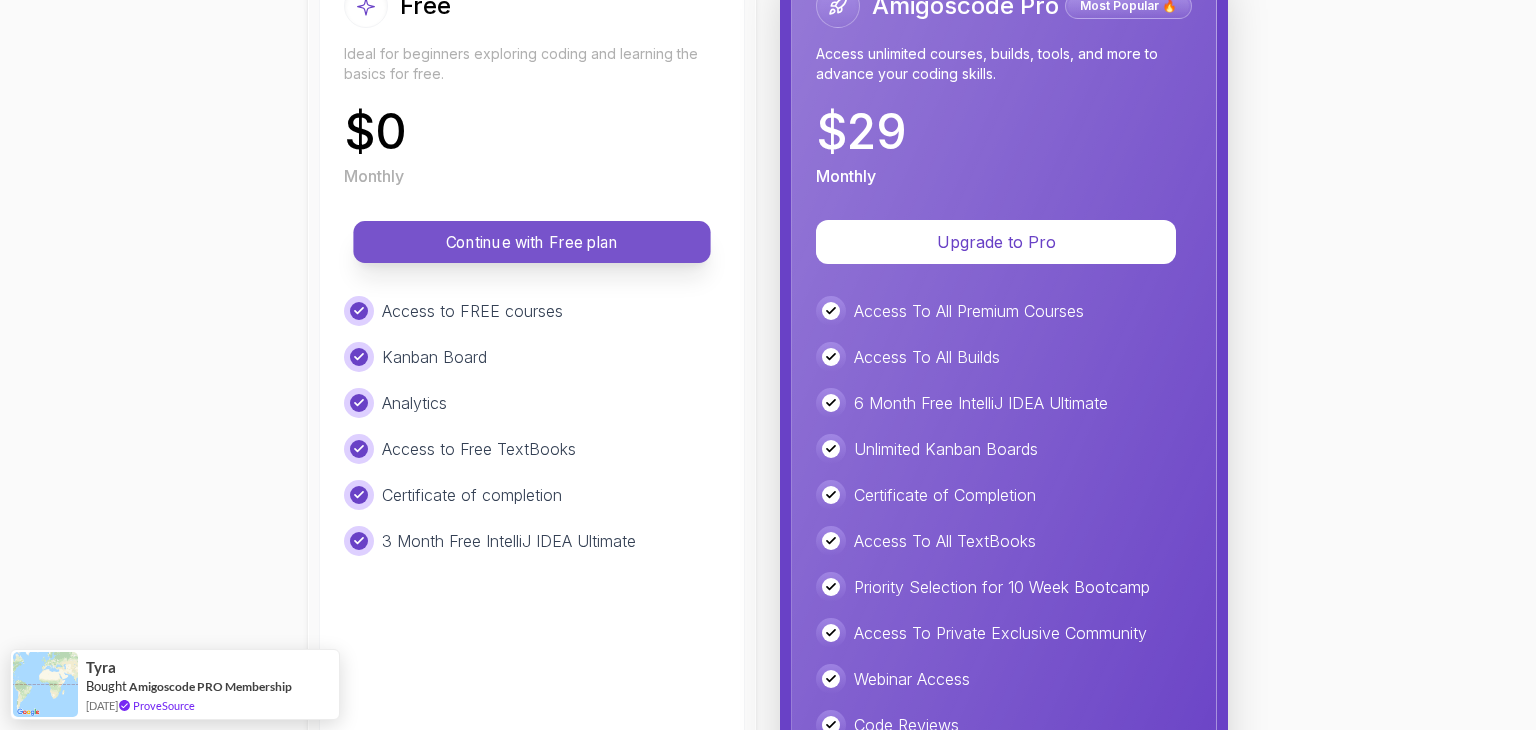 click on "Continue with Free plan" at bounding box center [531, 242] 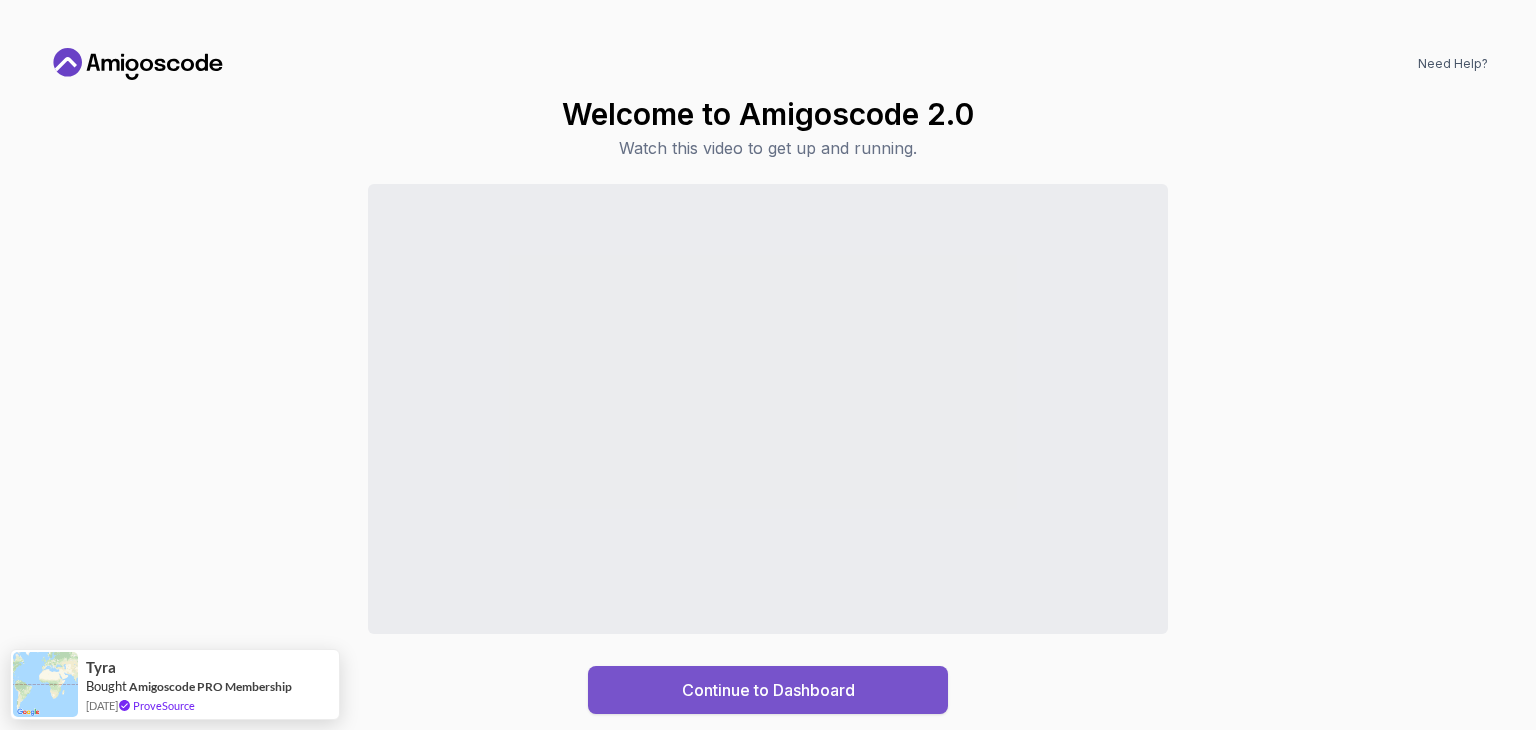 click on "Continue to Dashboard" at bounding box center [768, 690] 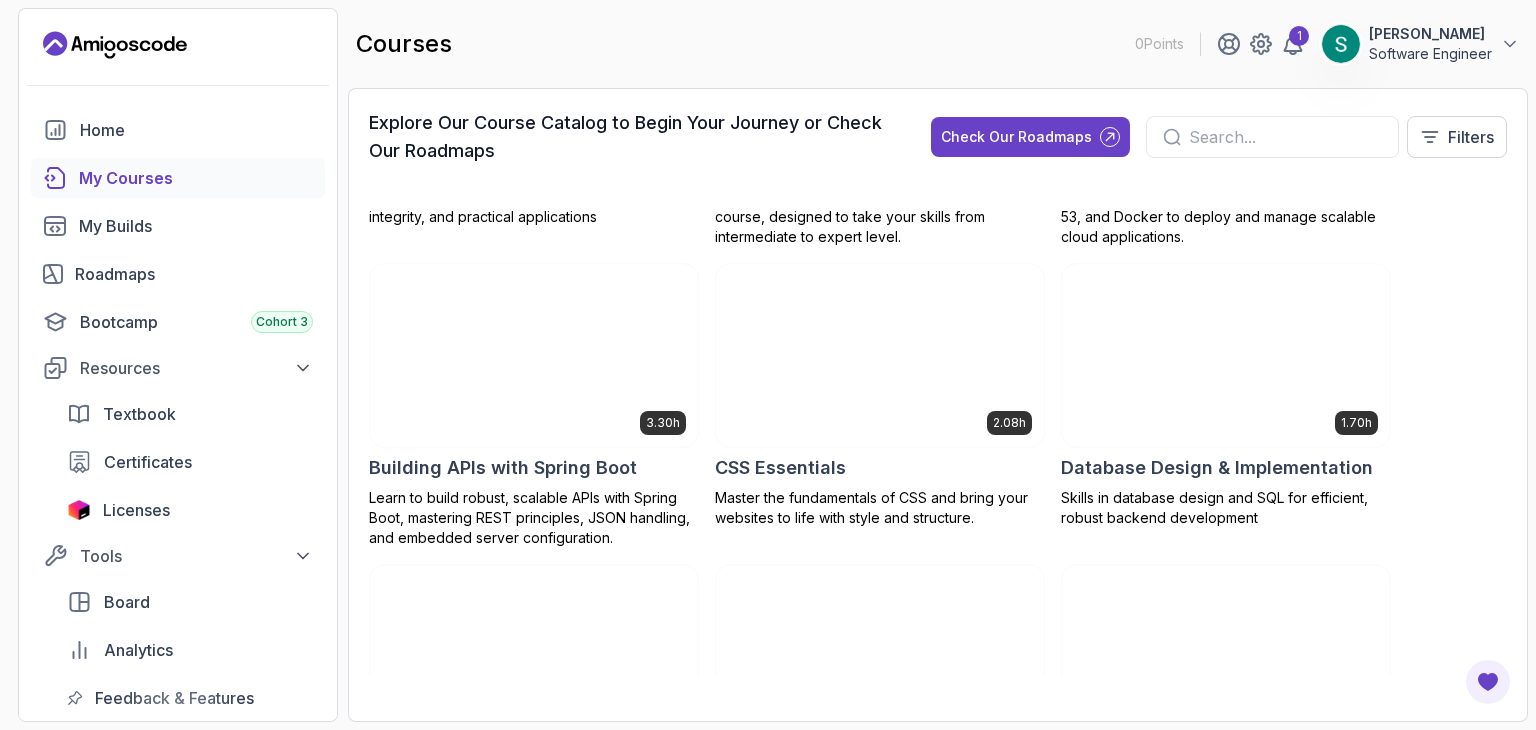 scroll, scrollTop: 400, scrollLeft: 0, axis: vertical 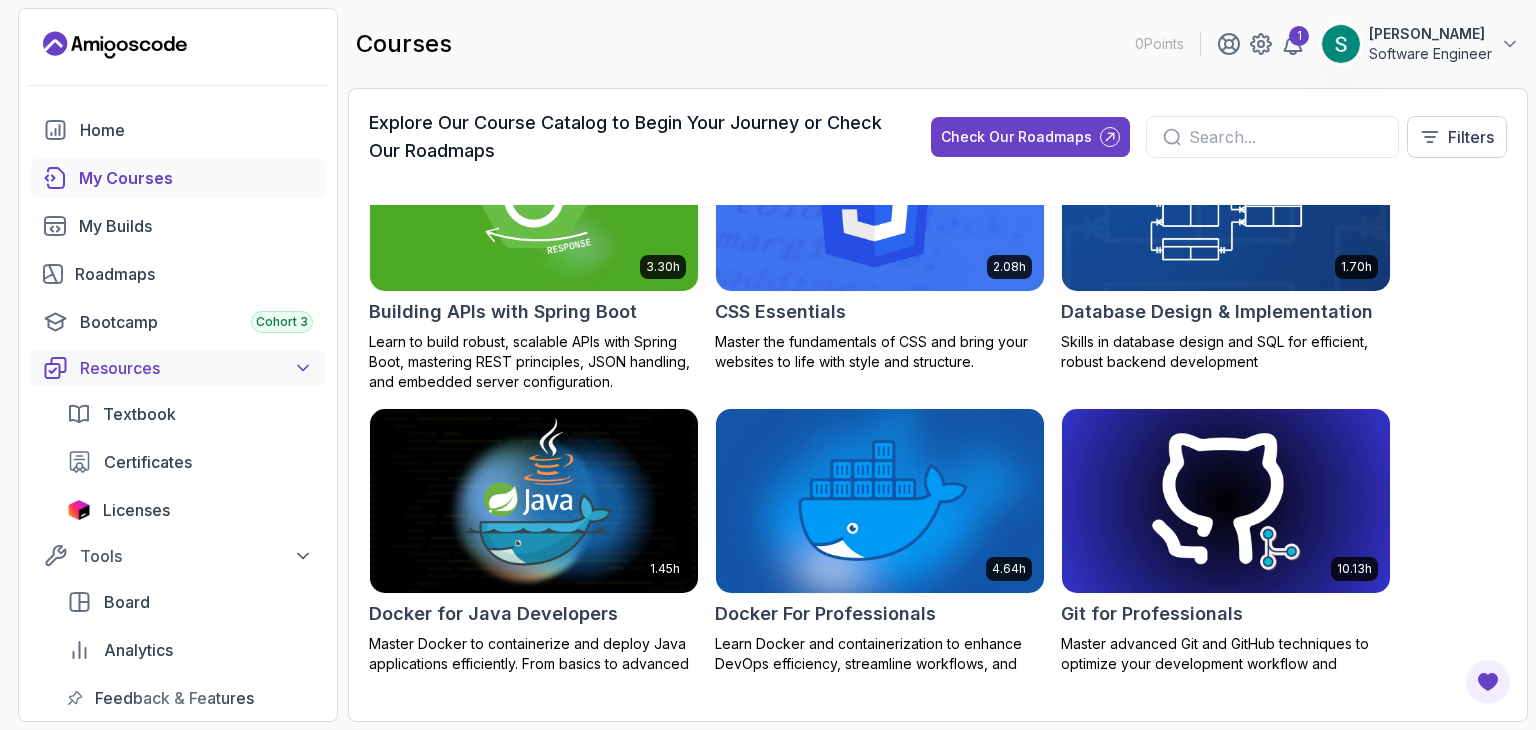 click on "Resources" at bounding box center (196, 368) 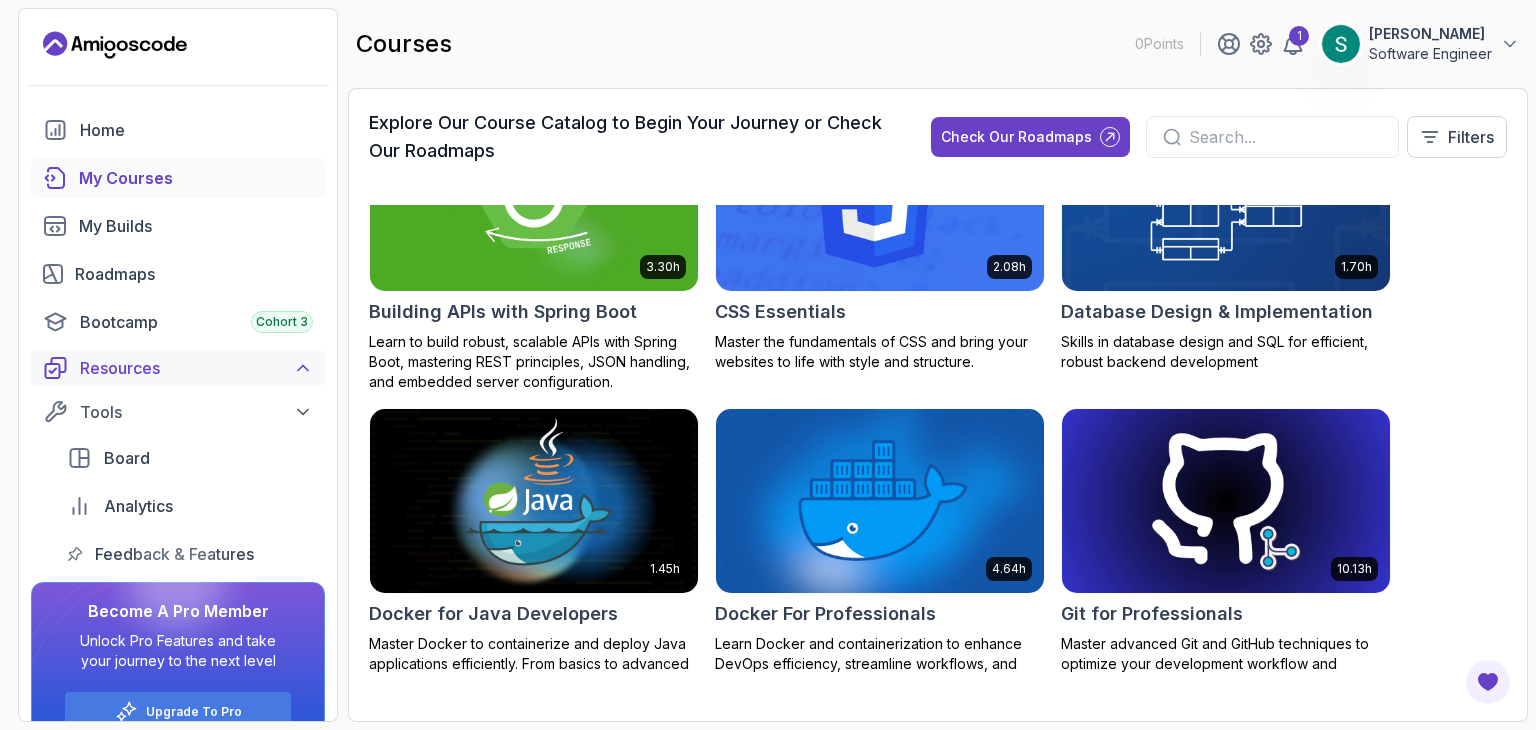click on "Resources" at bounding box center (196, 368) 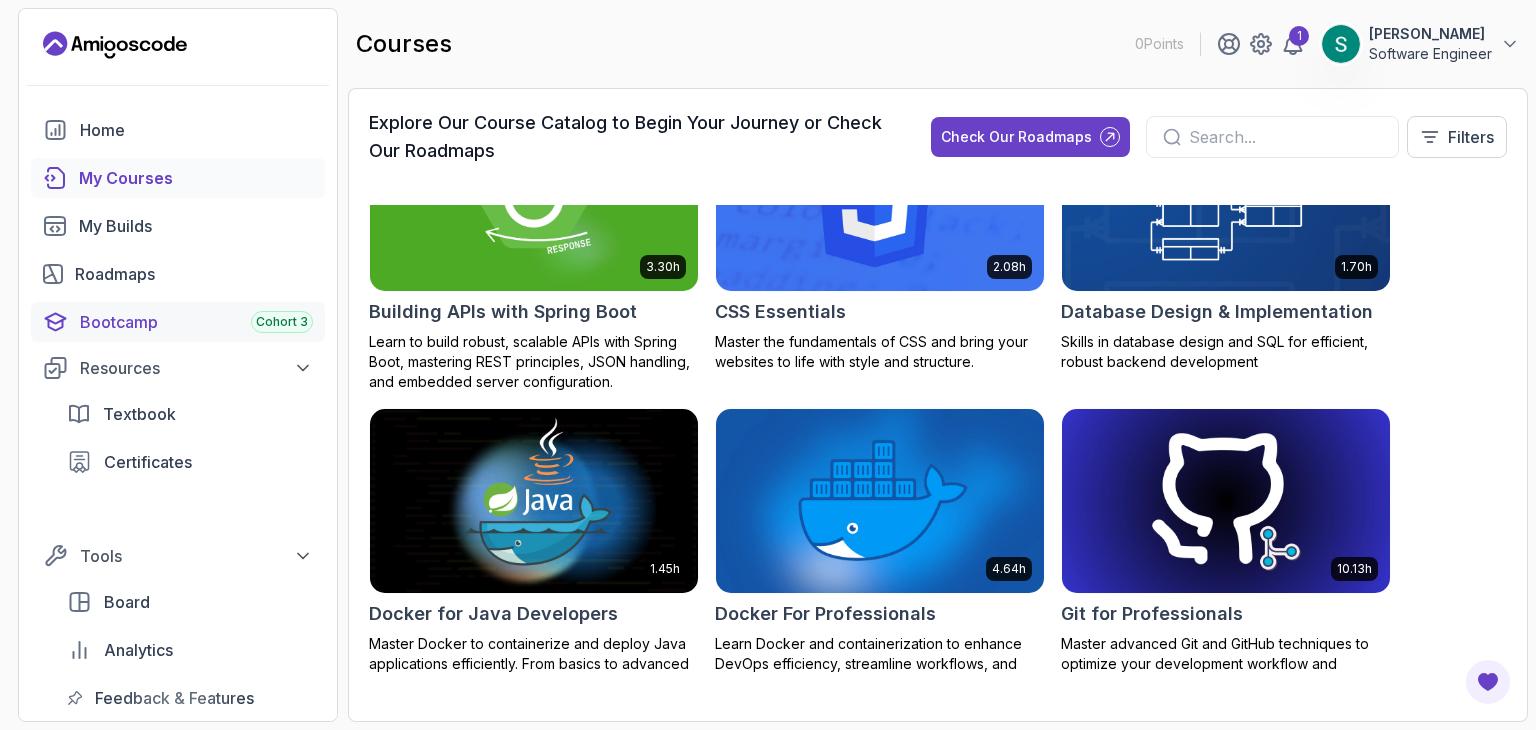 click on "Cohort 3" at bounding box center (282, 322) 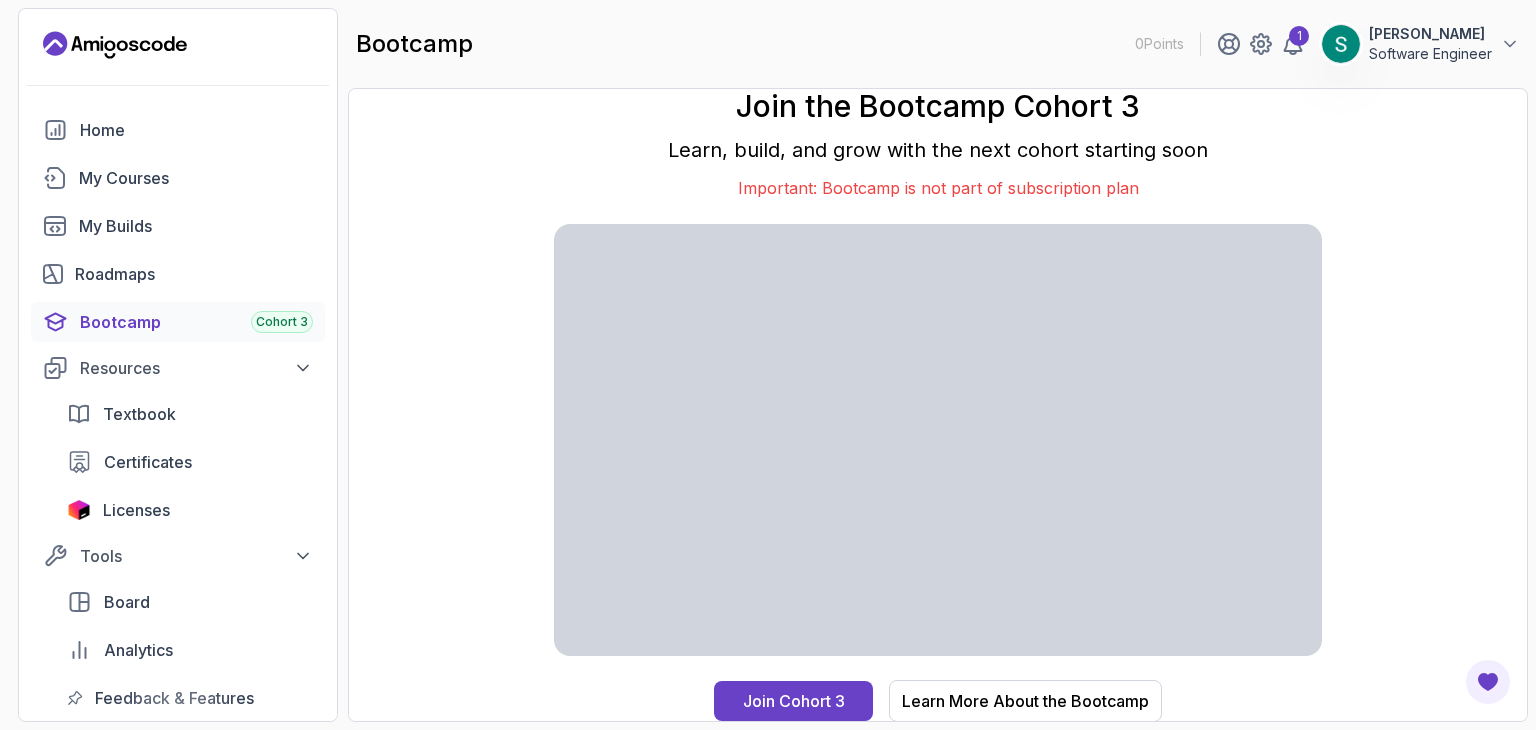 scroll, scrollTop: 0, scrollLeft: 0, axis: both 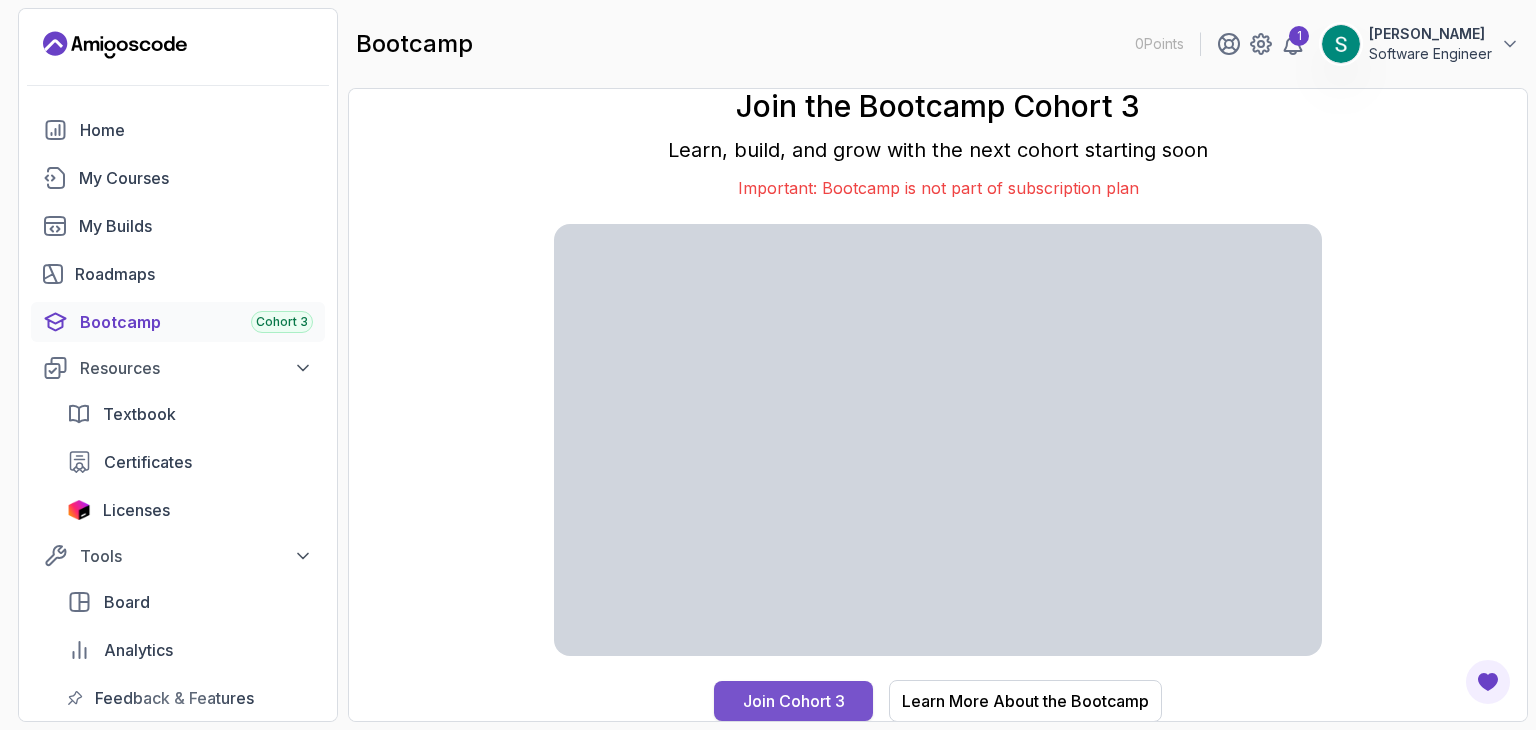 click on "Join Cohort 3" at bounding box center [794, 701] 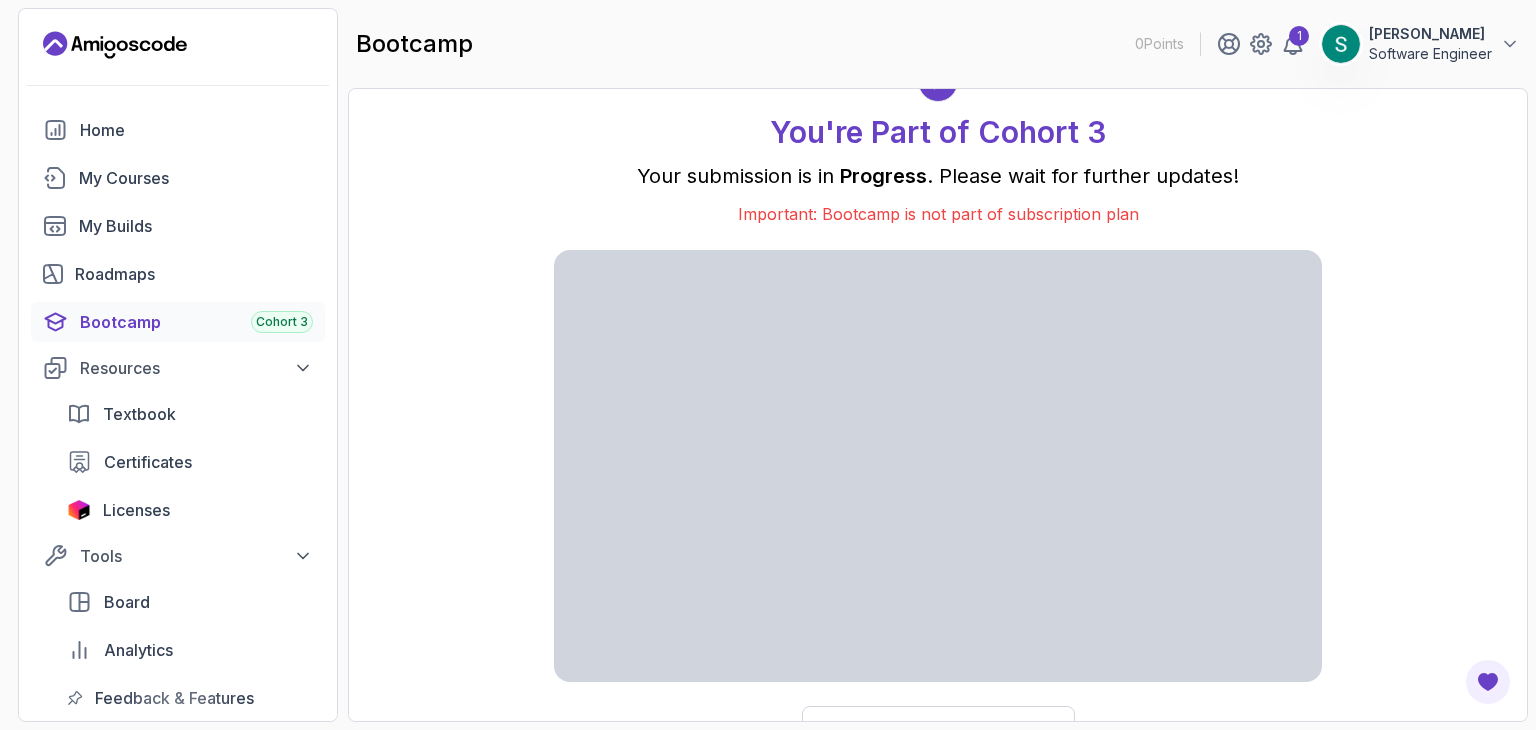 scroll, scrollTop: 0, scrollLeft: 0, axis: both 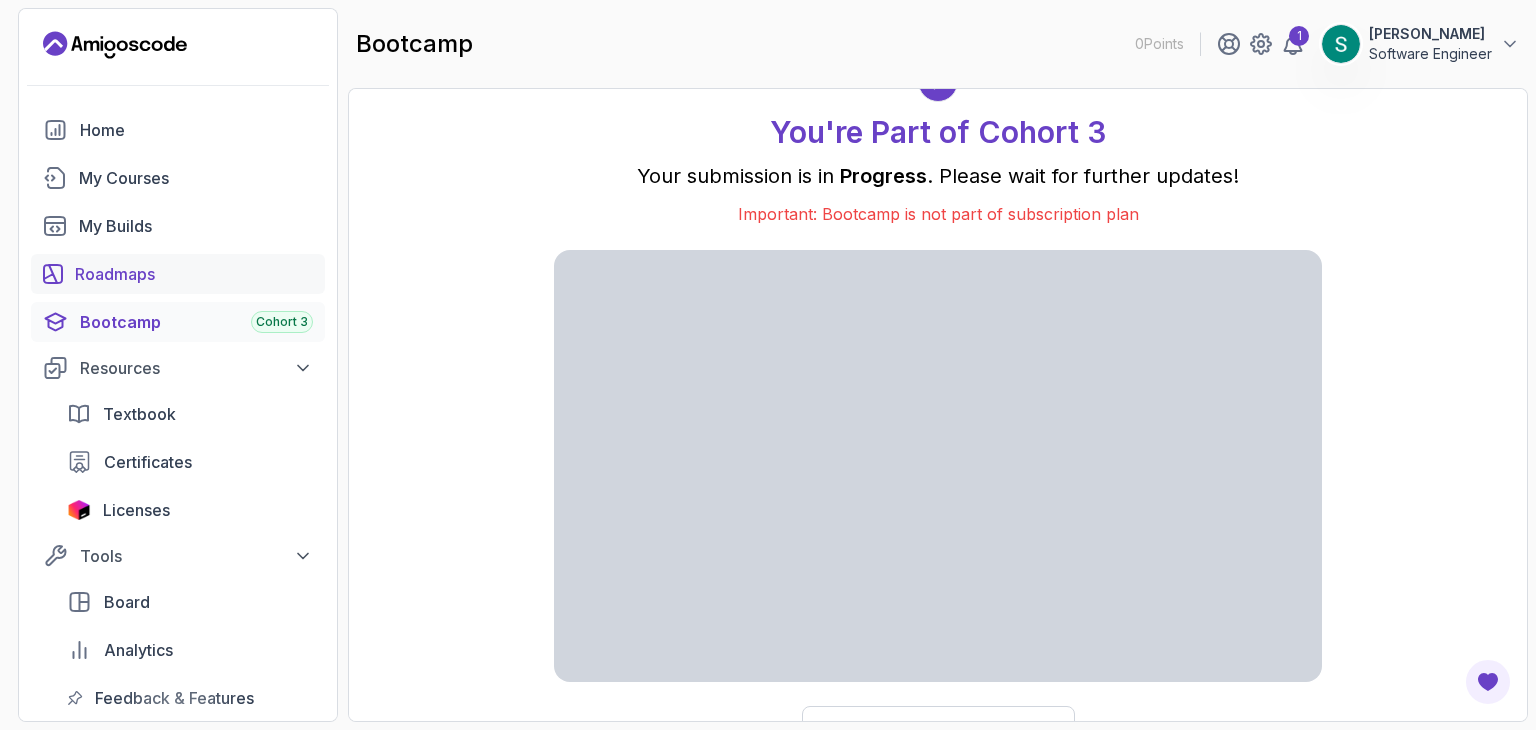 click on "Roadmaps" at bounding box center (194, 274) 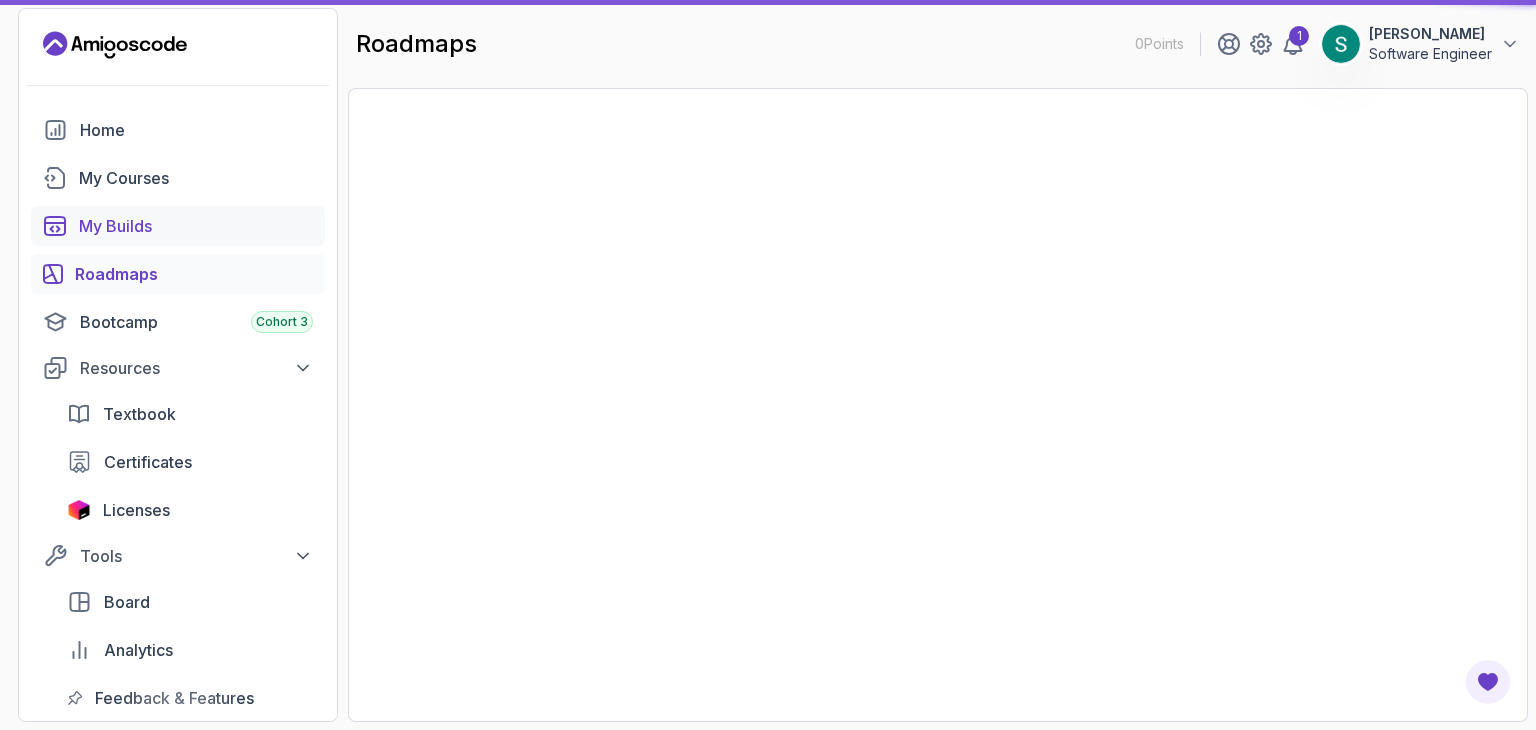 scroll, scrollTop: 0, scrollLeft: 0, axis: both 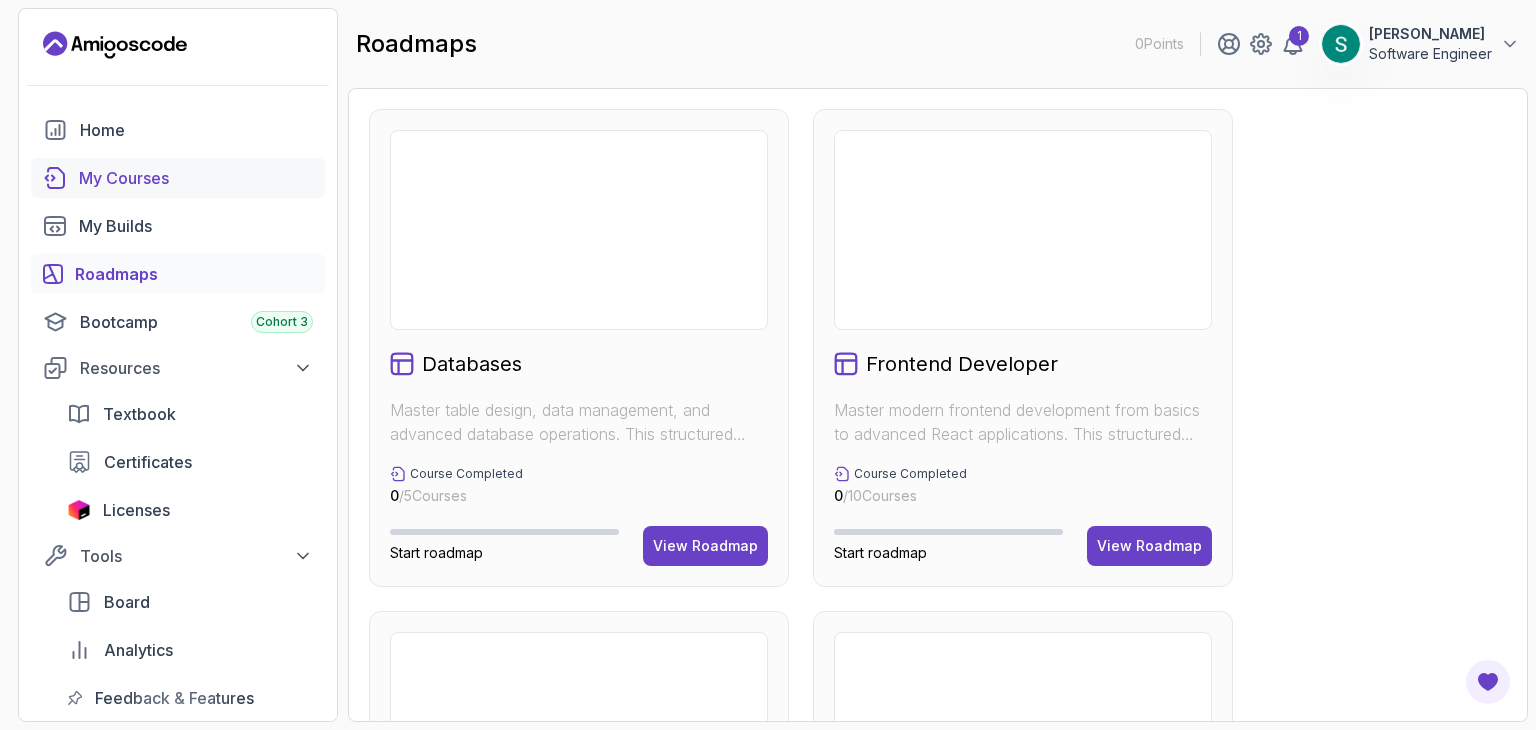 click on "My Courses" at bounding box center [196, 178] 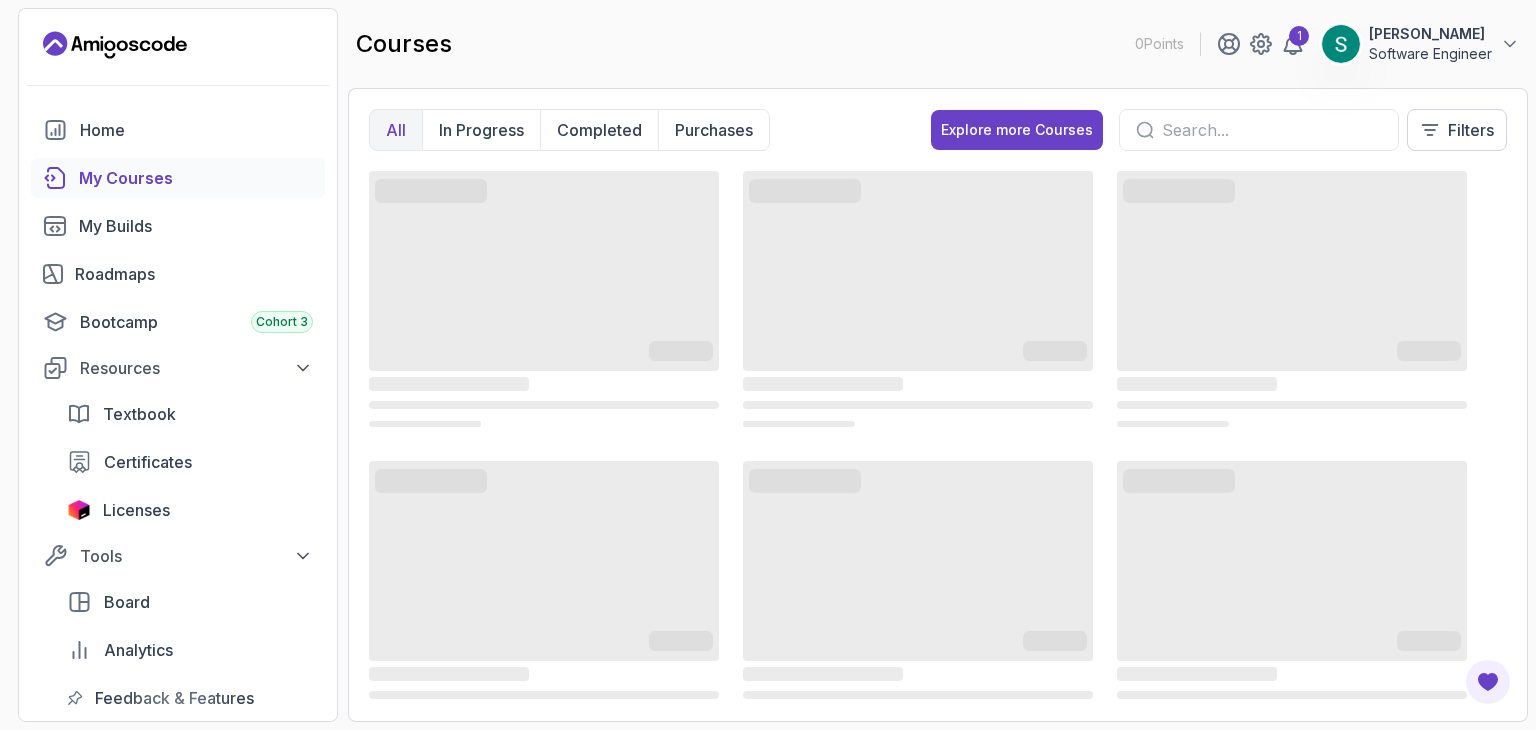 scroll, scrollTop: 0, scrollLeft: 0, axis: both 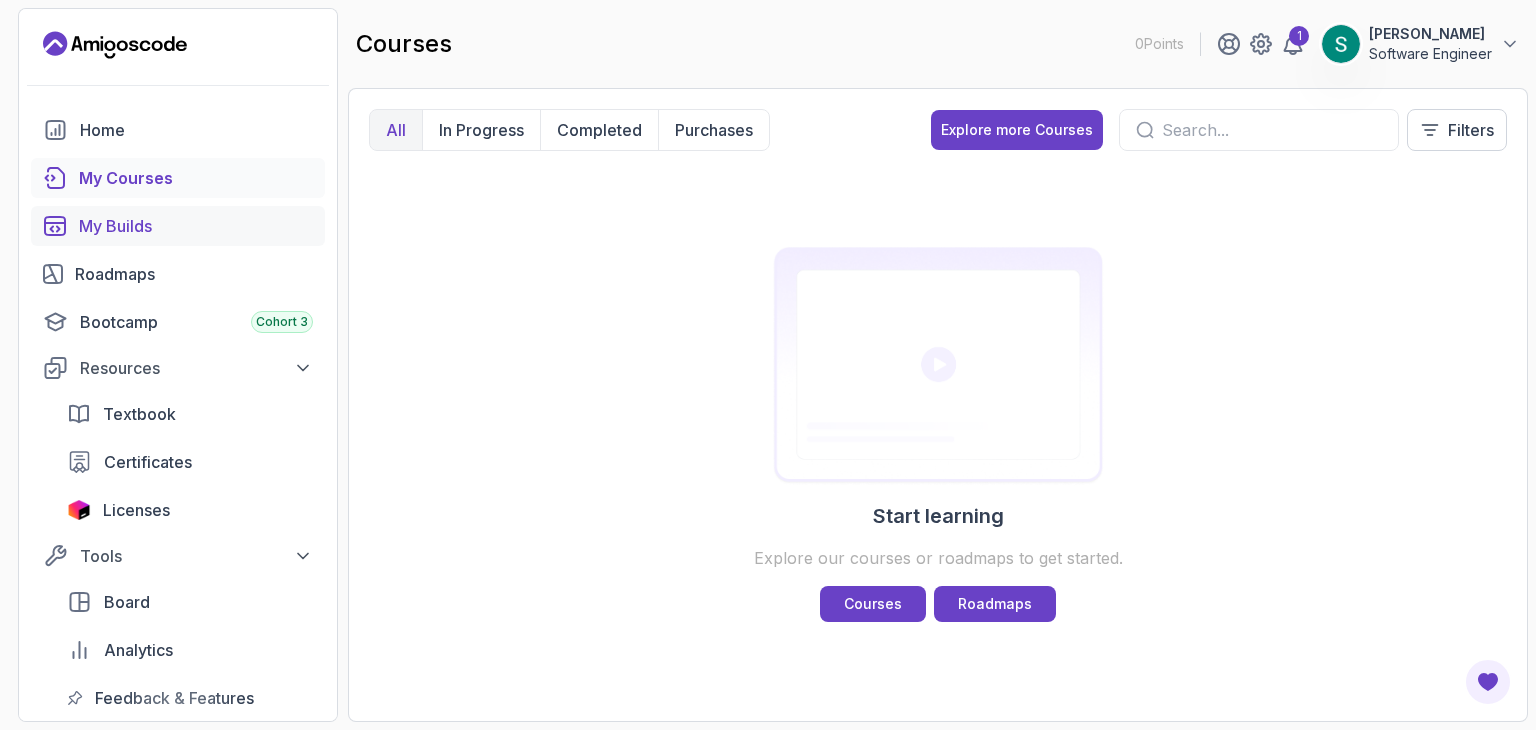 click on "My Builds" at bounding box center (178, 226) 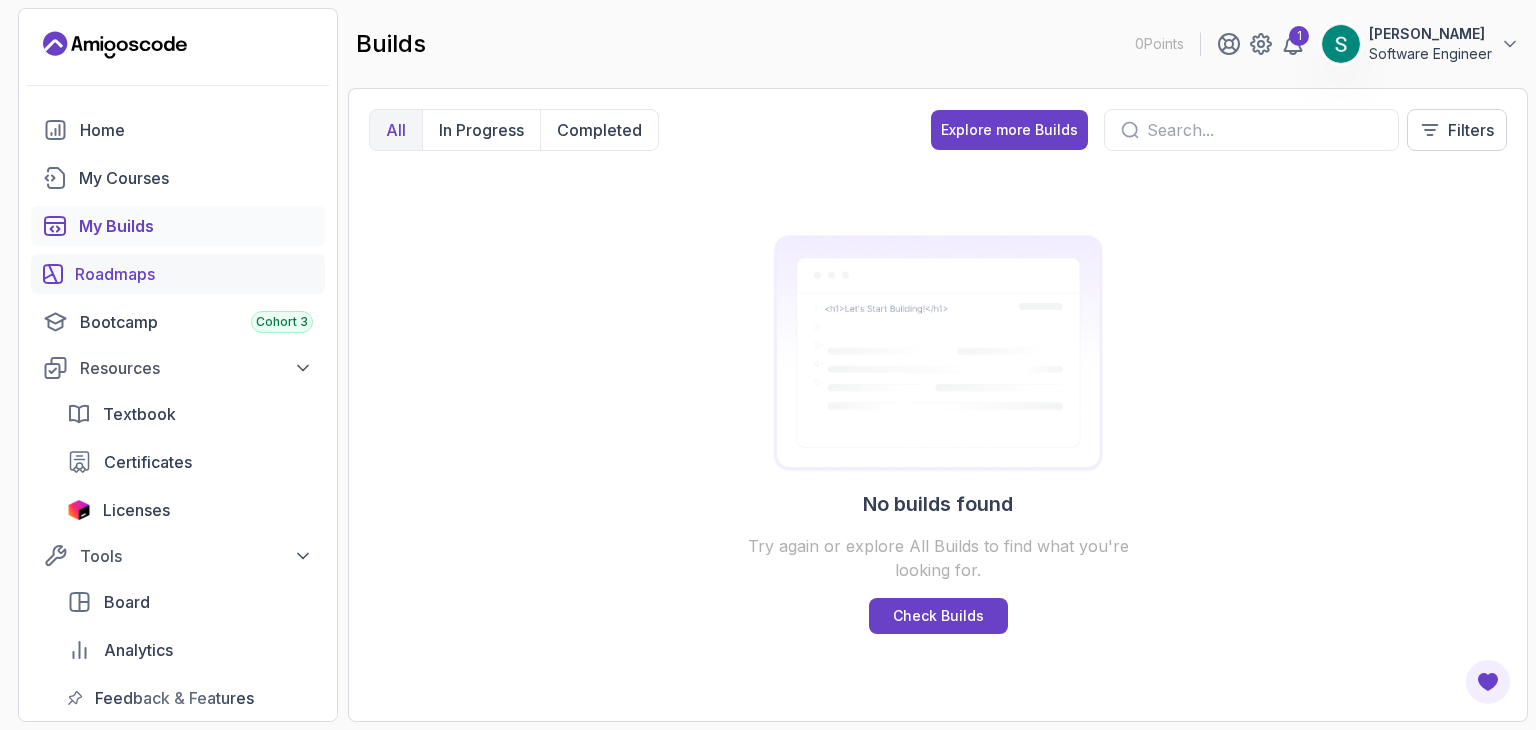 click on "Roadmaps" at bounding box center (194, 274) 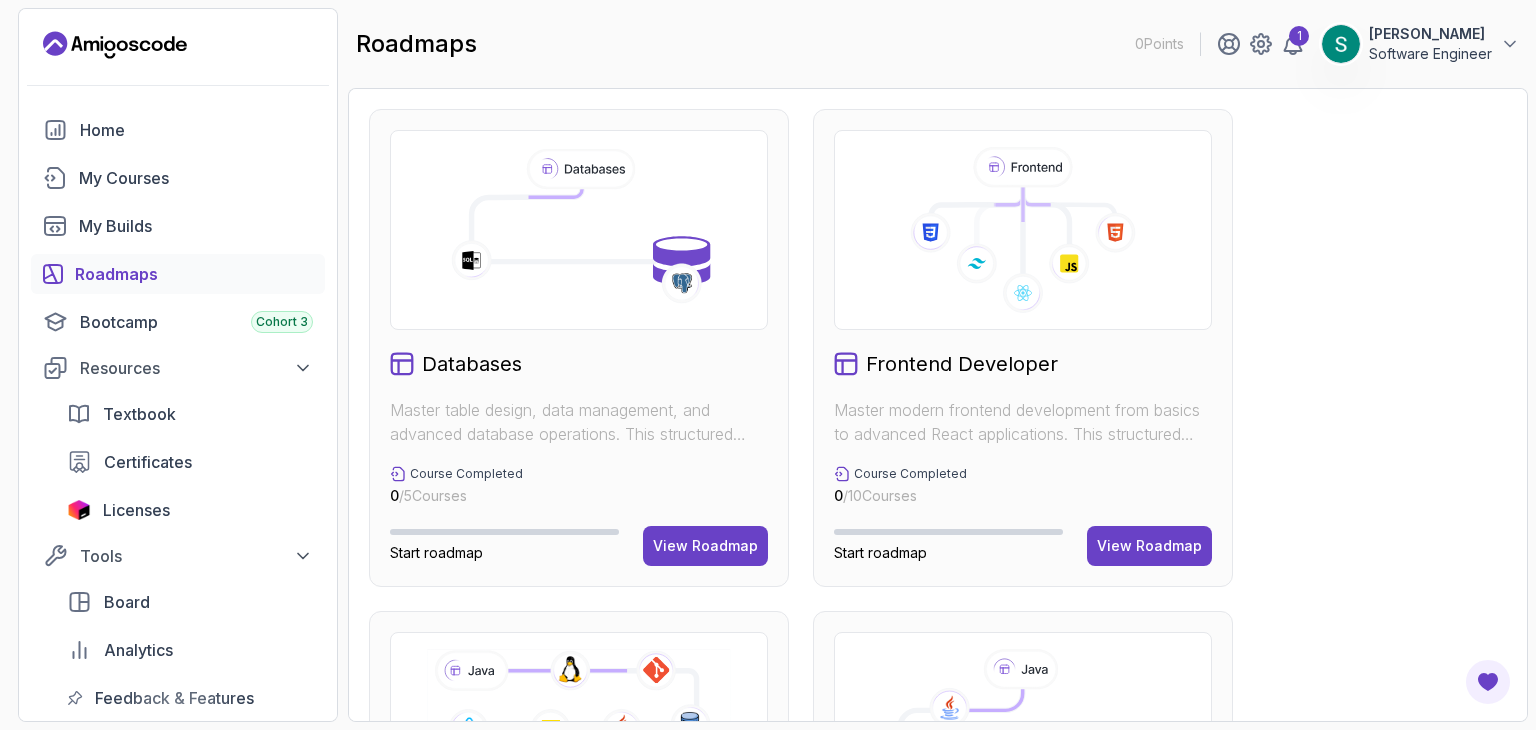 scroll, scrollTop: 500, scrollLeft: 0, axis: vertical 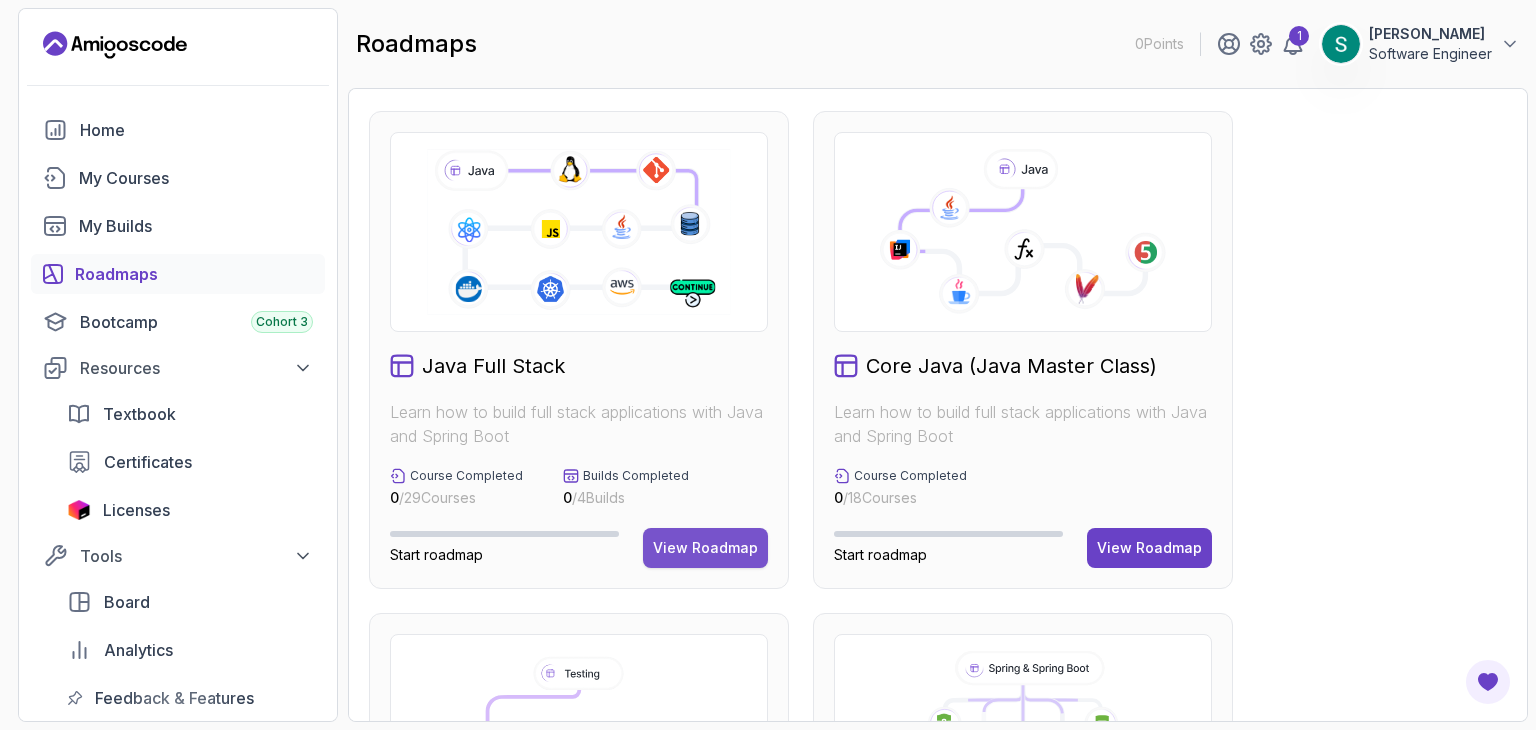 click on "View Roadmap" at bounding box center (705, 548) 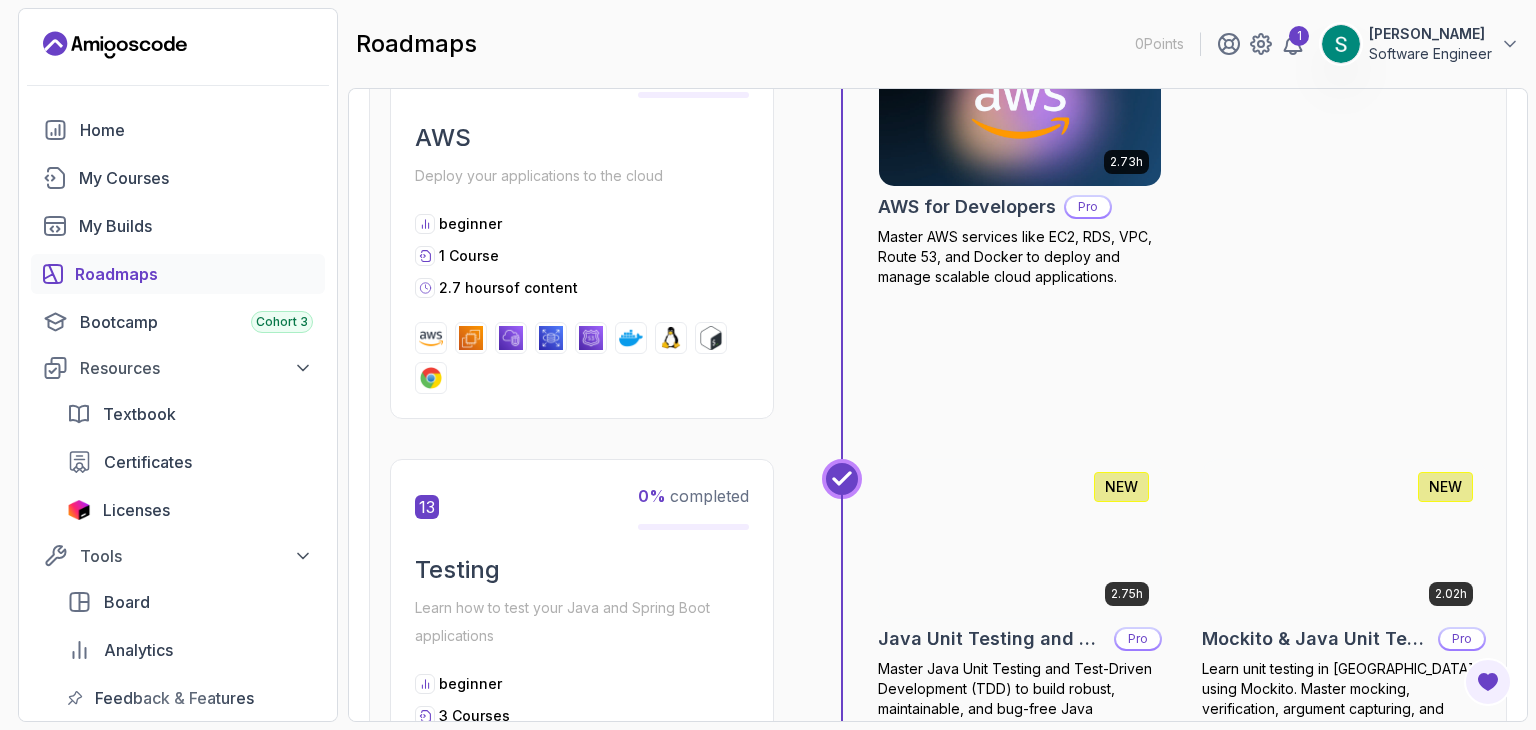 scroll, scrollTop: 5400, scrollLeft: 0, axis: vertical 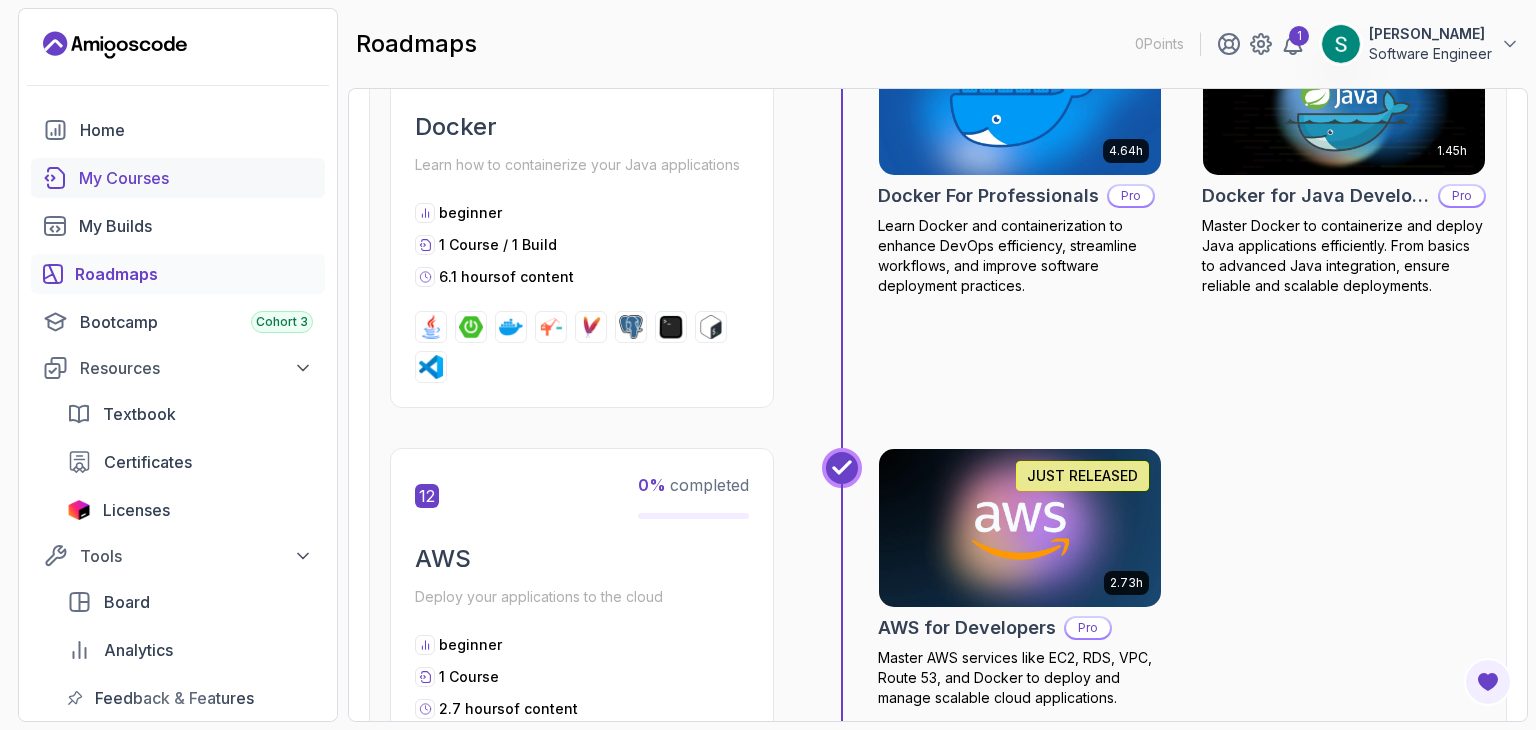 click on "My Courses" at bounding box center (196, 178) 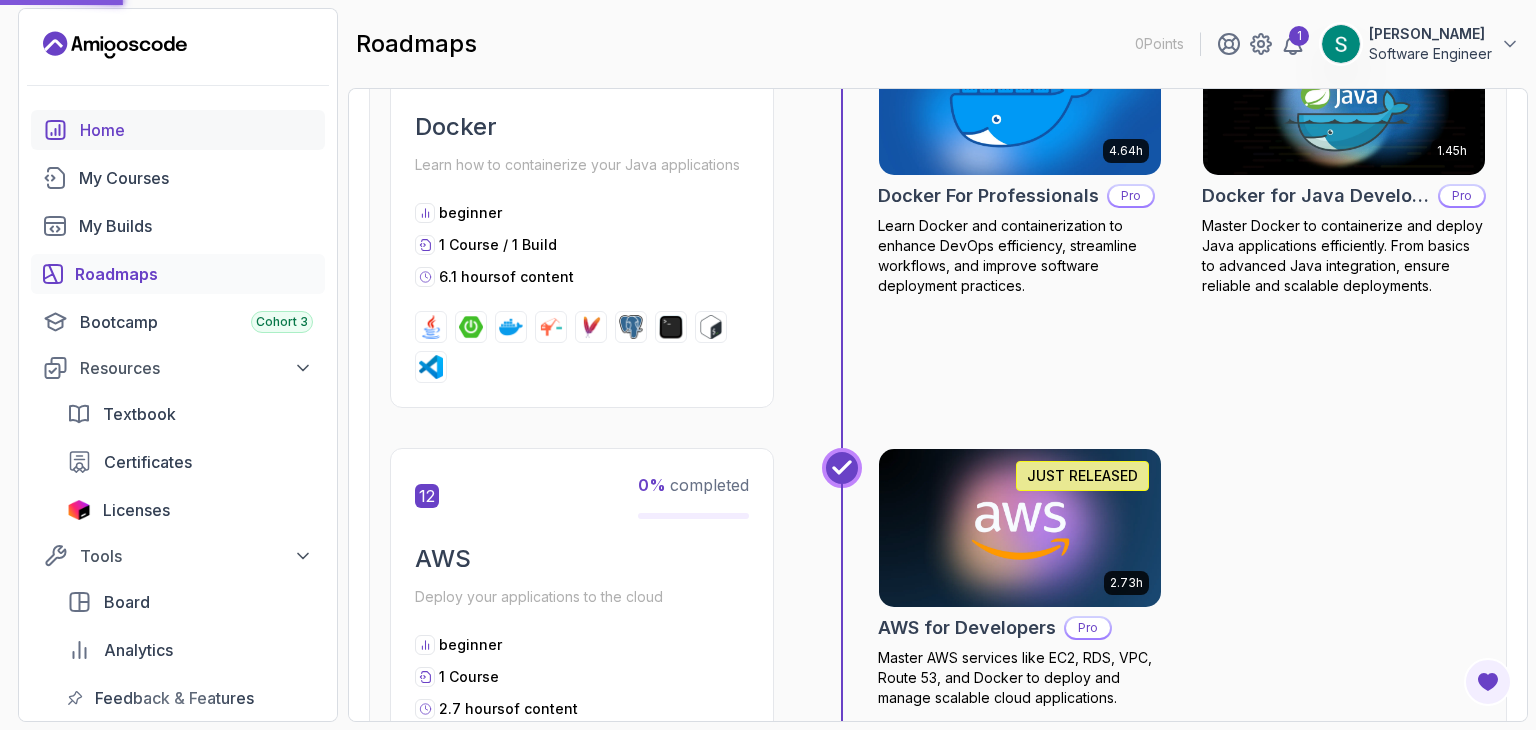 click on "Home" at bounding box center [196, 130] 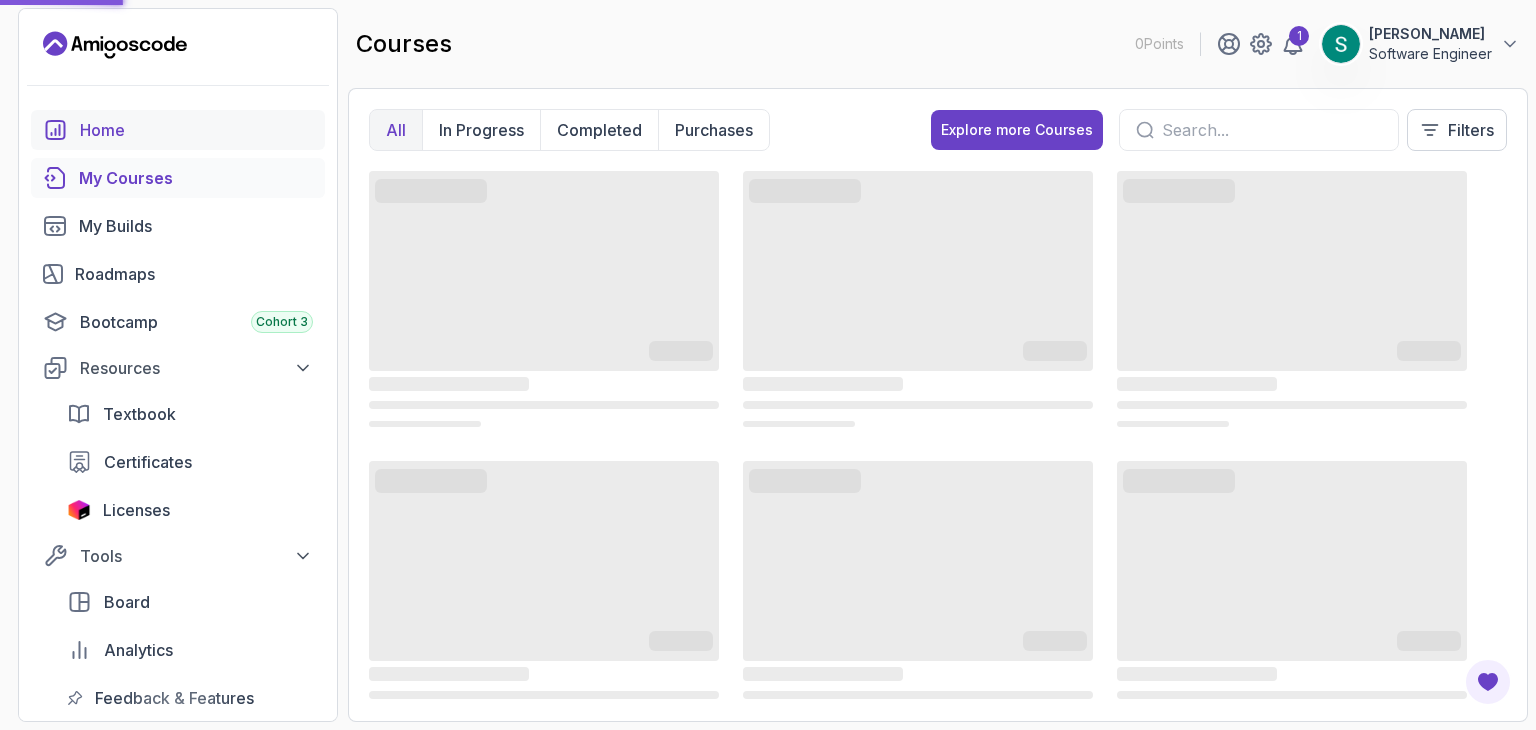 scroll, scrollTop: 0, scrollLeft: 0, axis: both 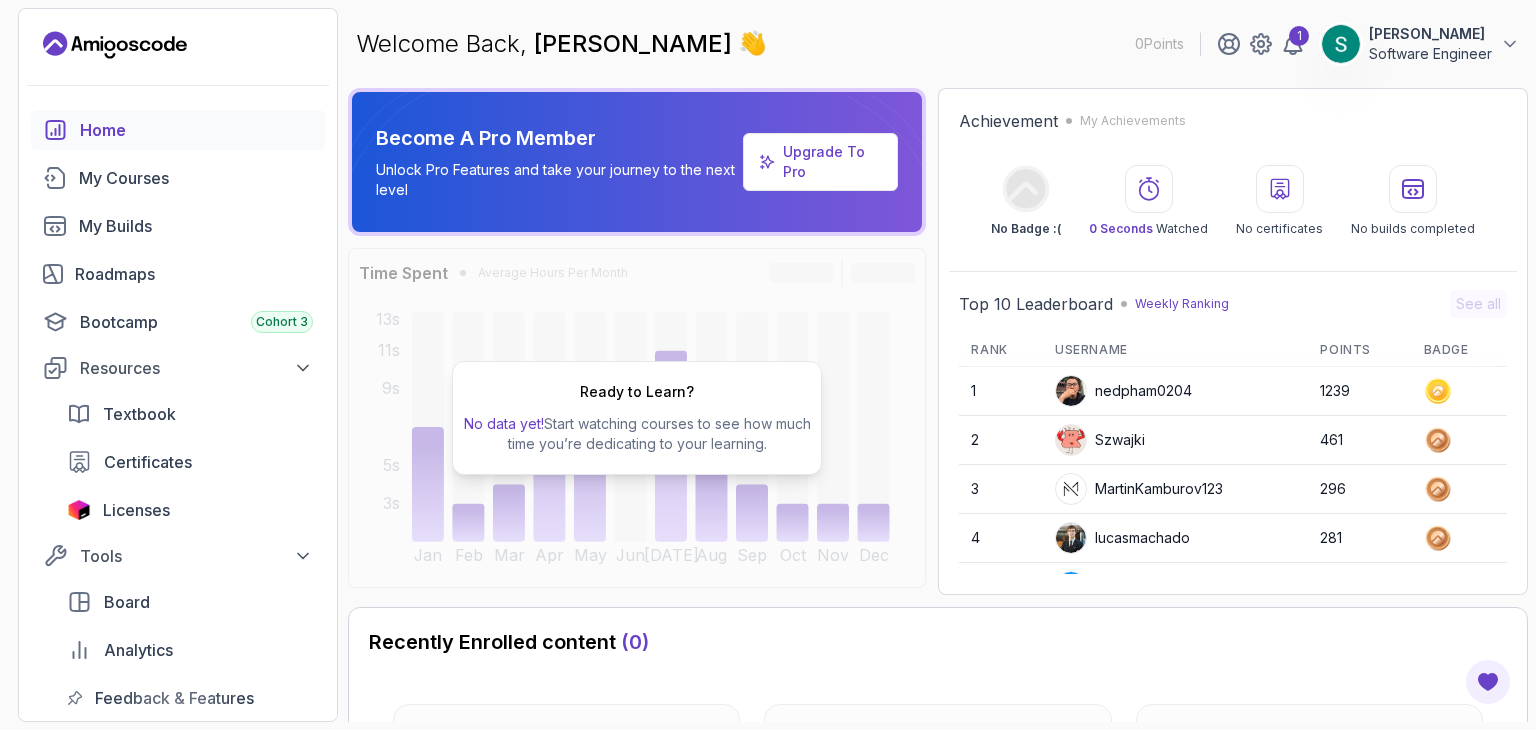 click on "Ready to Learn? No data yet!   Start watching courses to see how much time you’re dedicating to your learning." at bounding box center [637, 418] 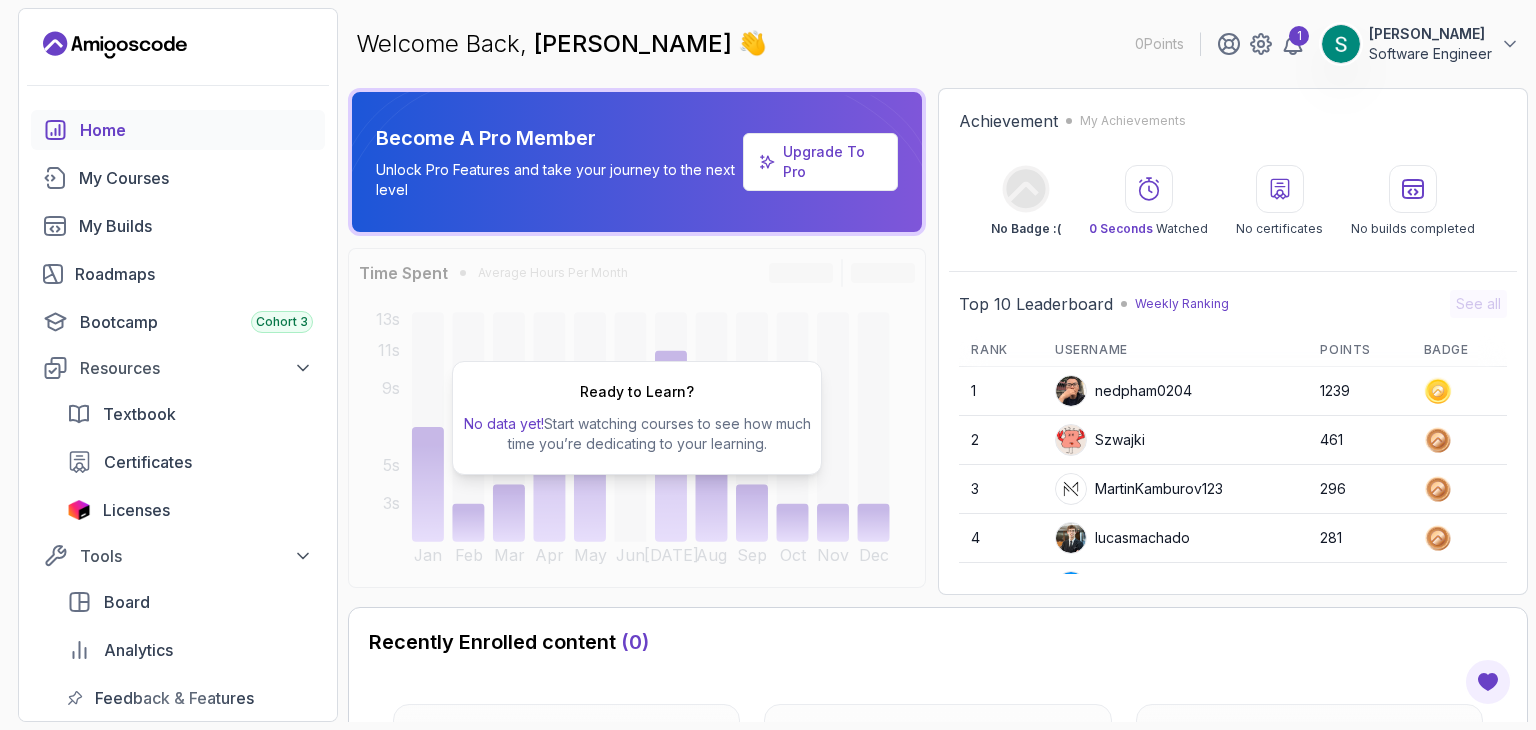 click on "No data yet!   Start watching courses to see how much time you’re dedicating to your learning." at bounding box center (637, 434) 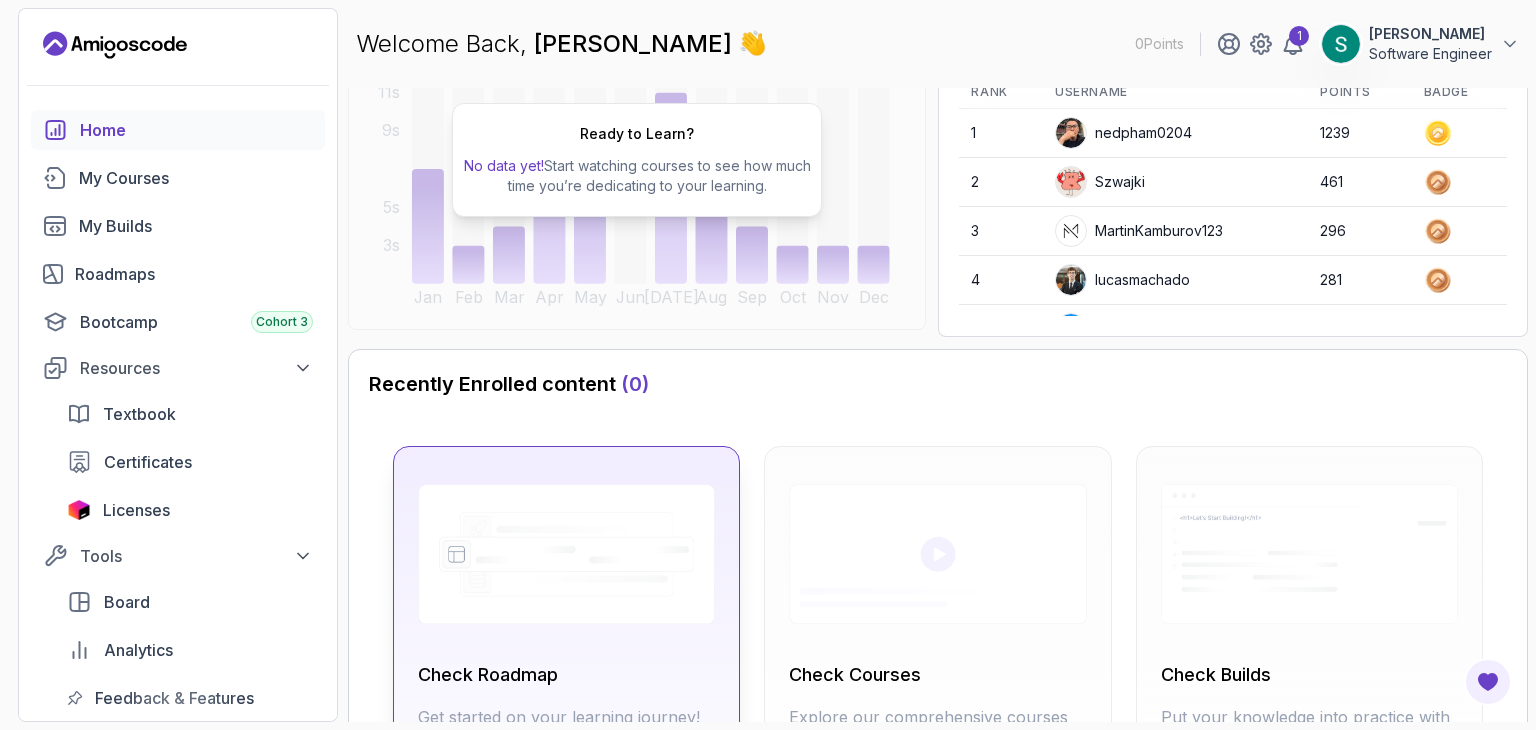 scroll, scrollTop: 472, scrollLeft: 0, axis: vertical 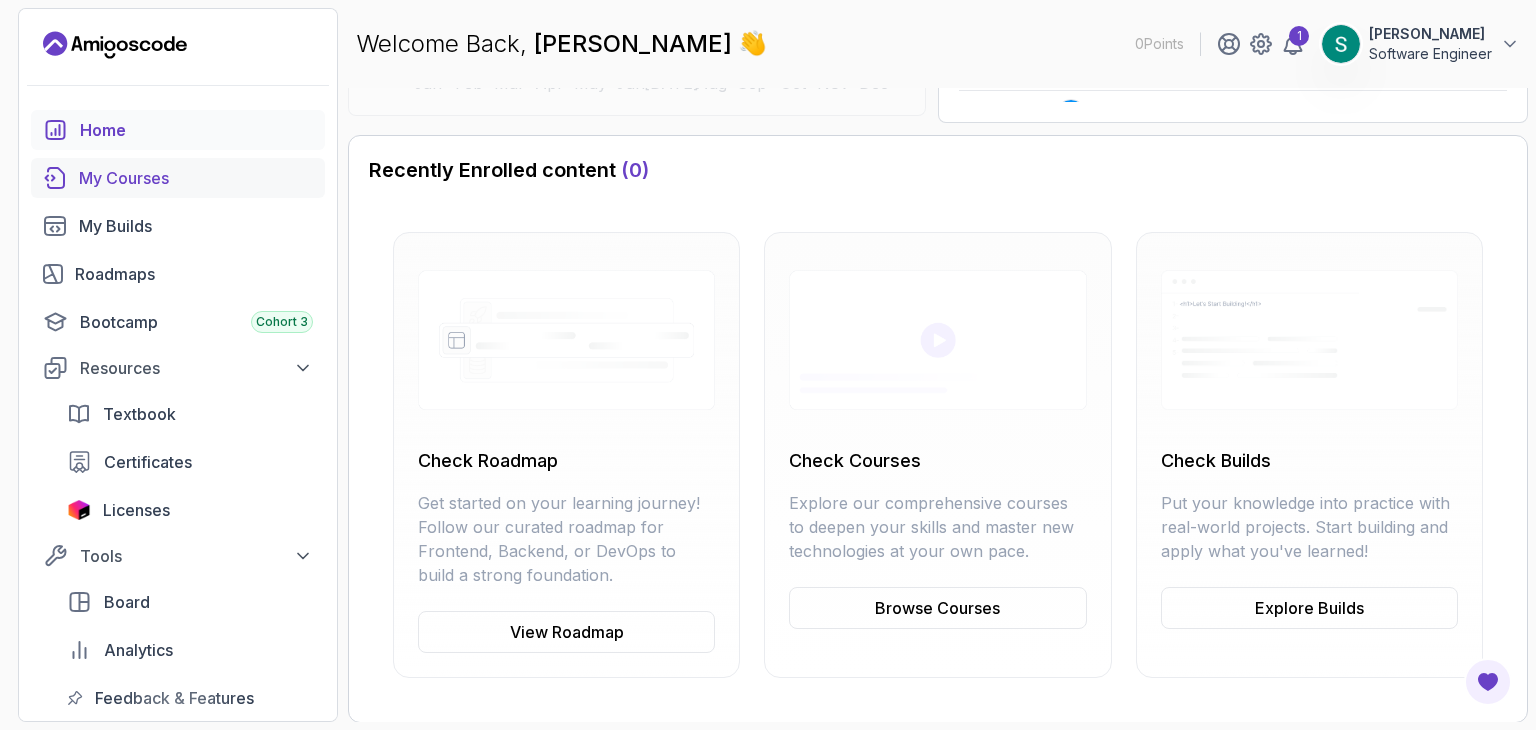 click on "My Courses" at bounding box center [178, 178] 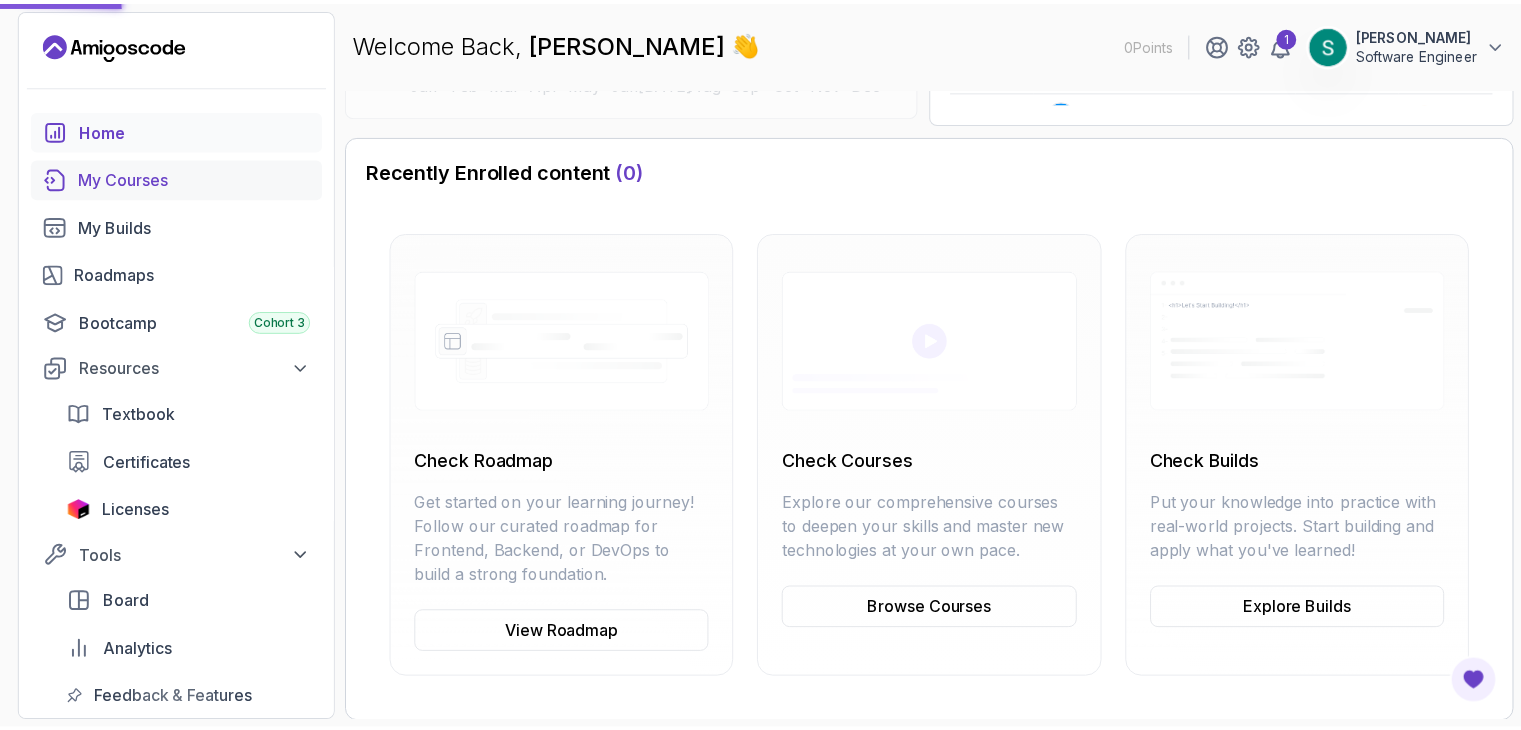 scroll, scrollTop: 0, scrollLeft: 0, axis: both 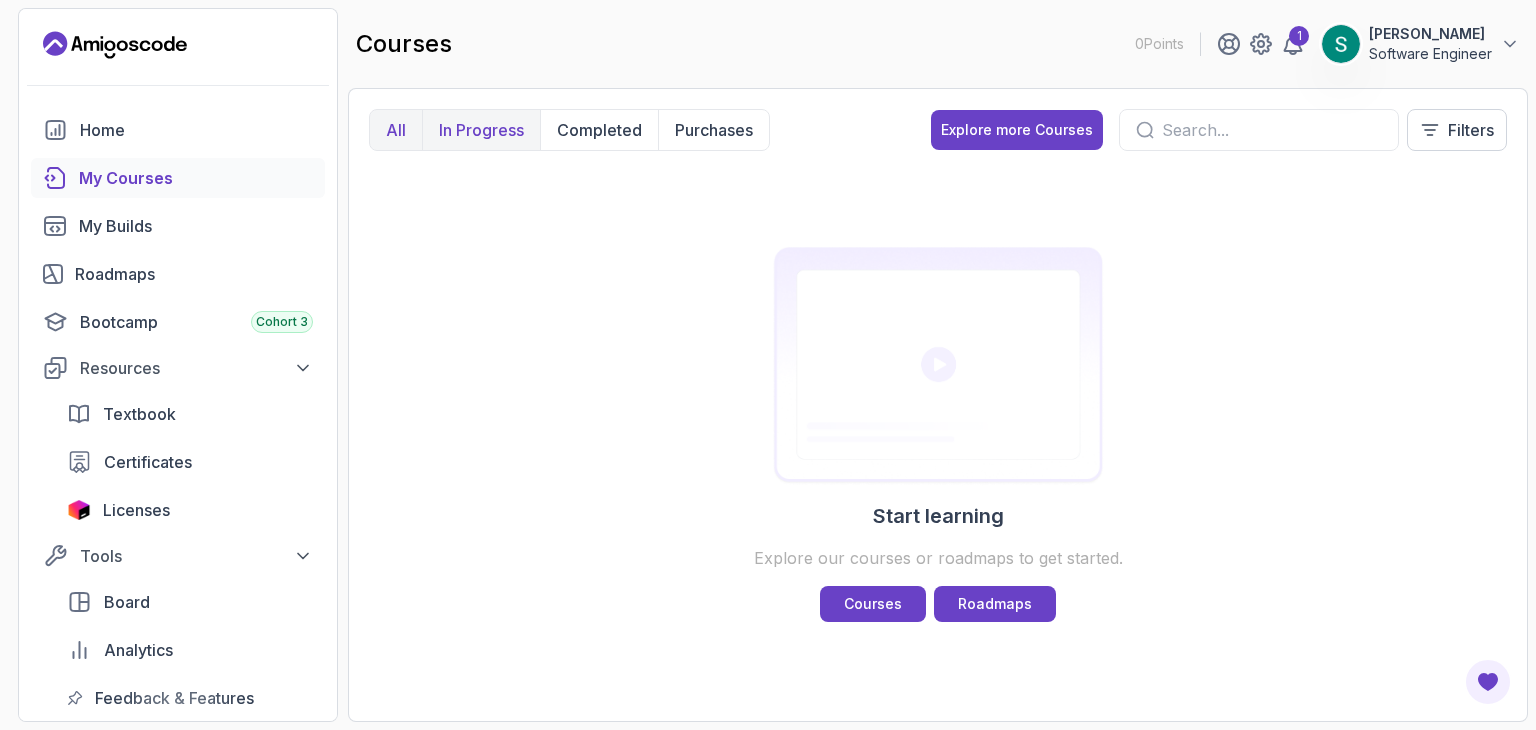 click on "In Progress" at bounding box center (481, 130) 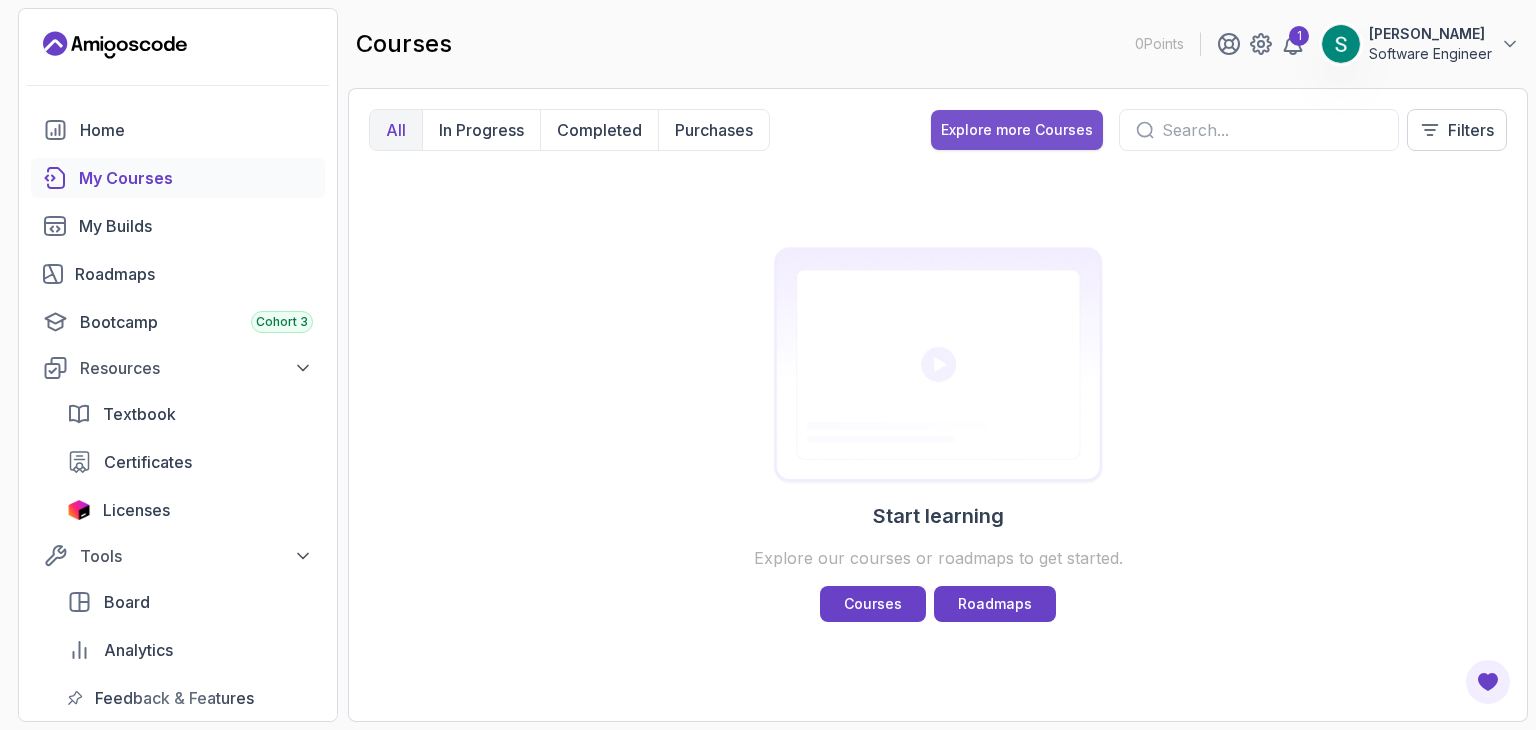 click on "Explore more Courses" at bounding box center (1017, 130) 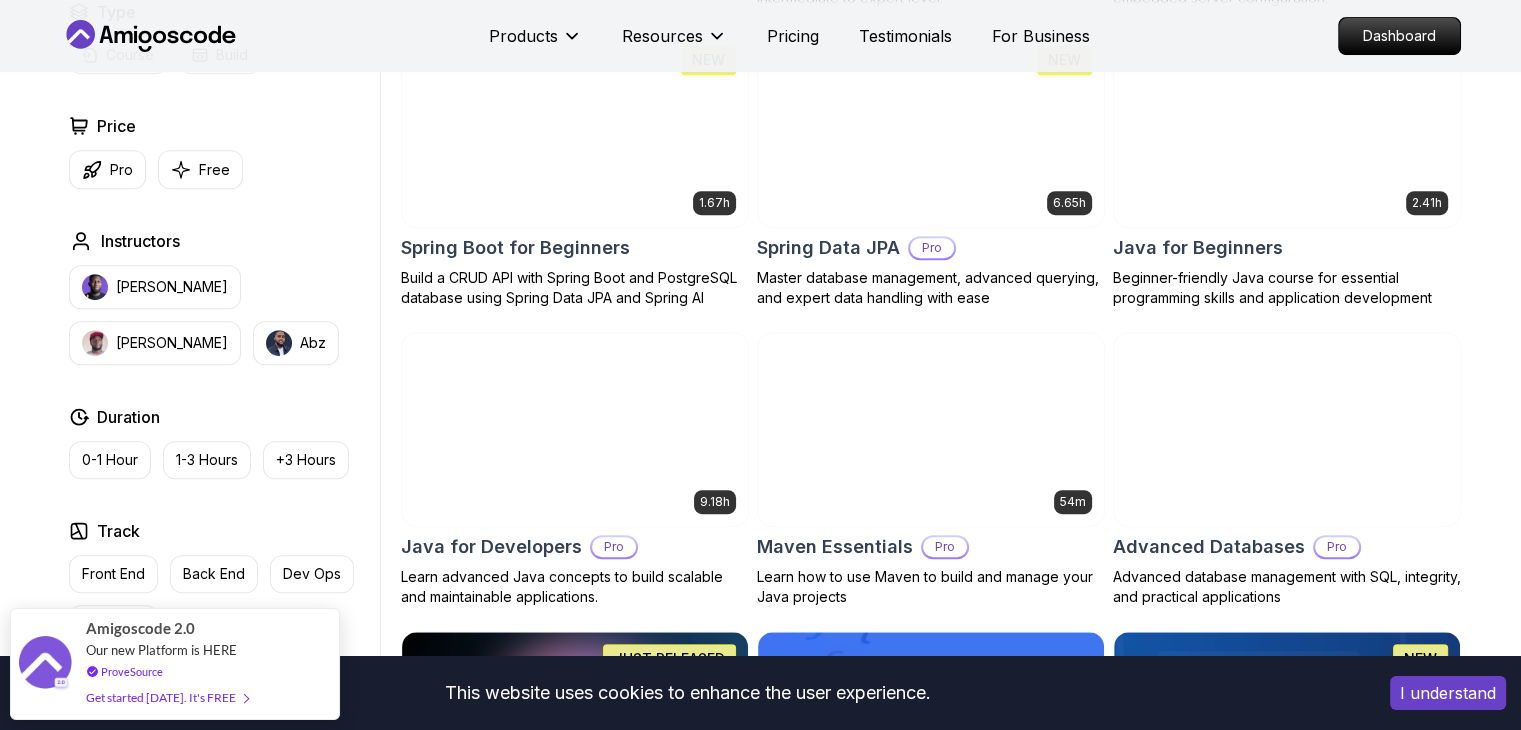 scroll, scrollTop: 1000, scrollLeft: 0, axis: vertical 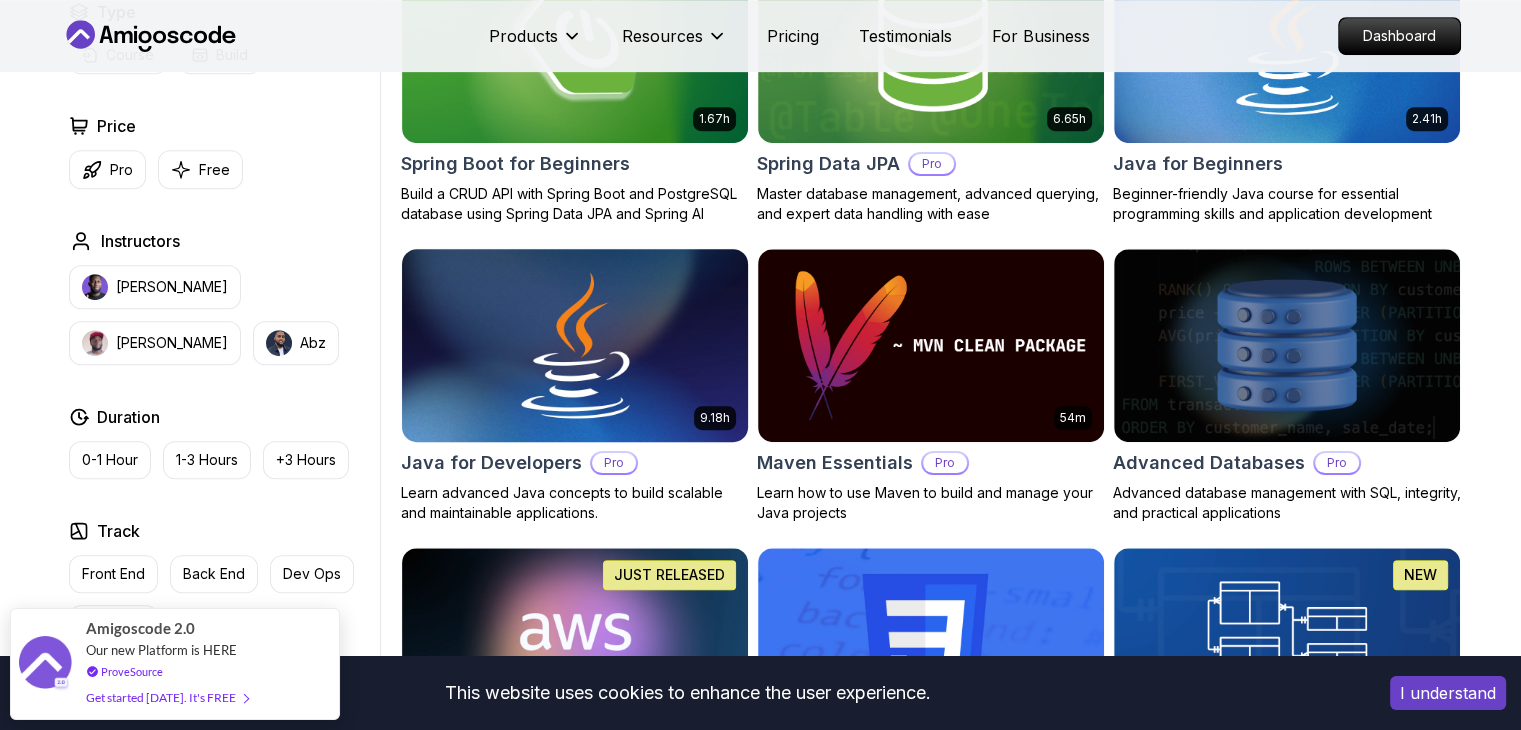 click at bounding box center [574, 345] 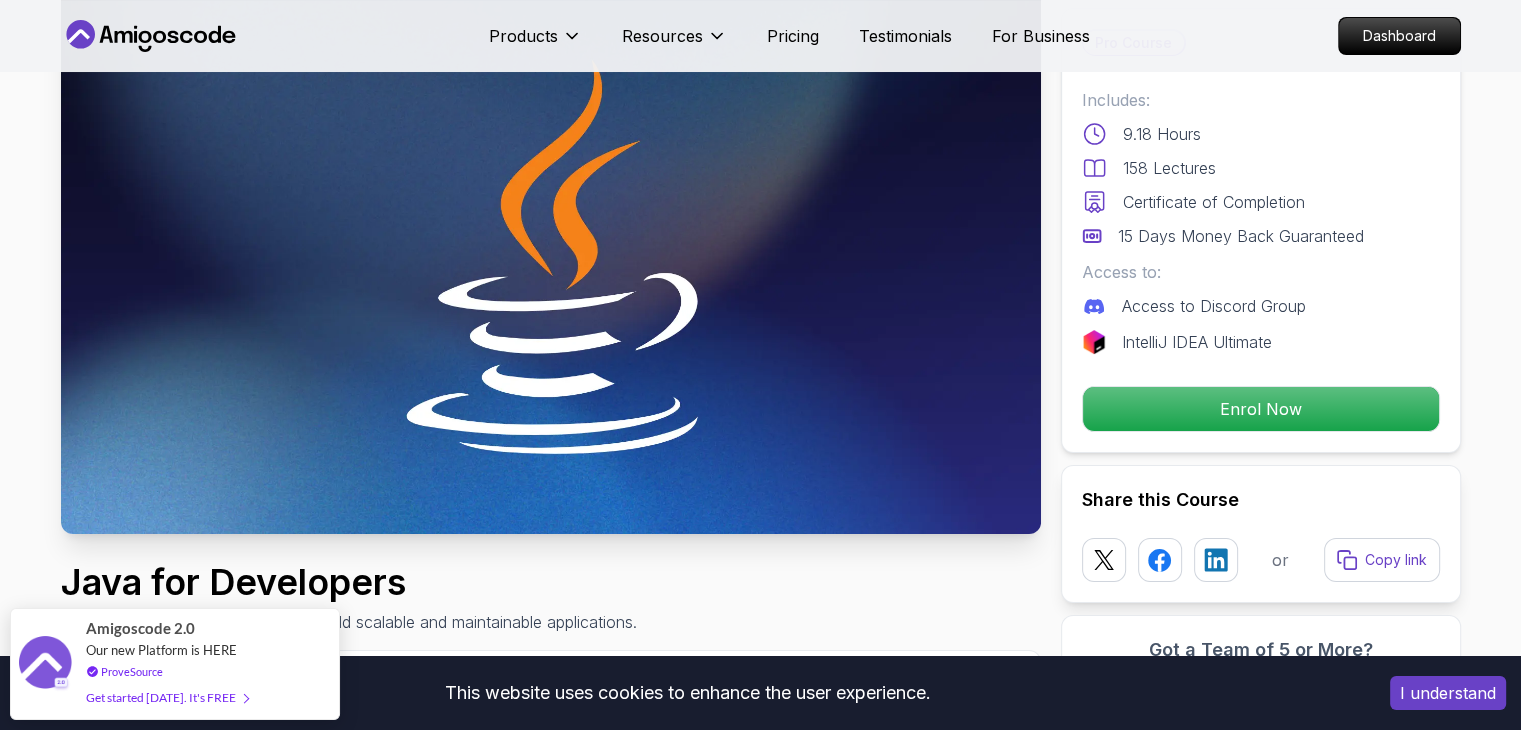 scroll, scrollTop: 200, scrollLeft: 0, axis: vertical 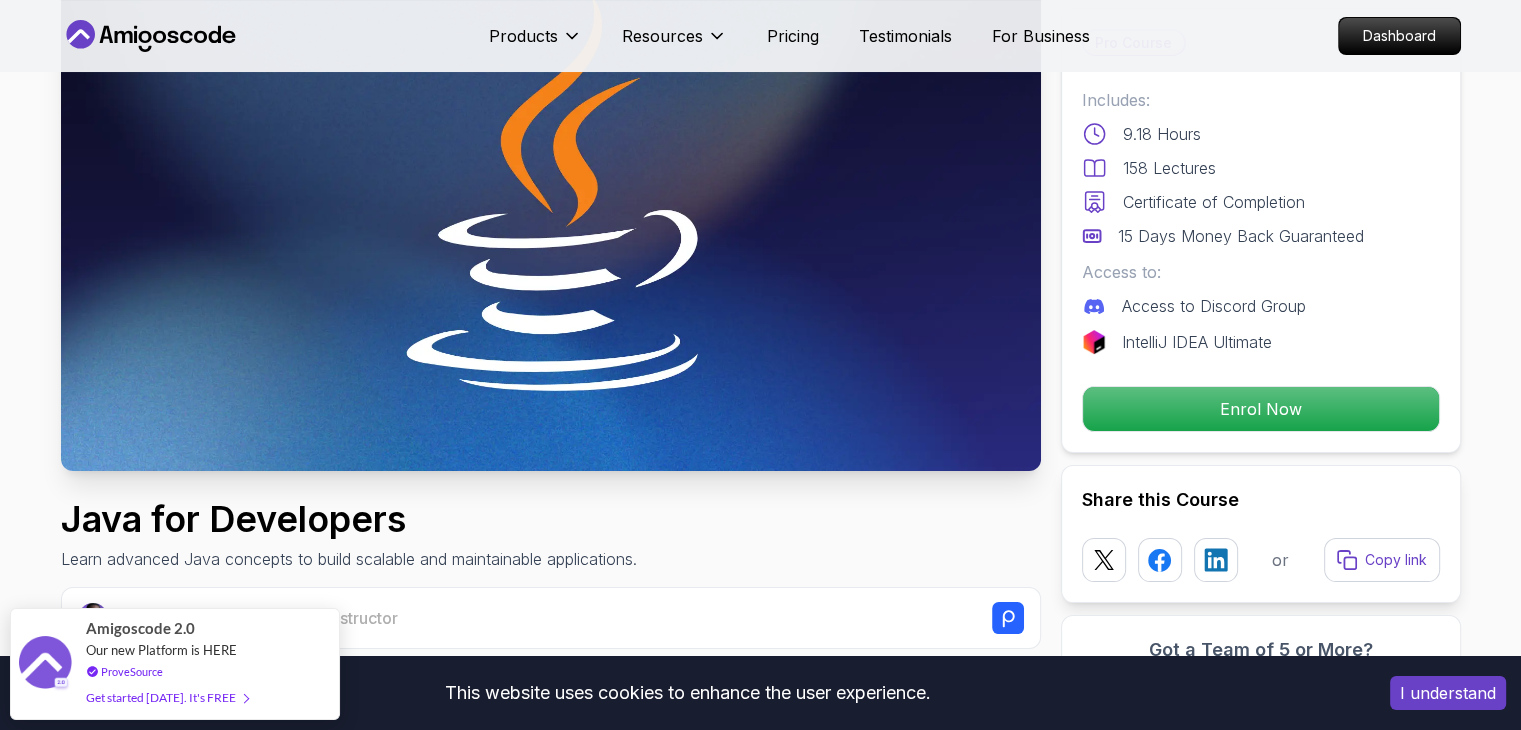 click on "This website uses cookies to enhance the user experience. I understand Products Resources Pricing Testimonials For Business Dashboard Products Resources Pricing Testimonials For Business Dashboard Java for Developers Learn advanced Java concepts to build scalable and maintainable applications. Mama Samba Braima Djalo  /   Instructor Pro Course Includes: 9.18 Hours 158 Lectures Certificate of Completion 15 Days Money Back Guaranteed Access to: Access to Discord Group IntelliJ IDEA Ultimate Enrol Now Share this Course or Copy link Got a Team of 5 or More? With one subscription, give your entire team access to all courses and features. Check our Business Plan Mama Samba Braima Djalo  /   Instructor What you will learn java intellij terminal bash Advanced Language Features - Understand access modifiers, the static keyword, and advanced method functionalities. Object-Oriented Programming - Dive into classes, objects, constructors, and concepts like `@Override` and `equals()`.
Java for Developers
var" at bounding box center (760, 4877) 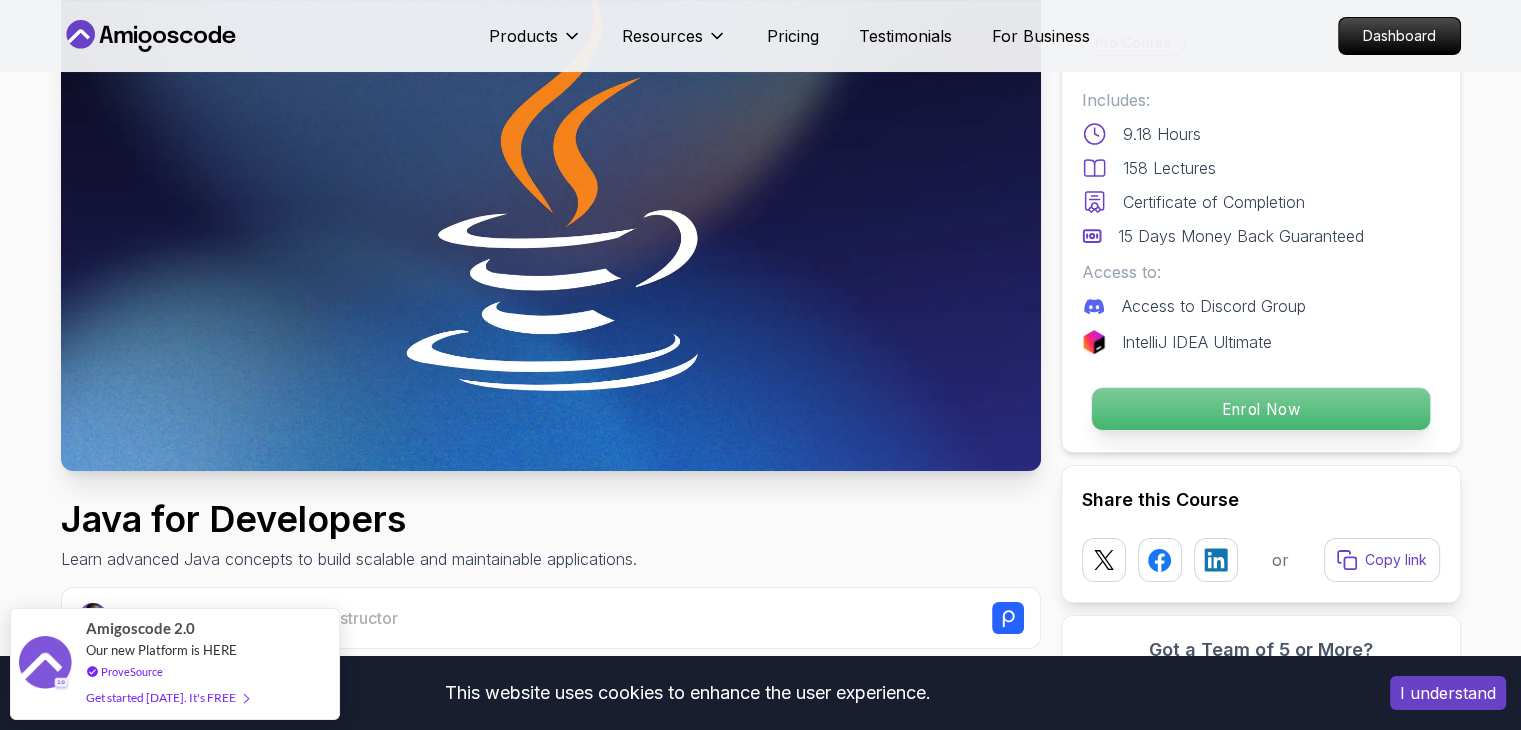 click on "Enrol Now" at bounding box center [1260, 409] 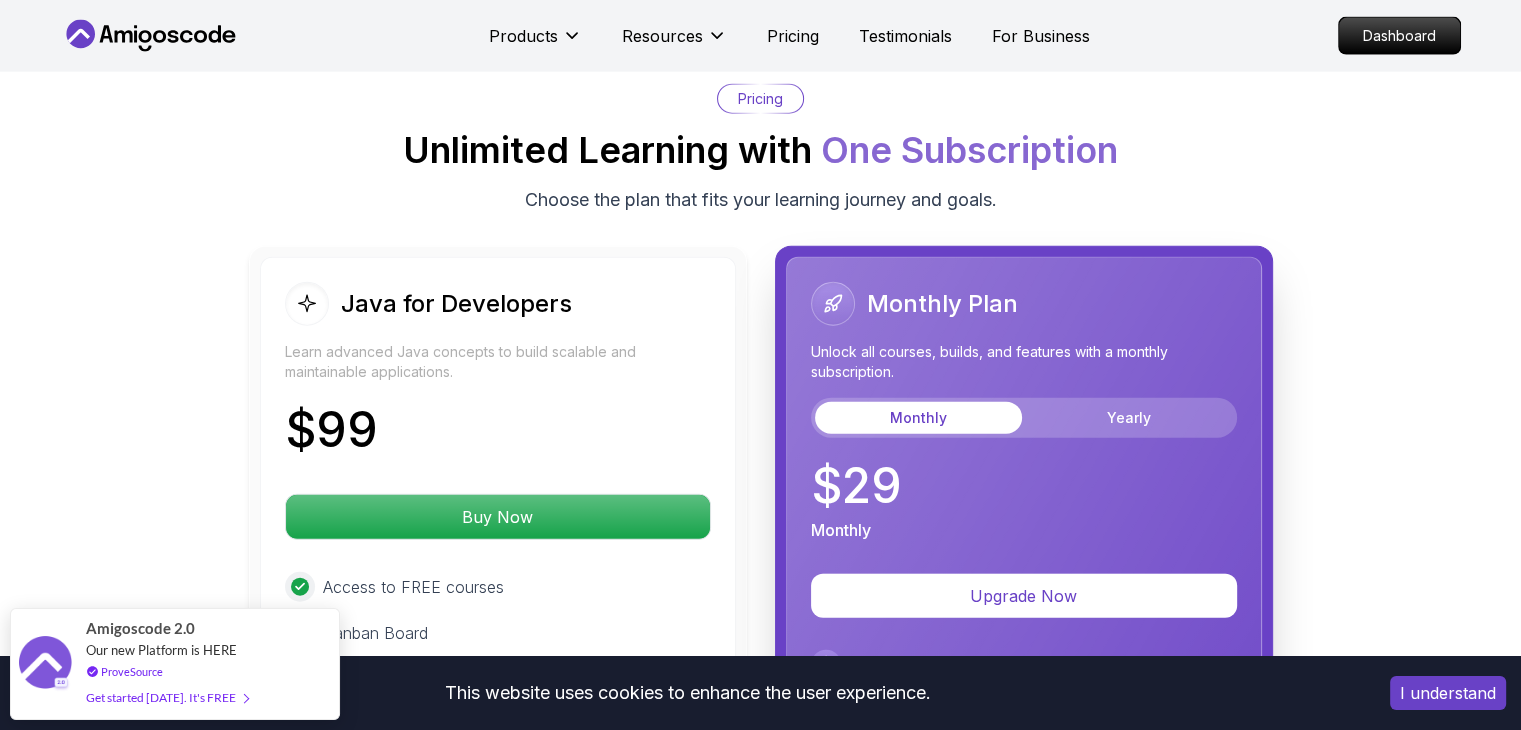 scroll, scrollTop: 4644, scrollLeft: 0, axis: vertical 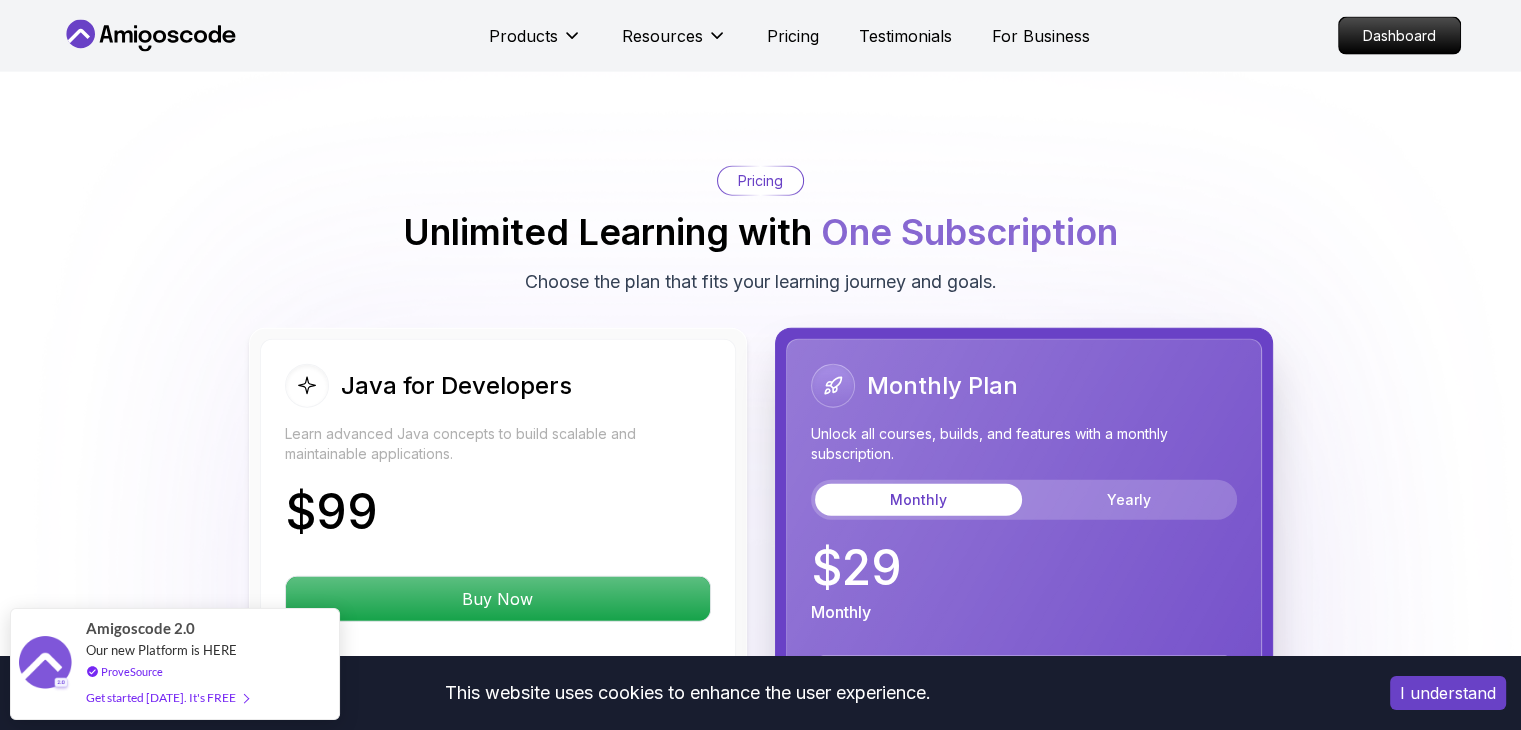click on "Java for Developers" at bounding box center (456, 386) 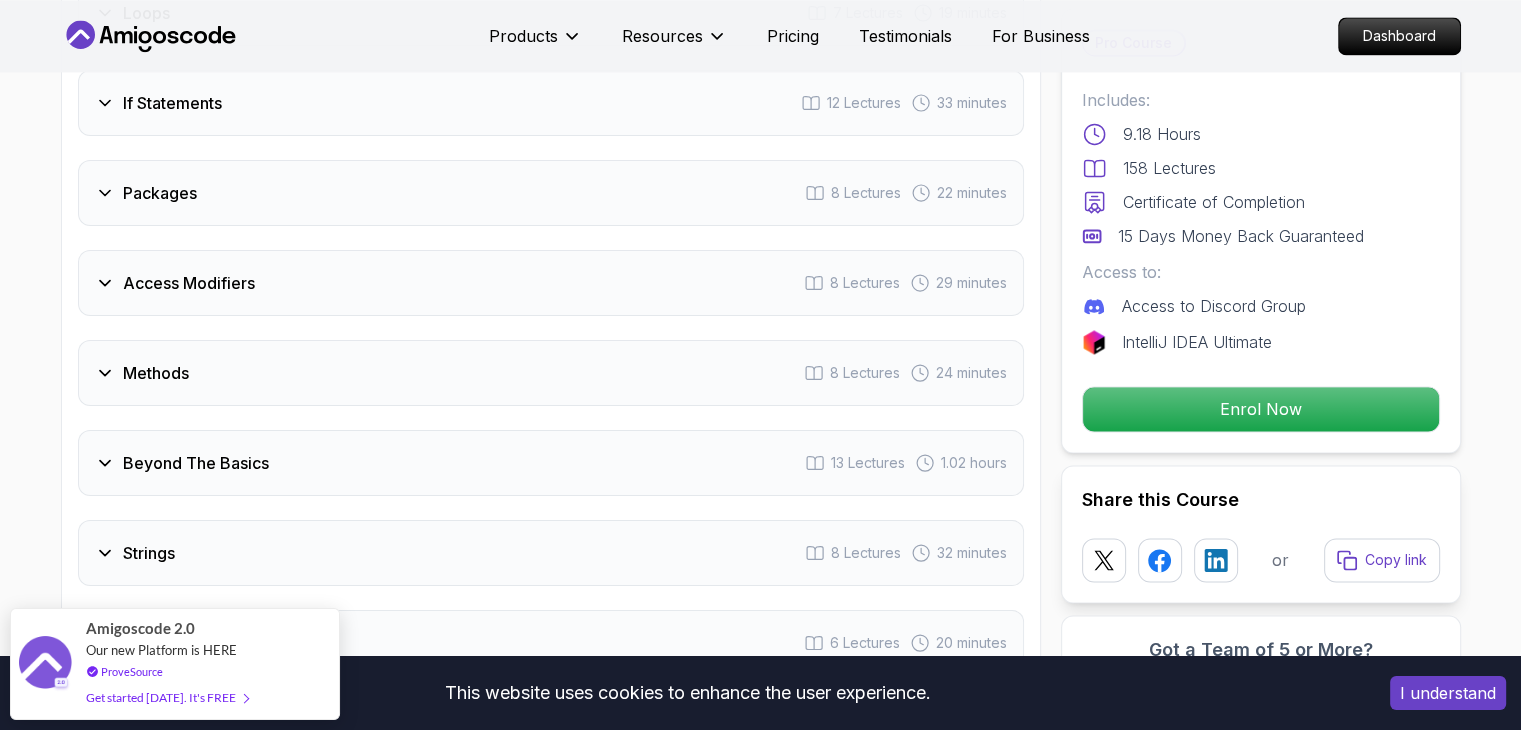 scroll, scrollTop: 2944, scrollLeft: 0, axis: vertical 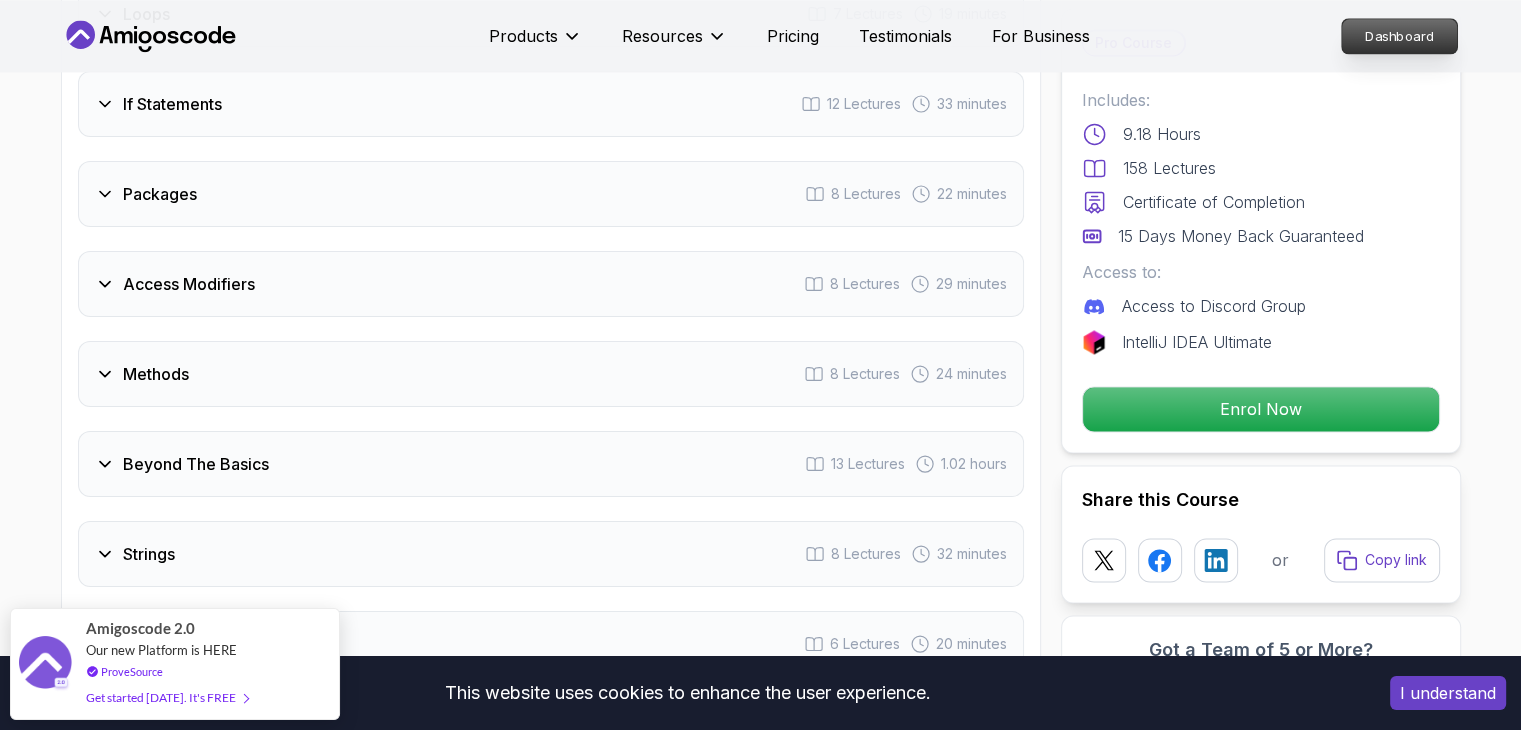 click on "Dashboard" at bounding box center [1399, 36] 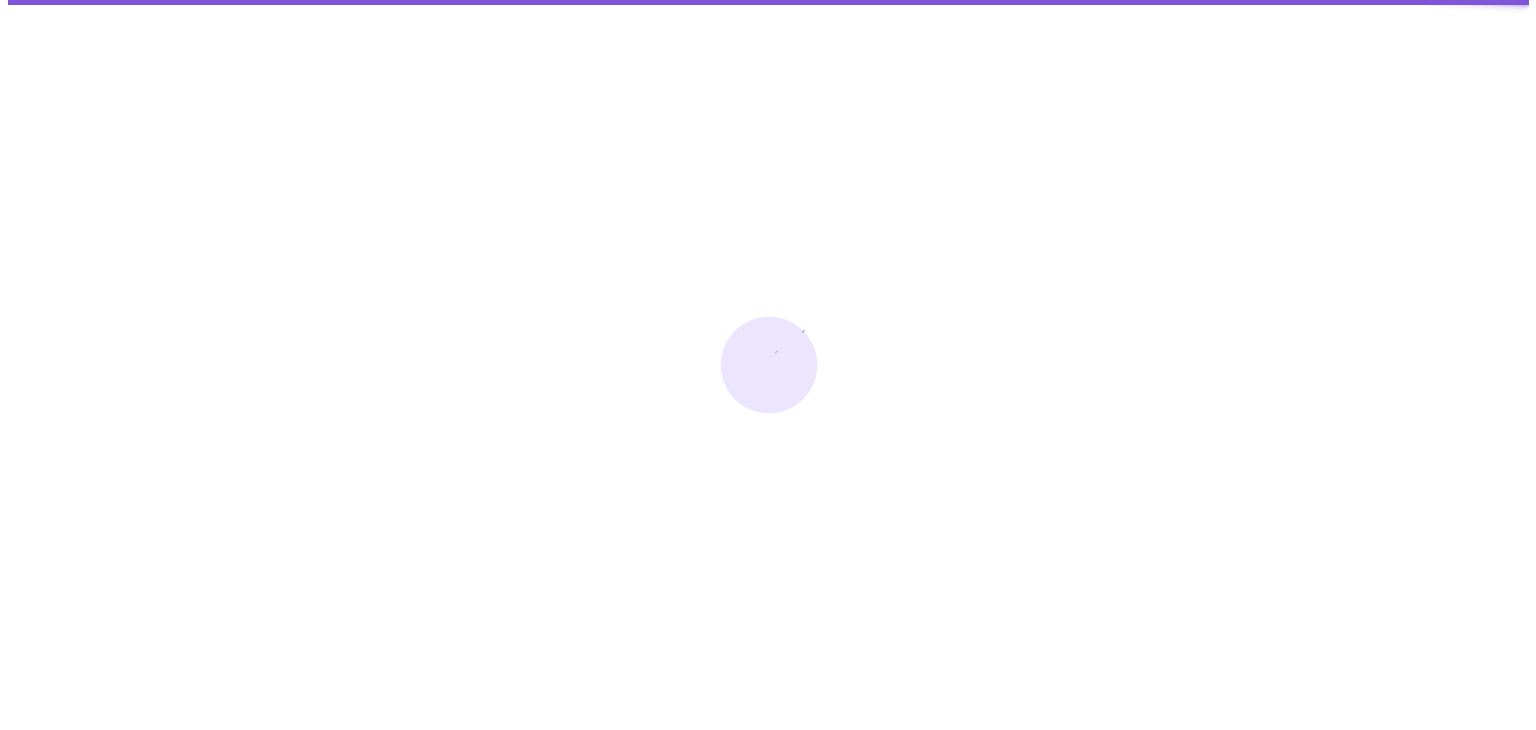 scroll, scrollTop: 0, scrollLeft: 0, axis: both 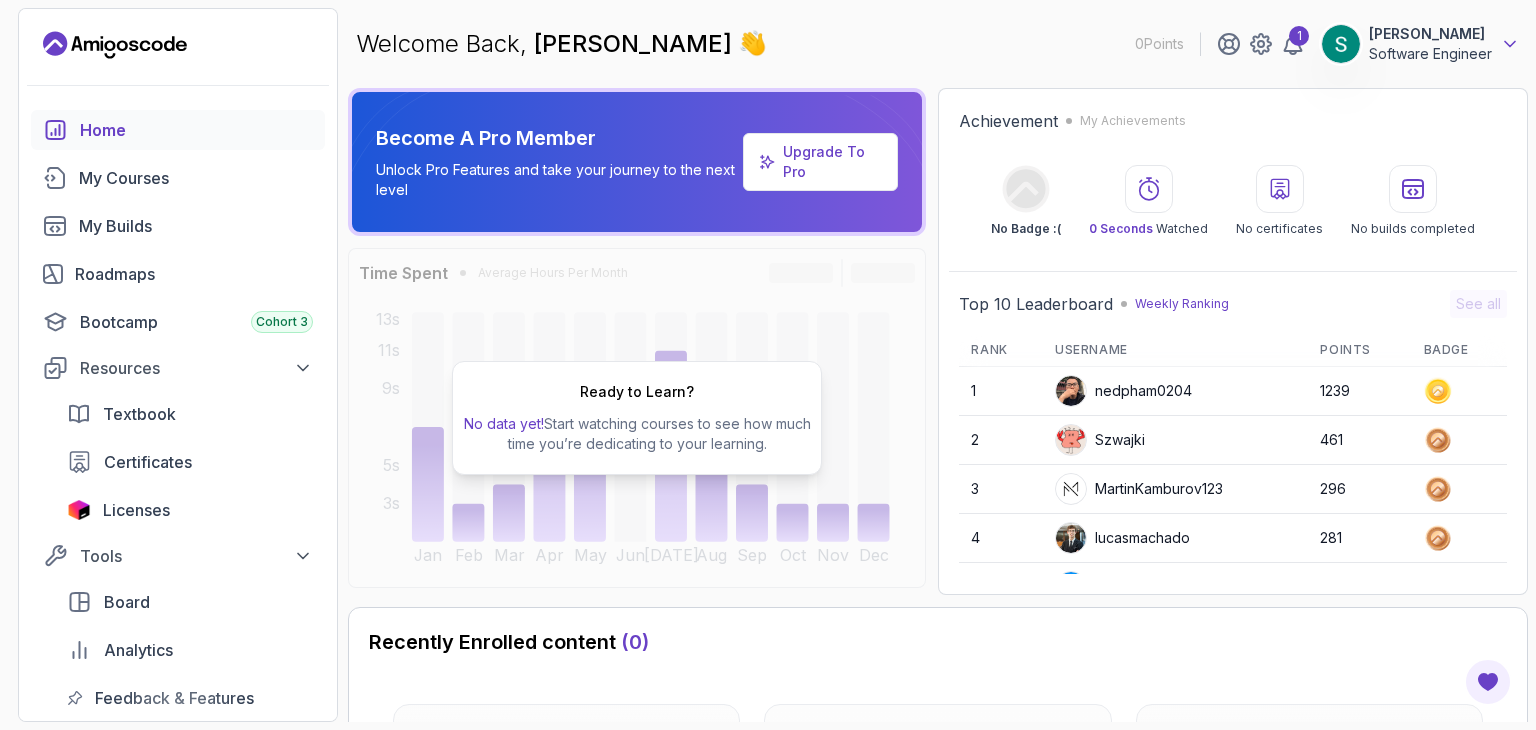 click 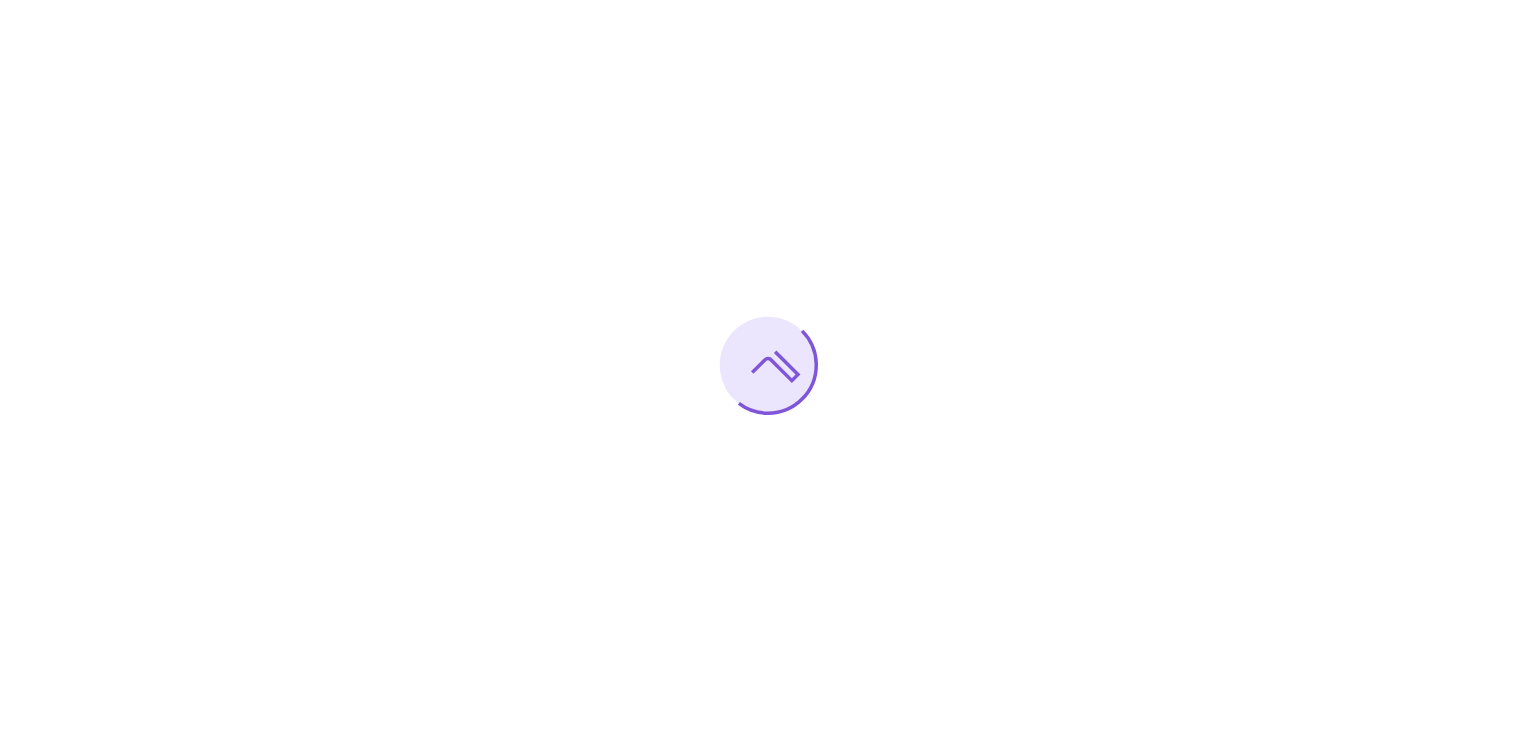 scroll, scrollTop: 0, scrollLeft: 0, axis: both 